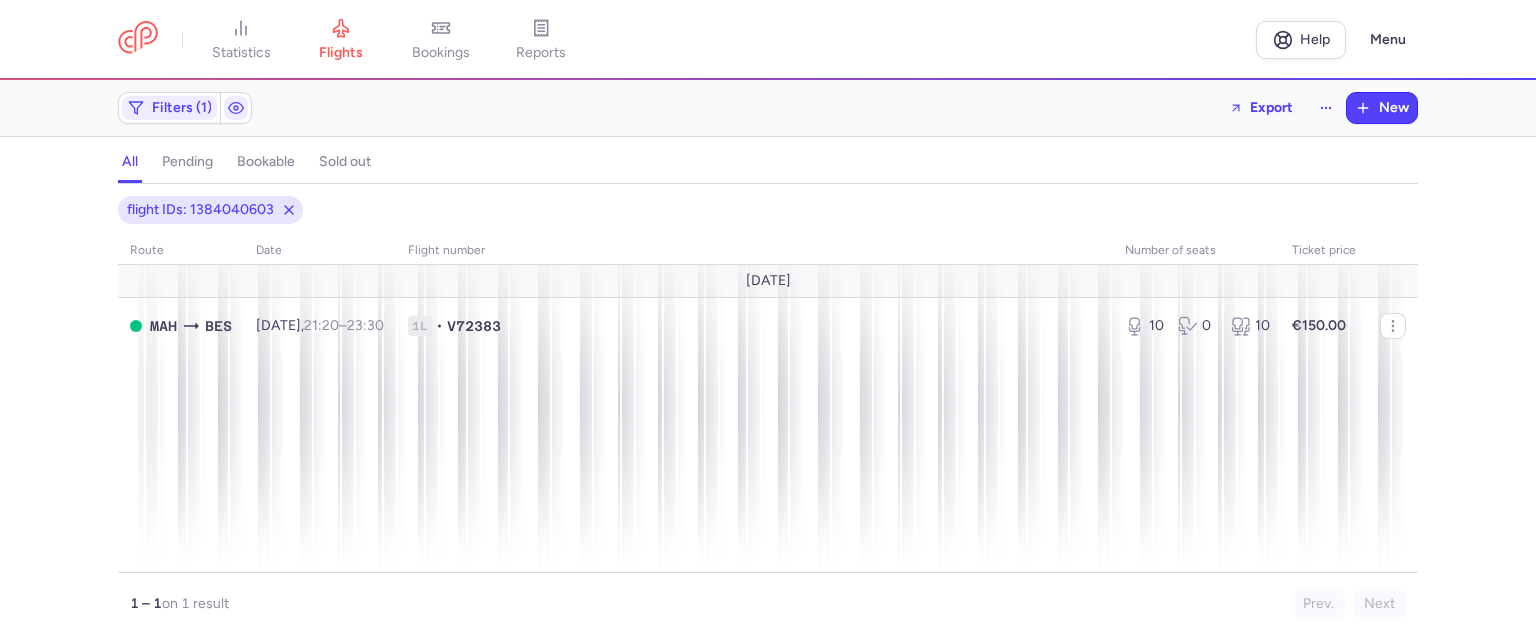 scroll, scrollTop: 0, scrollLeft: 0, axis: both 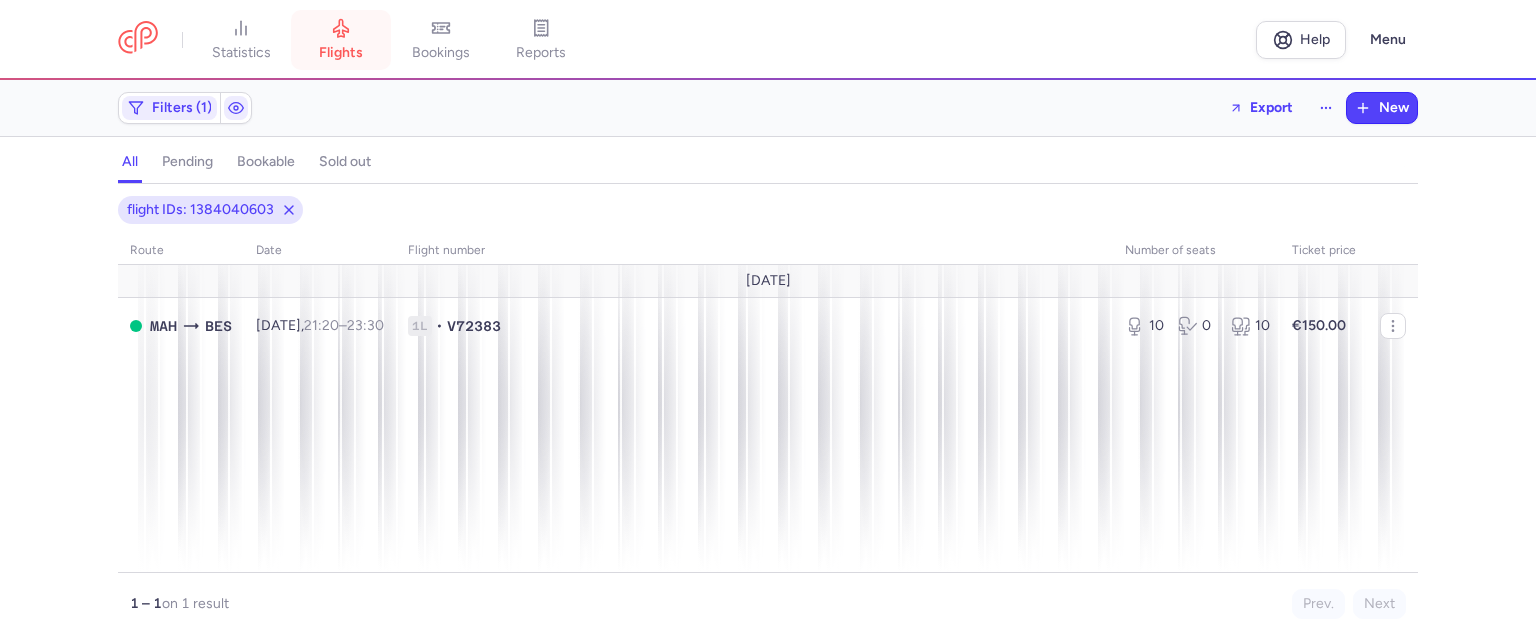 click on "flights" at bounding box center (341, 53) 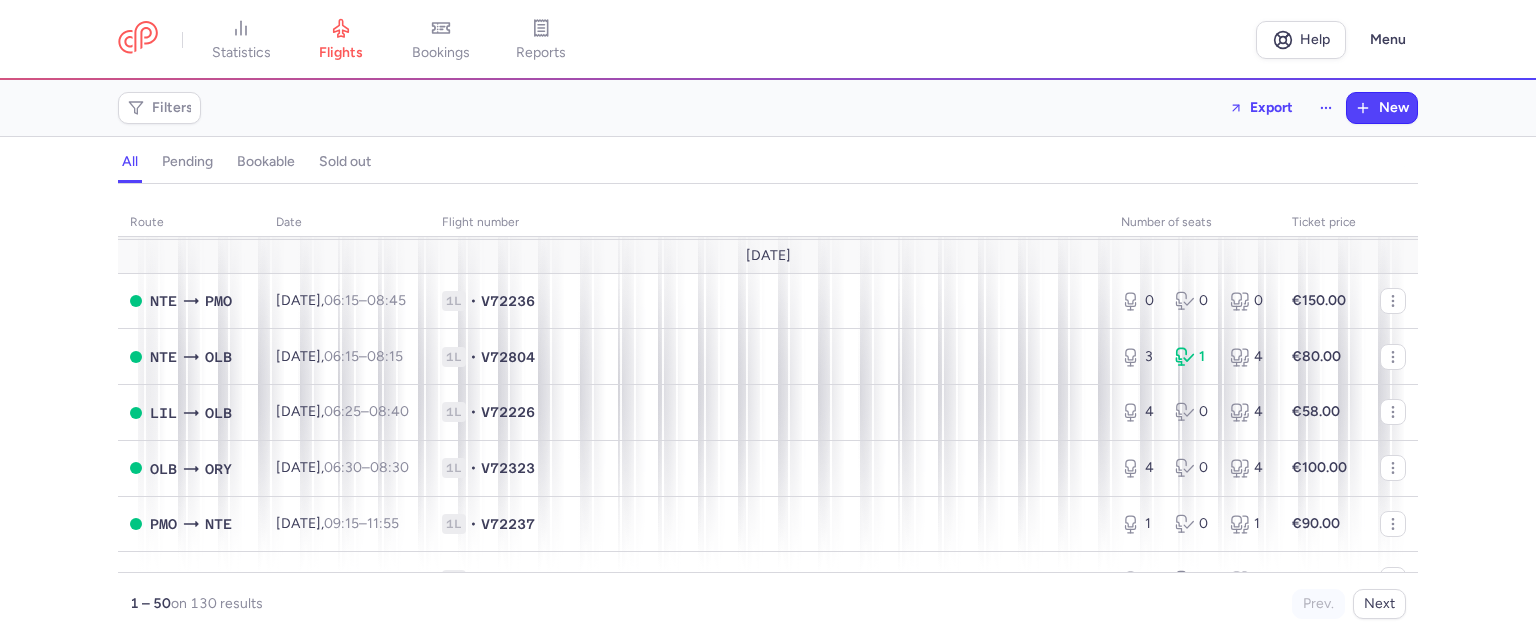 scroll, scrollTop: 500, scrollLeft: 0, axis: vertical 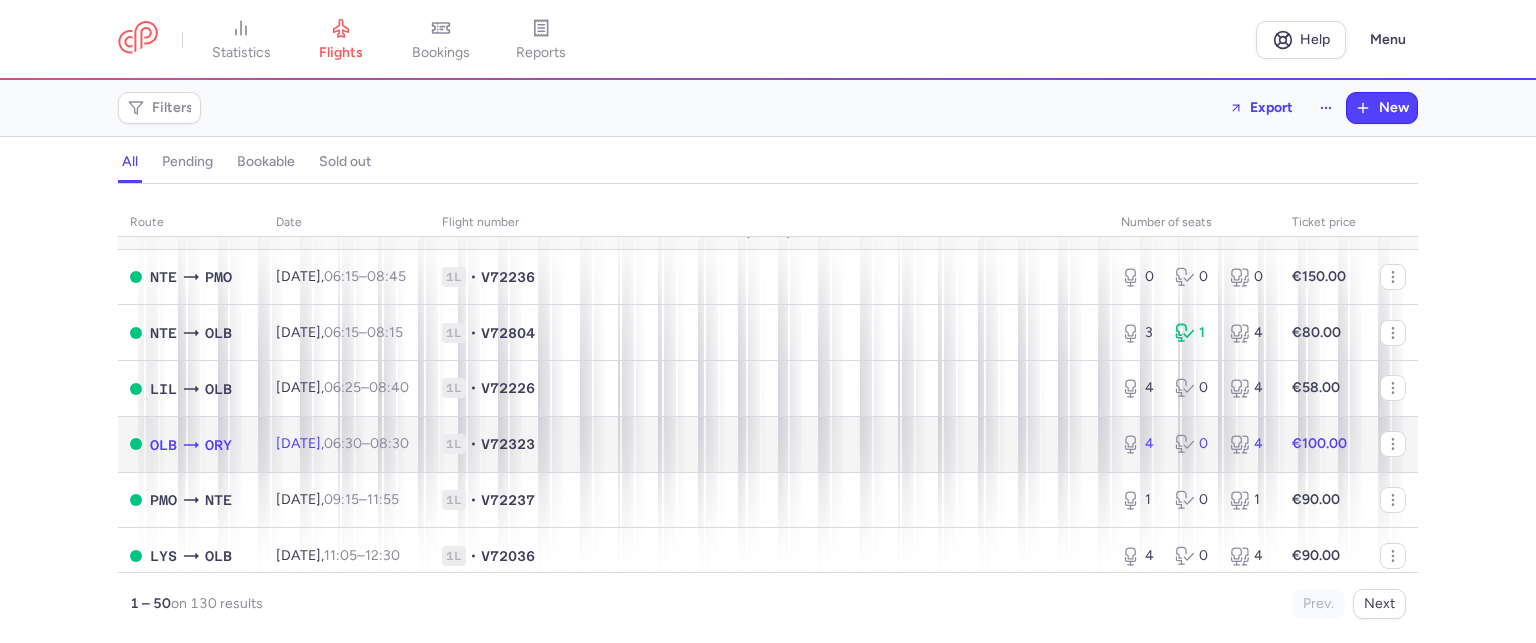 click on "1L • V72323" 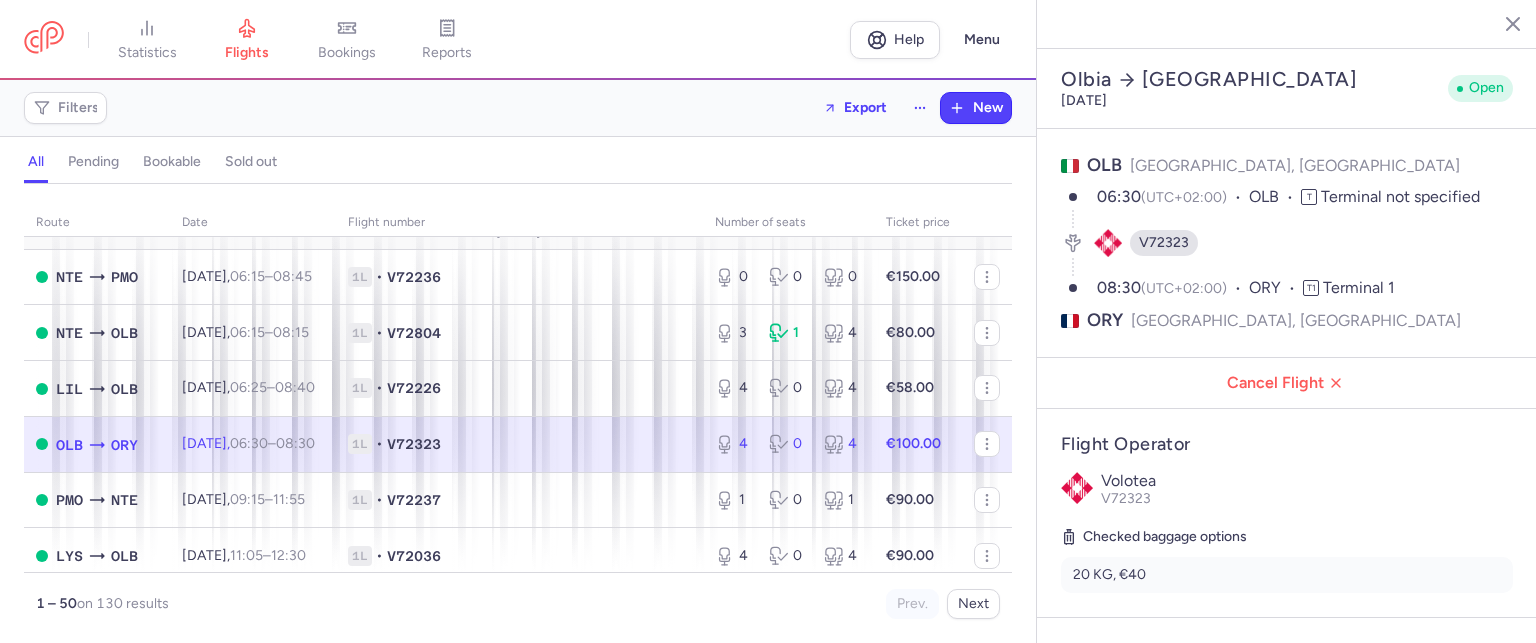 click on "0" at bounding box center [788, 444] 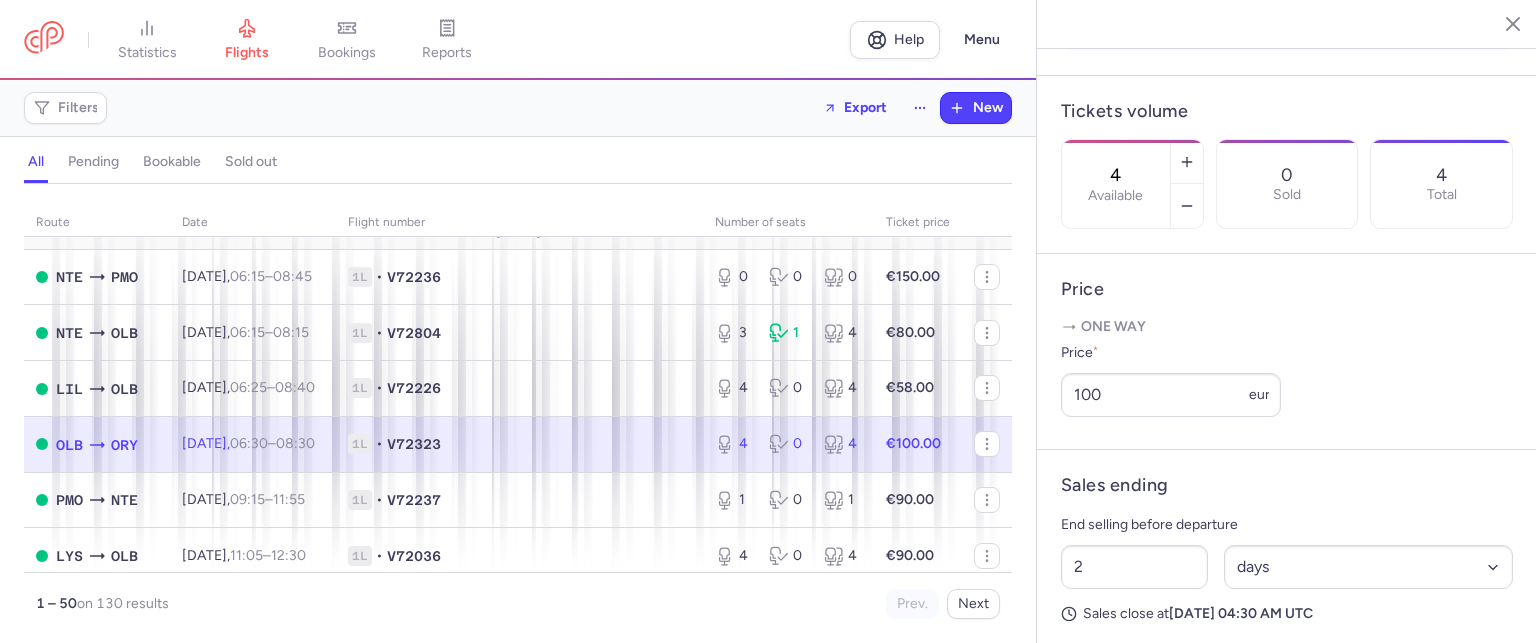 scroll, scrollTop: 735, scrollLeft: 0, axis: vertical 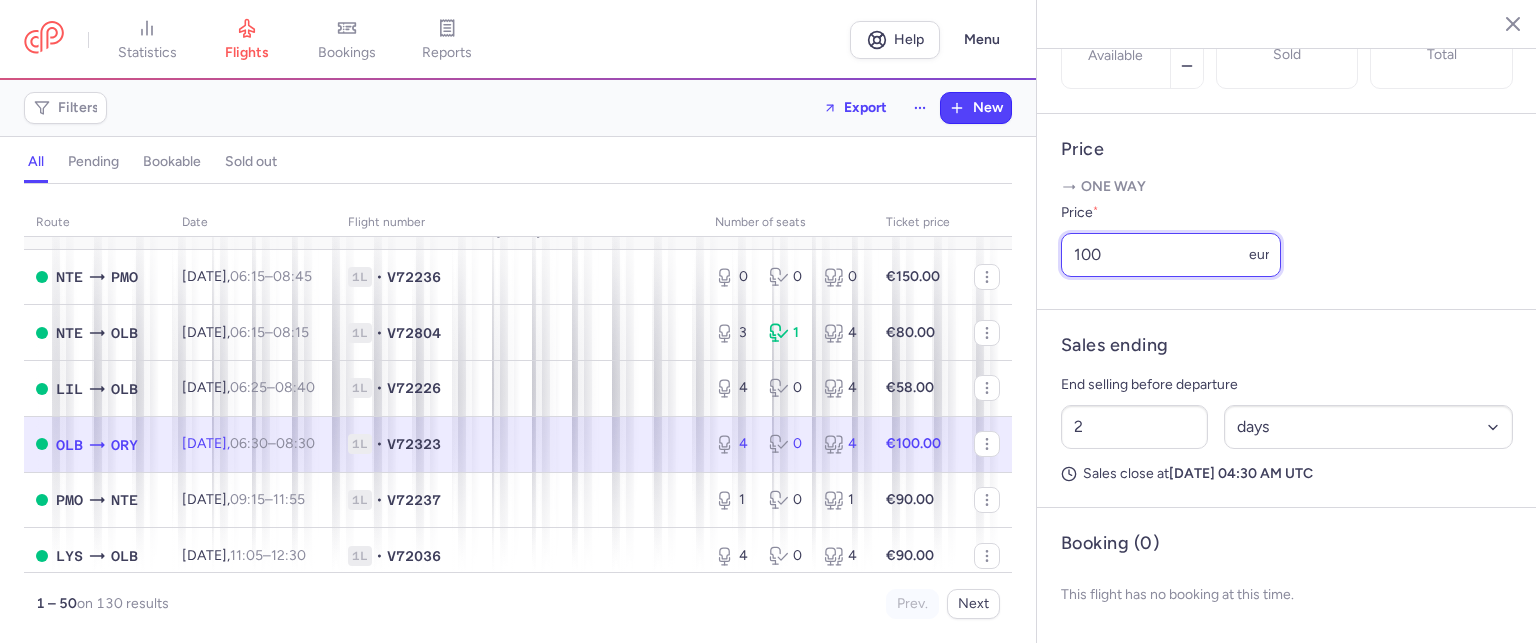 drag, startPoint x: 1127, startPoint y: 267, endPoint x: 1024, endPoint y: 247, distance: 104.92378 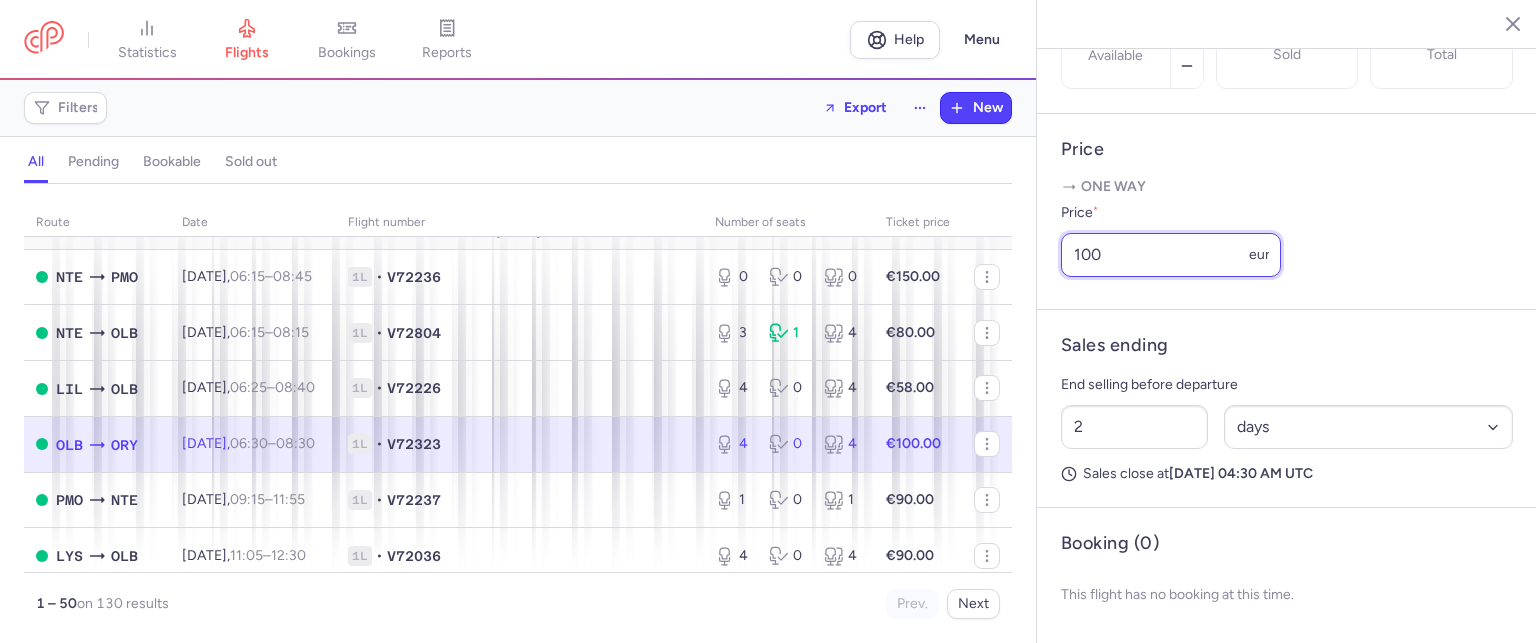 click on "statistics flights bookings reports  Help  Menu Filters  Export  New all pending bookable sold out route date Flight number number of seats Ticket price [DATE]  HER  CDG [DATE]  07:15  –  09:55  +0 1L • GQ950 0 0 0 €65.00  FUE  CDG [DATE]  11:00  –  15:50  +0 1L • E4704 0 1 1 €90.00  LIL  FAO [DATE]  17:35  –  19:30  +0 1L • V72406 1 6 7 €90.00  CDG  HER [DATE]  20:10  –  00:30  +1 1L • GQ951 1 0 1 €100.00  FAO  LIL [DATE]  20:00  –  23:50  +0 1L • V72407 10 0 10 €60.00  CDG  ACE [DATE]  05:00  –  07:55  +0 1L • E4703 6 4 10 €170.00  ACE  CDG [DATE]  08:55  –  13:55  +0 1L • E4704 20 0 20 €60.00  MAH  BES [DATE]  21:20  –  23:30  +0 1L • V72383 1 3 4 €90.00 [DATE]  NTE  PMO [DATE]  06:15  –  08:45  +0 1L • V72236 0 0 0 €150.00  NTE  OLB [DATE]  06:15  –  08:15  +0 1L • V72804 3 1 4 €80.00  LIL  OLB [DATE]  06:25  –  08:40  +0 1L • V72226 4 0 4 €58.00  OLB  ORY [DATE]  06:30" 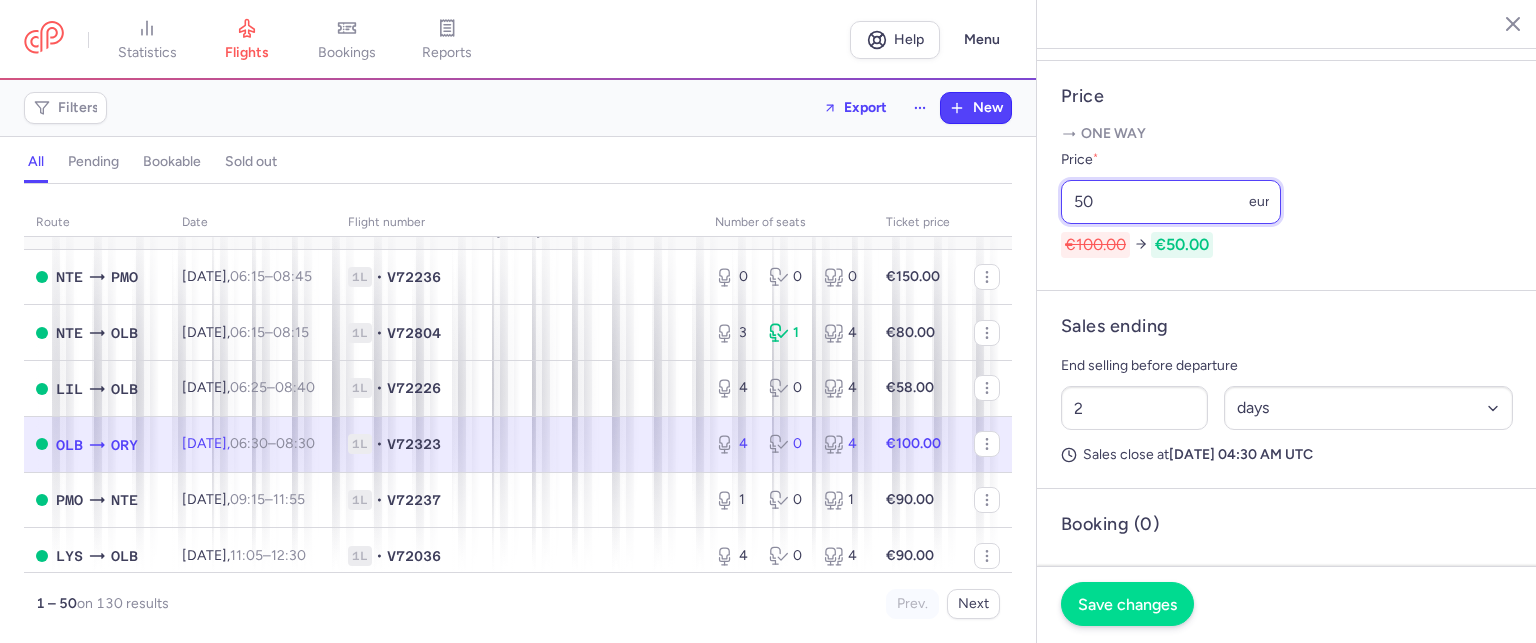 type on "50" 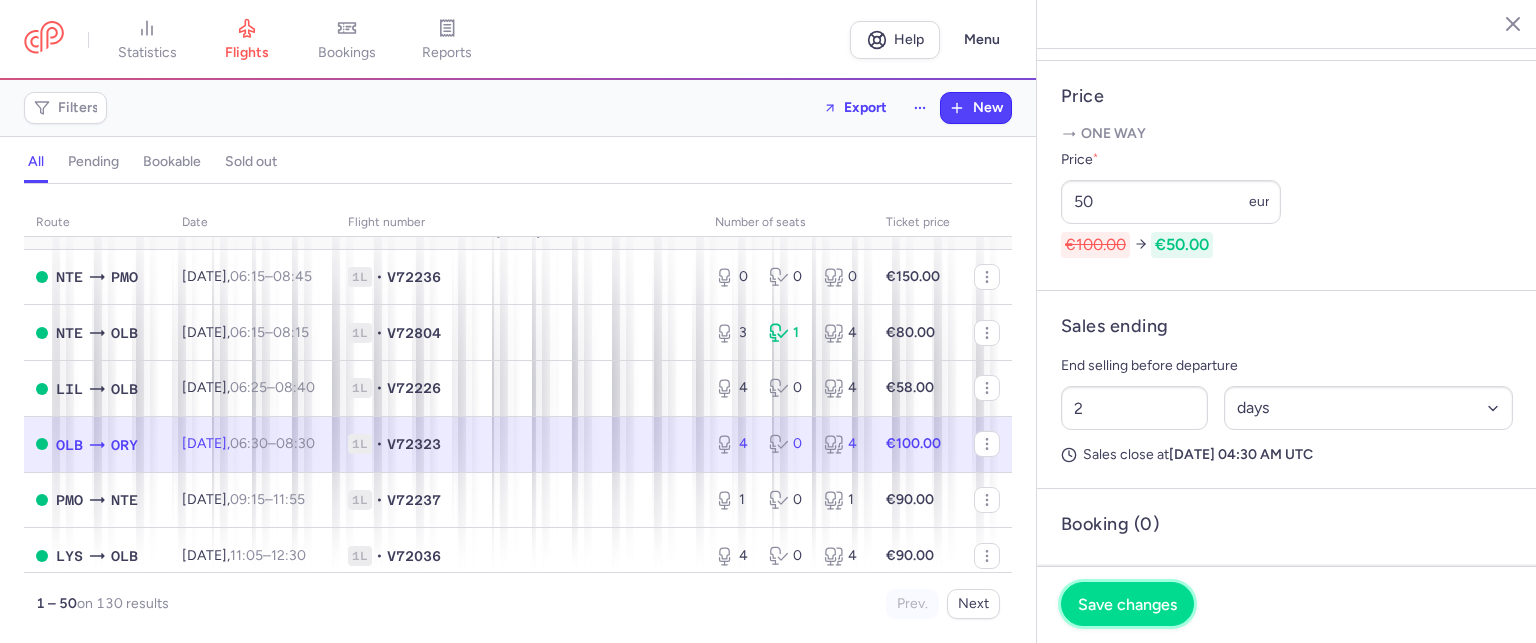 click on "Save changes" at bounding box center [1127, 604] 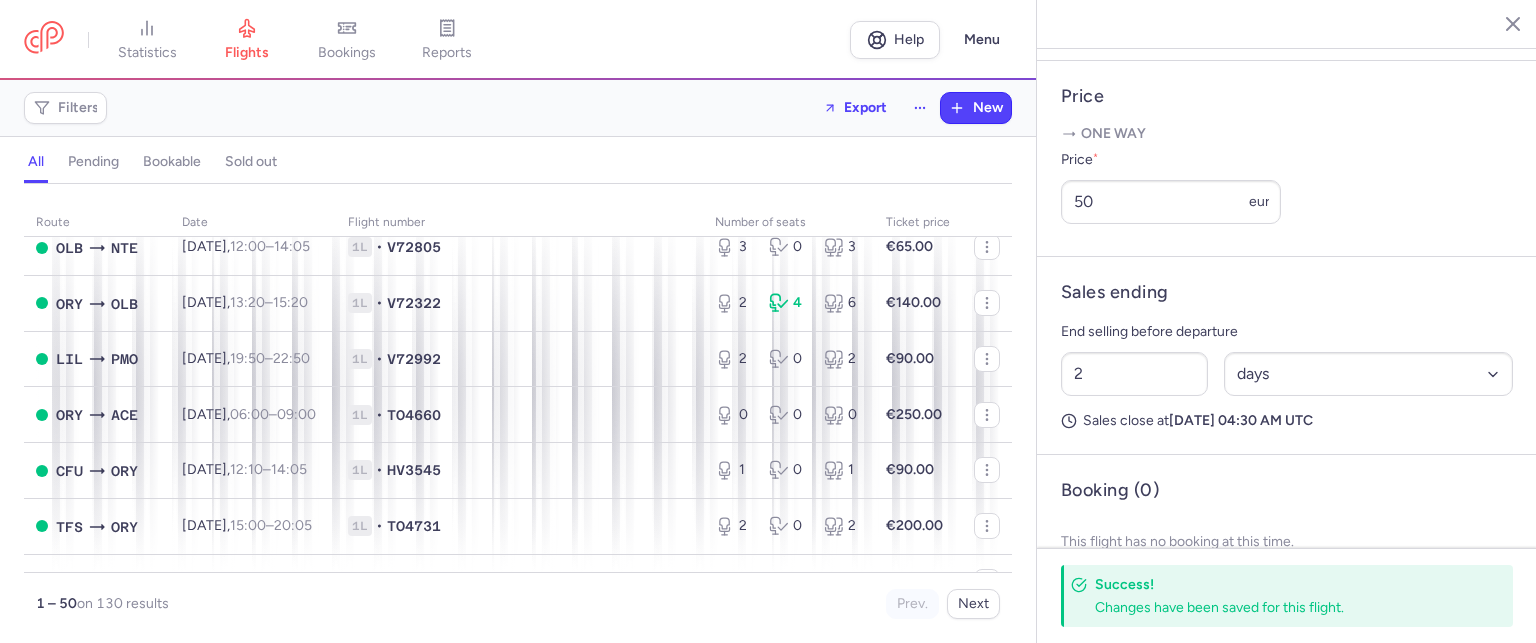 scroll, scrollTop: 900, scrollLeft: 0, axis: vertical 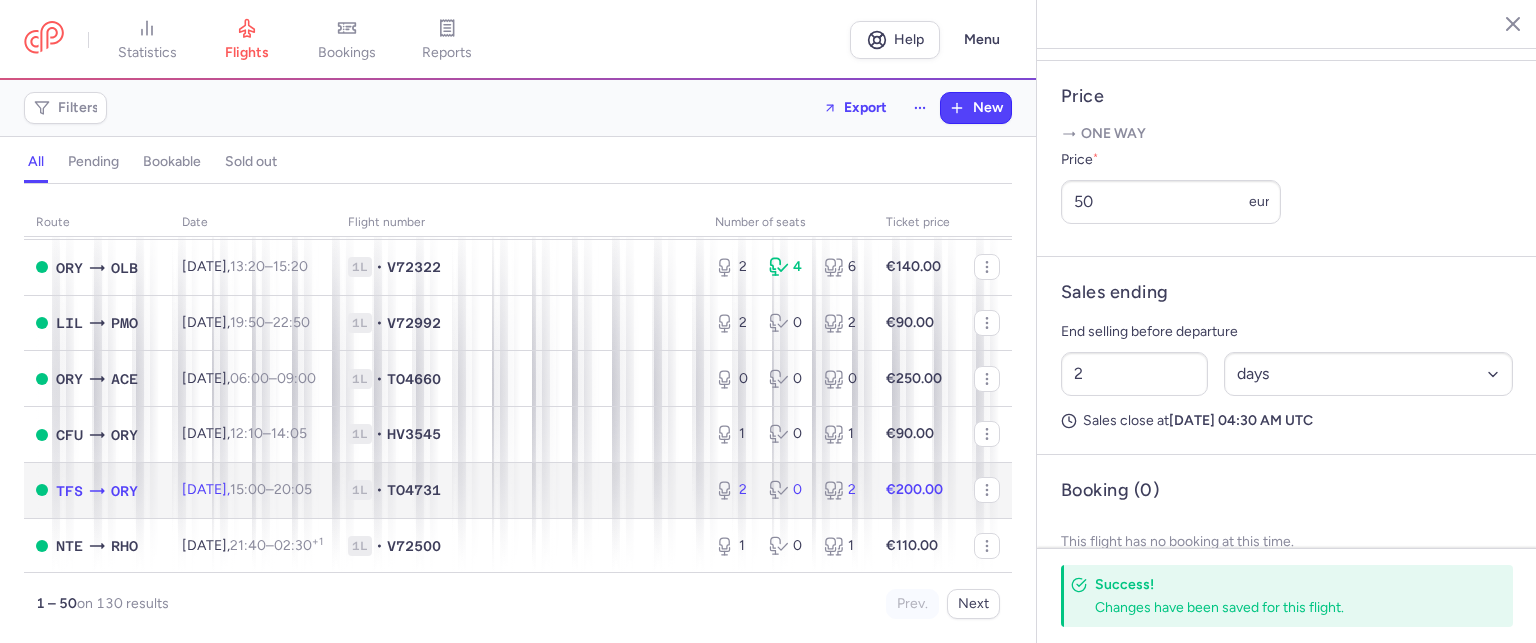 click on "TO4731" 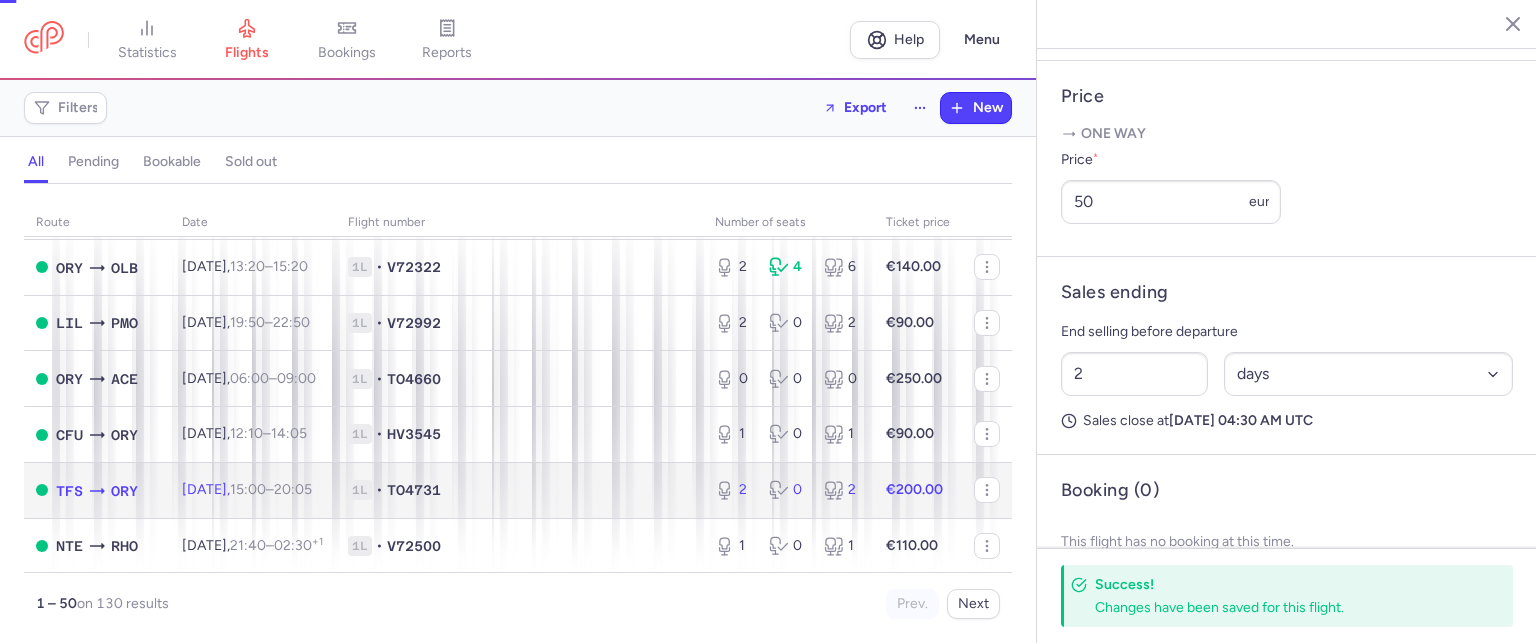 type on "2" 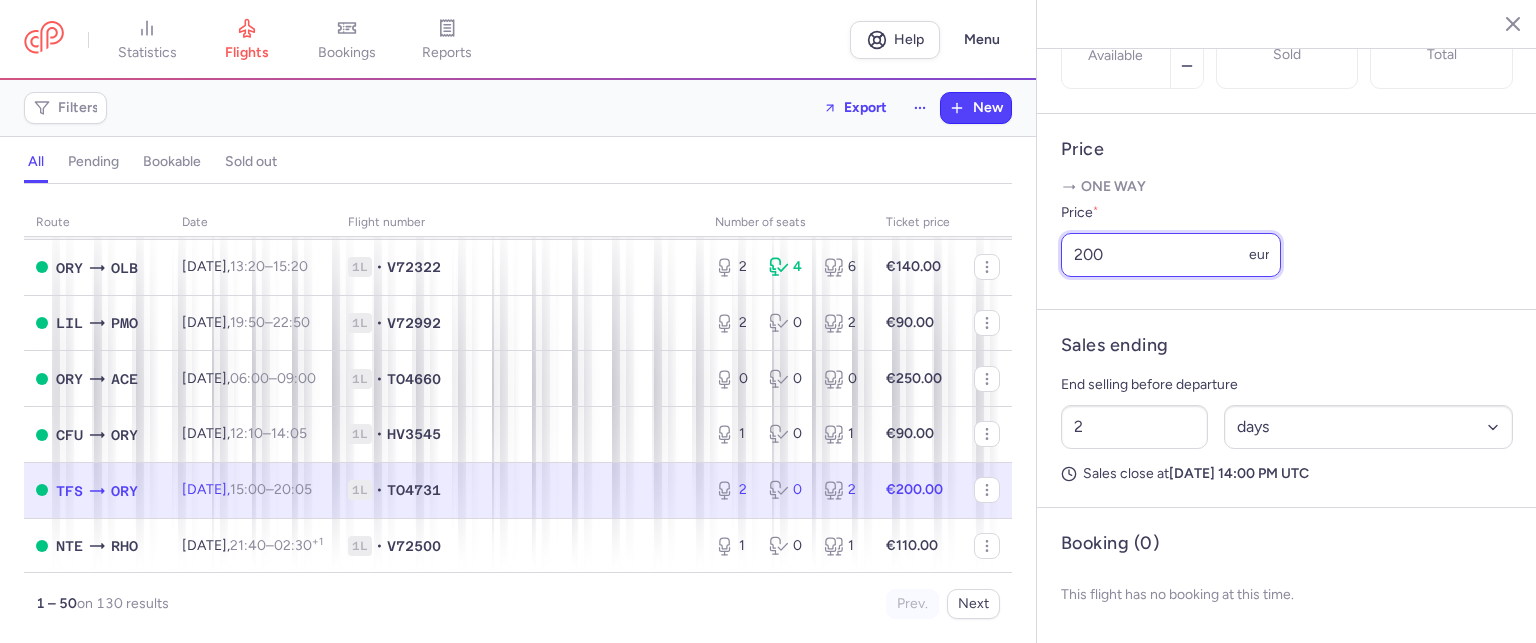 drag, startPoint x: 1116, startPoint y: 249, endPoint x: 992, endPoint y: 249, distance: 124 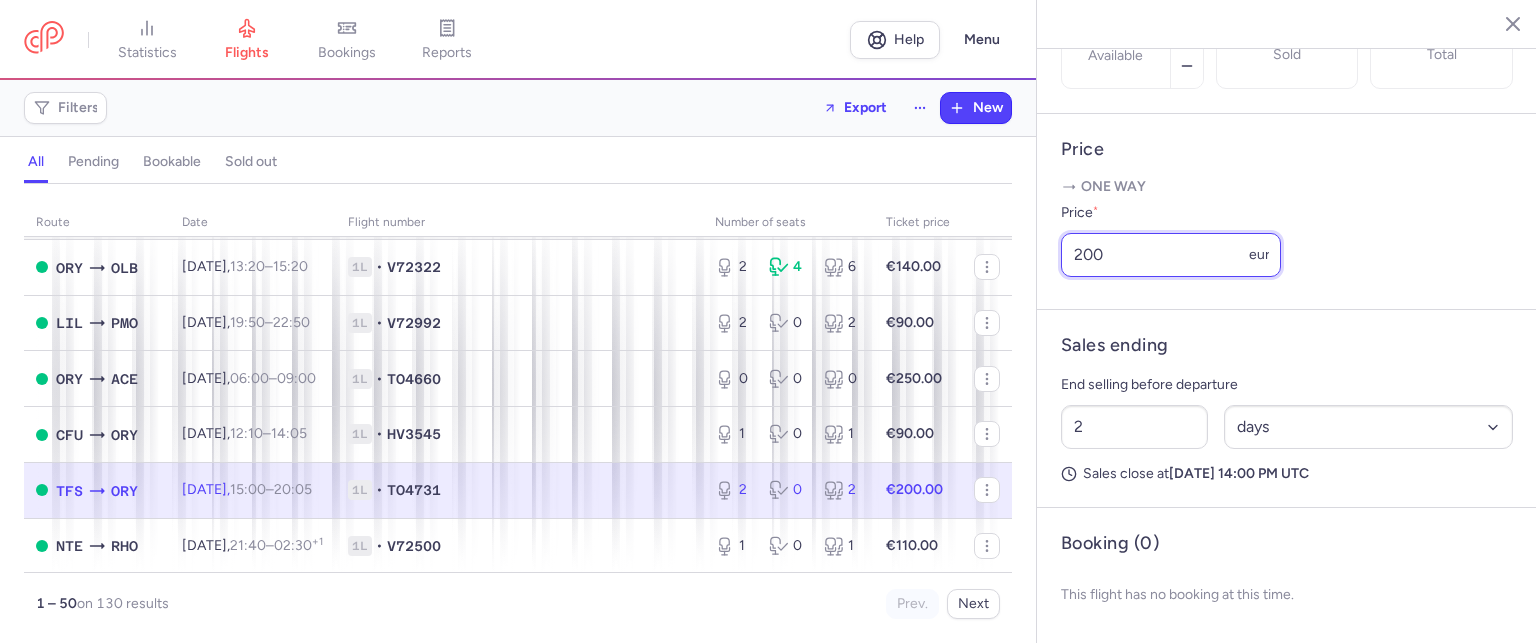click on "statistics flights bookings reports  Help  Menu Filters  Export  New all pending bookable sold out route date Flight number number of seats Ticket price [DATE]  HER  CDG [DATE]  07:15  –  09:55  +0 1L • GQ950 0 0 0 €65.00  FUE  CDG [DATE]  11:00  –  15:50  +0 1L • E4704 0 1 1 €90.00  LIL  FAO [DATE]  17:35  –  19:30  +0 1L • V72406 1 6 7 €90.00  CDG  HER [DATE]  20:10  –  00:30  +1 1L • GQ951 1 0 1 €100.00  FAO  LIL [DATE]  20:00  –  23:50  +0 1L • V72407 10 0 10 €60.00  CDG  ACE [DATE]  05:00  –  07:55  +0 1L • E4703 6 4 10 €170.00  ACE  CDG [DATE]  08:55  –  13:55  +0 1L • E4704 20 0 20 €60.00  MAH  BES [DATE]  21:20  –  23:30  +0 1L • V72383 1 3 4 €90.00 [DATE]  NTE  PMO [DATE]  06:15  –  08:45  +0 1L • V72236 0 0 0 €150.00  NTE  OLB [DATE]  06:15  –  08:15  +0 1L • V72804 3 1 4 €80.00  LIL  OLB [DATE]  06:25  –  08:40  +0 1L • V72226 4 0 4 €58.00  OLB  ORY [DATE]  06:30" 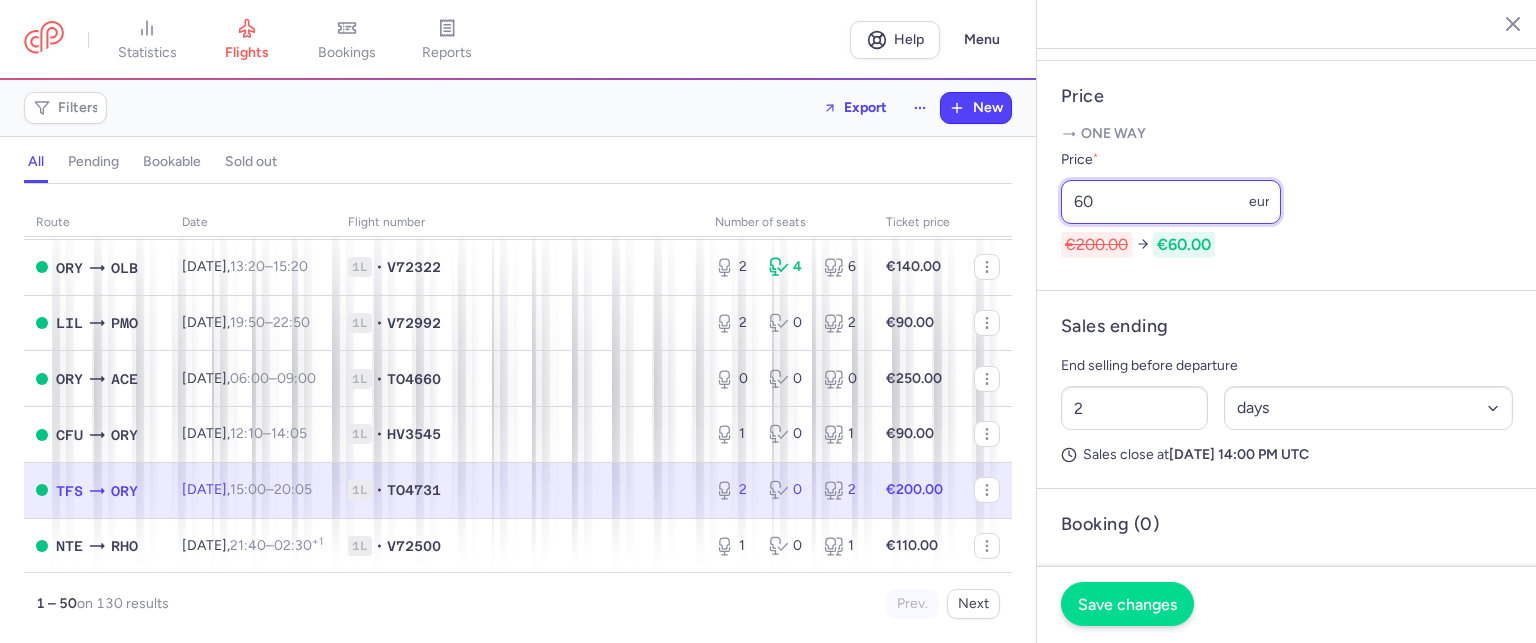 type on "60" 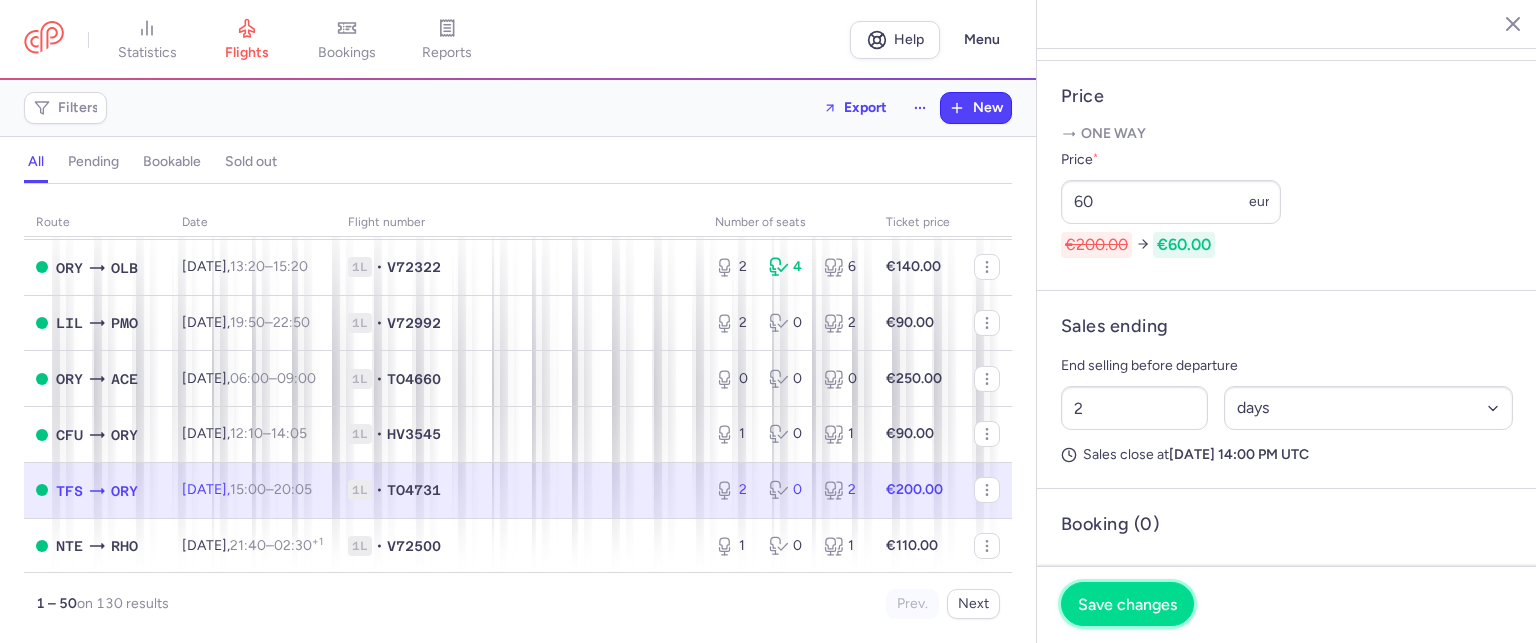 click on "Save changes" at bounding box center [1127, 604] 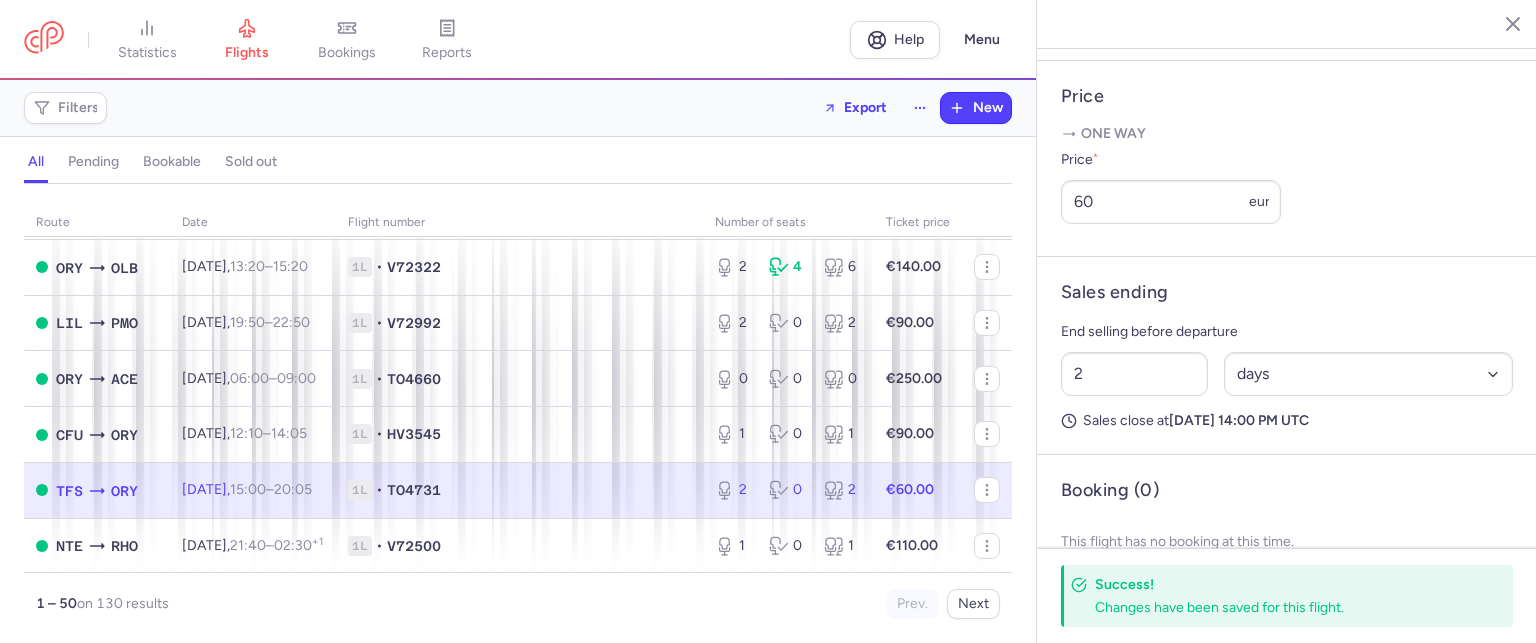 scroll, scrollTop: 1100, scrollLeft: 0, axis: vertical 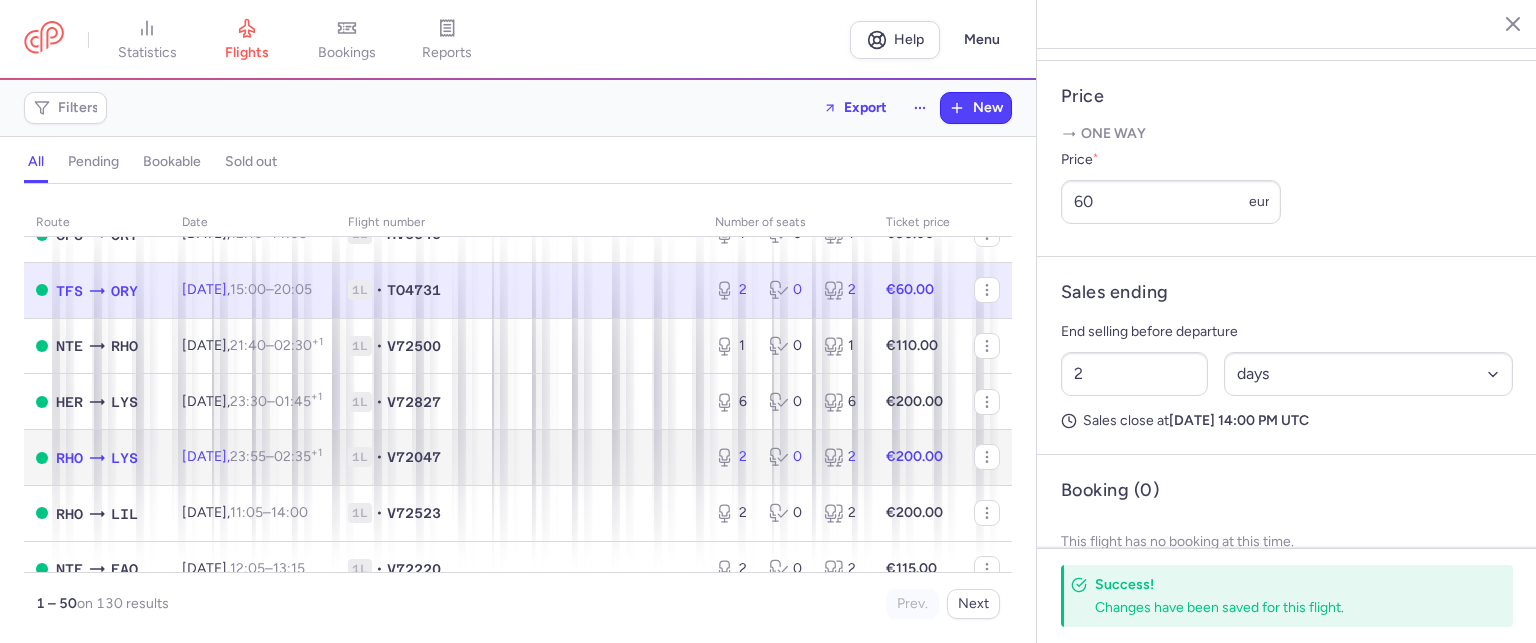 click on "23:55" at bounding box center [248, 456] 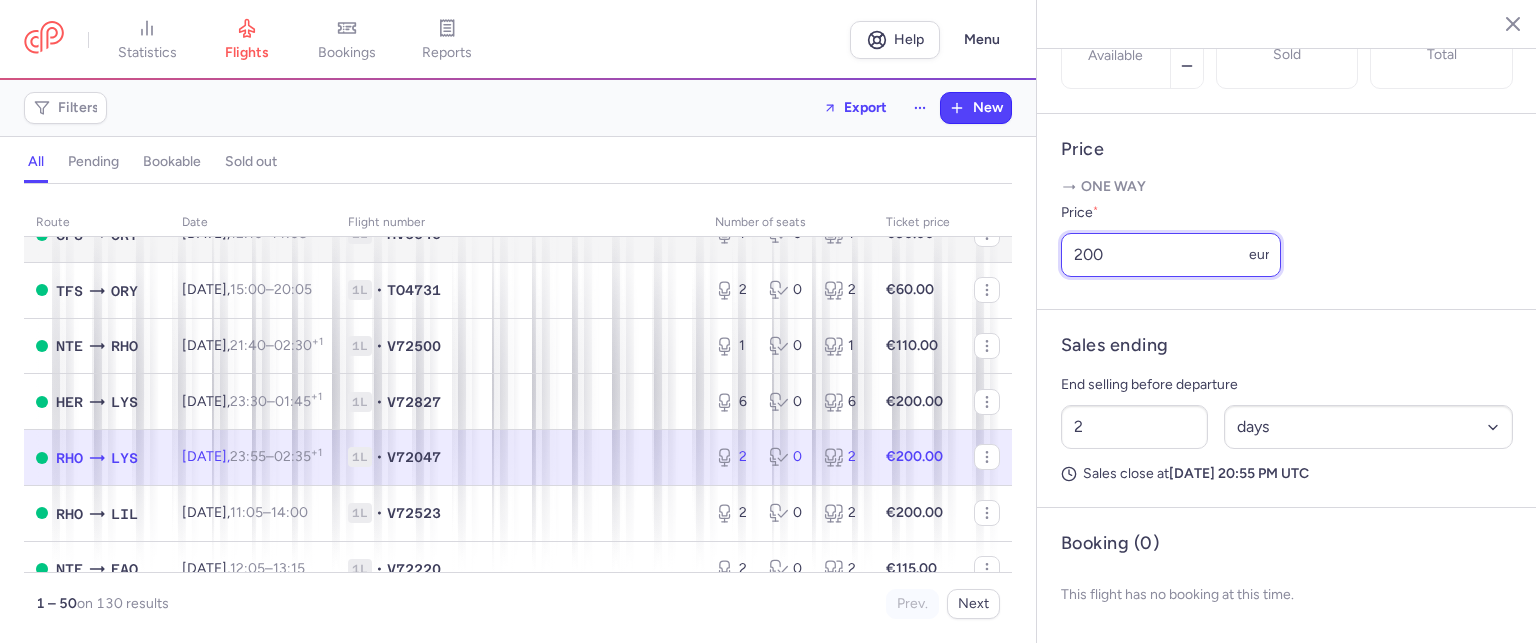 drag, startPoint x: 1064, startPoint y: 259, endPoint x: 985, endPoint y: 251, distance: 79.40403 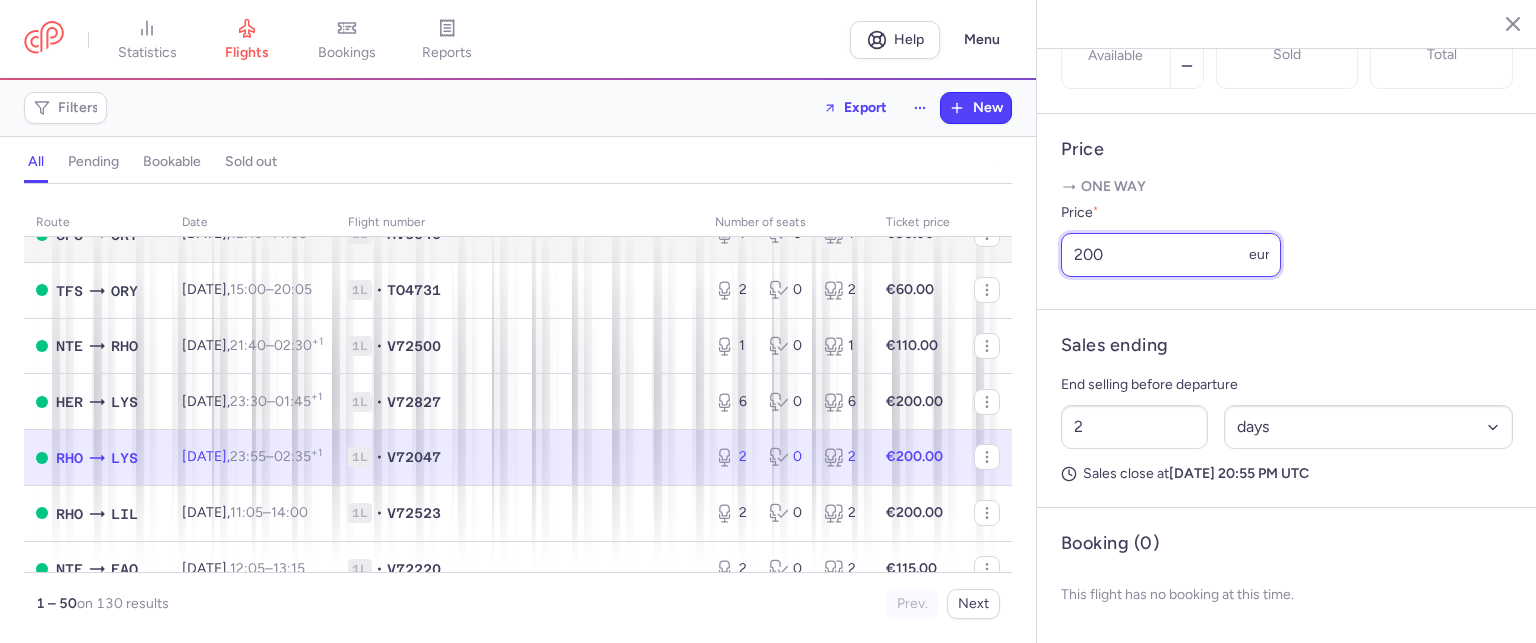 click on "statistics flights bookings reports  Help  Menu Filters  Export  New all pending bookable sold out route date Flight number number of seats Ticket price [DATE]  HER  CDG [DATE]  07:15  –  09:55  +0 1L • GQ950 0 0 0 €65.00  FUE  CDG [DATE]  11:00  –  15:50  +0 1L • E4704 0 1 1 €90.00  LIL  FAO [DATE]  17:35  –  19:30  +0 1L • V72406 1 6 7 €90.00  CDG  HER [DATE]  20:10  –  00:30  +1 1L • GQ951 1 0 1 €100.00  FAO  LIL [DATE]  20:00  –  23:50  +0 1L • V72407 10 0 10 €60.00  CDG  ACE [DATE]  05:00  –  07:55  +0 1L • E4703 6 4 10 €170.00  ACE  CDG [DATE]  08:55  –  13:55  +0 1L • E4704 20 0 20 €60.00  MAH  BES [DATE]  21:20  –  23:30  +0 1L • V72383 1 3 4 €90.00 [DATE]  NTE  PMO [DATE]  06:15  –  08:45  +0 1L • V72236 0 0 0 €150.00  NTE  OLB [DATE]  06:15  –  08:15  +0 1L • V72804 3 1 4 €80.00  LIL  OLB [DATE]  06:25  –  08:40  +0 1L • V72226 4 0 4 €58.00  OLB  ORY [DATE]  06:30" 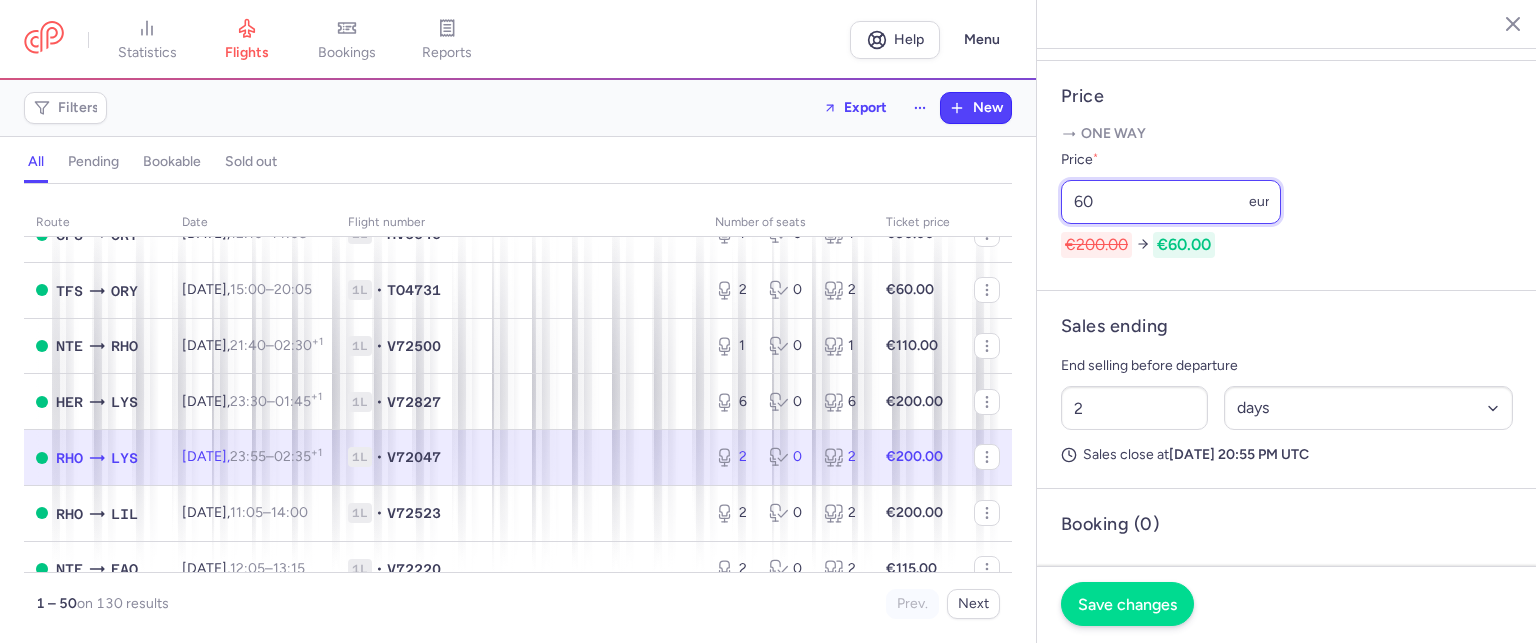 type on "60" 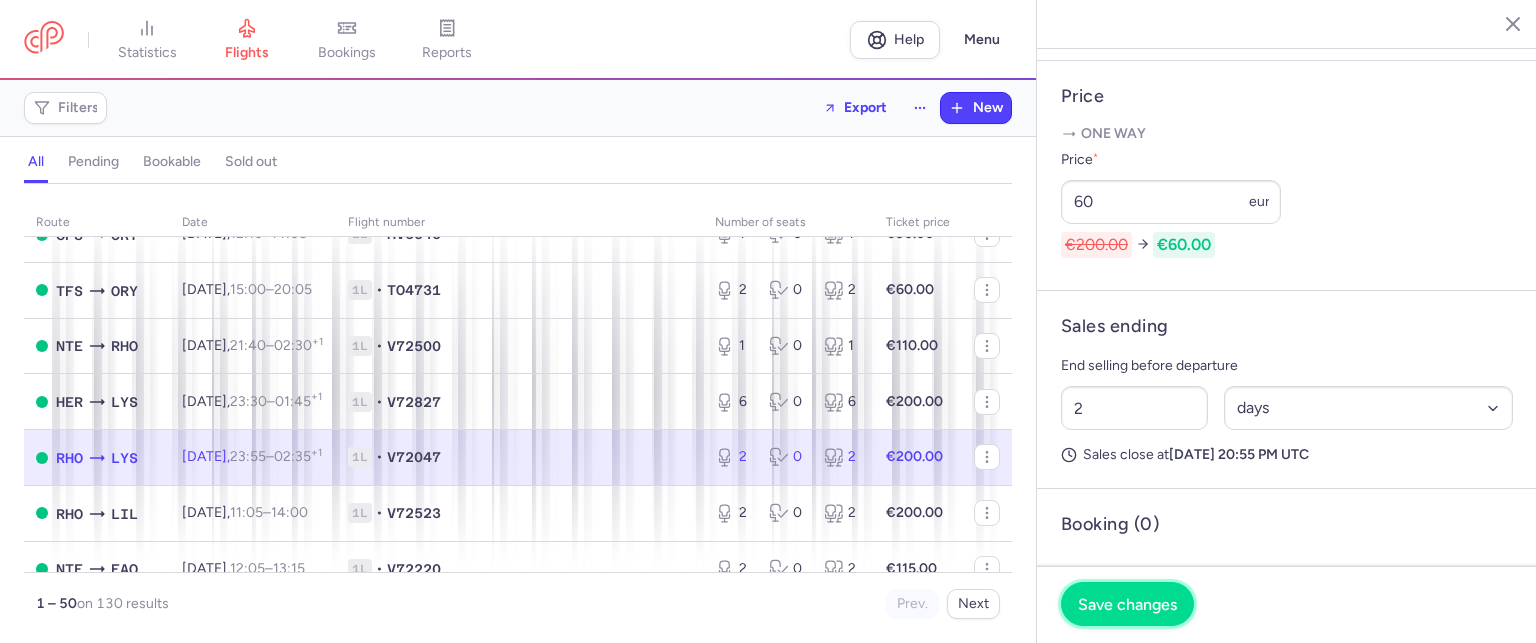 click on "Save changes" at bounding box center [1127, 604] 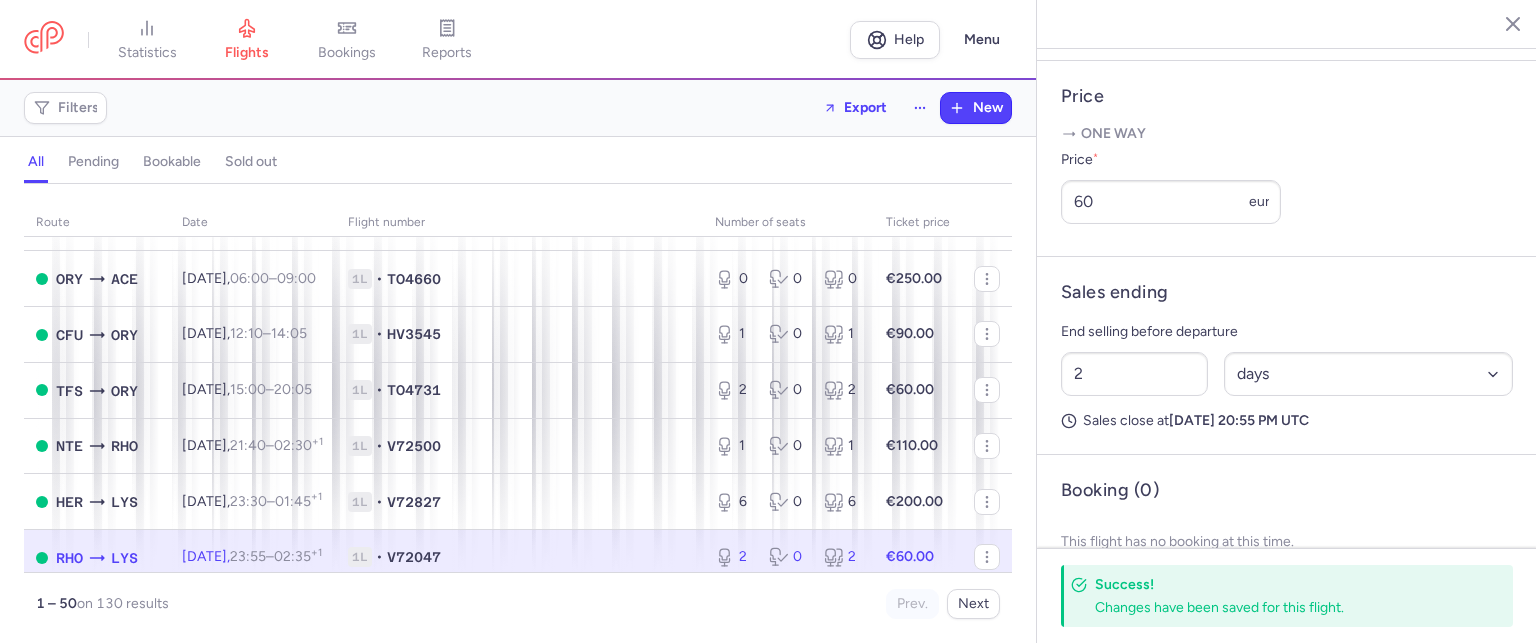 scroll, scrollTop: 1100, scrollLeft: 0, axis: vertical 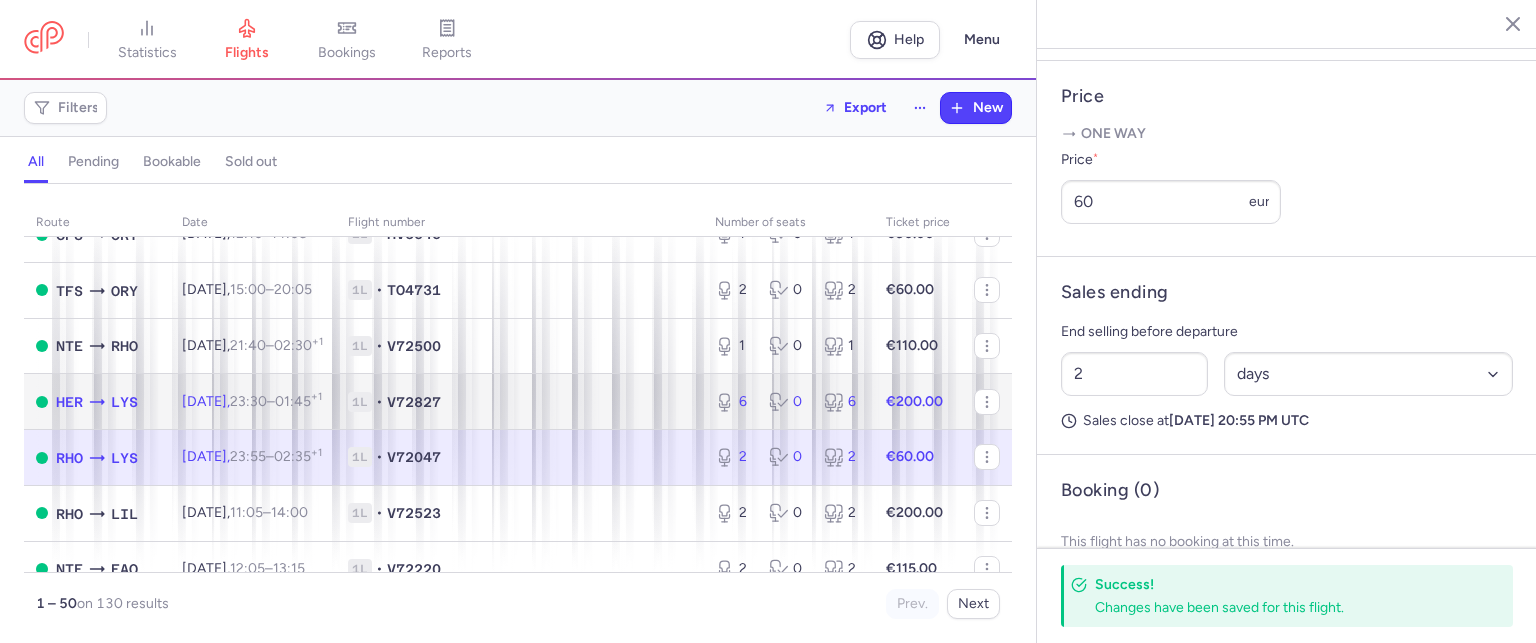 click on "1L • V72827" 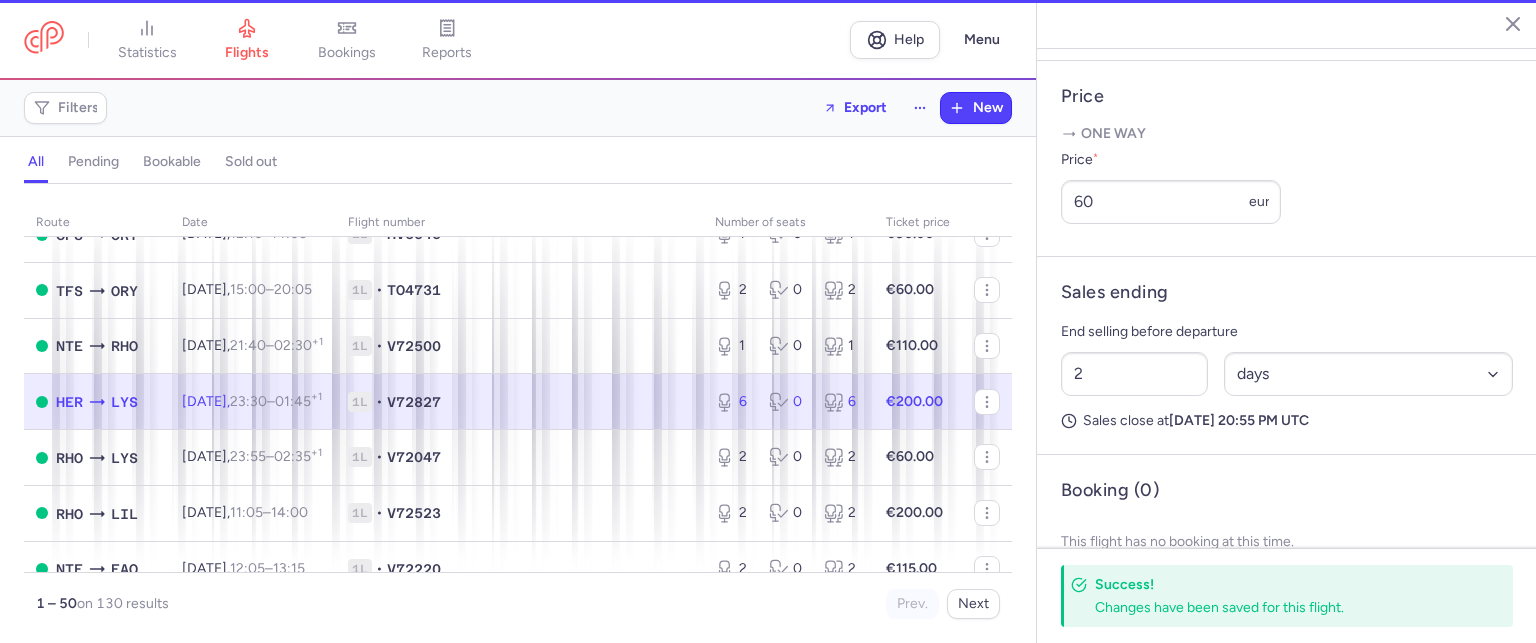 type on "6" 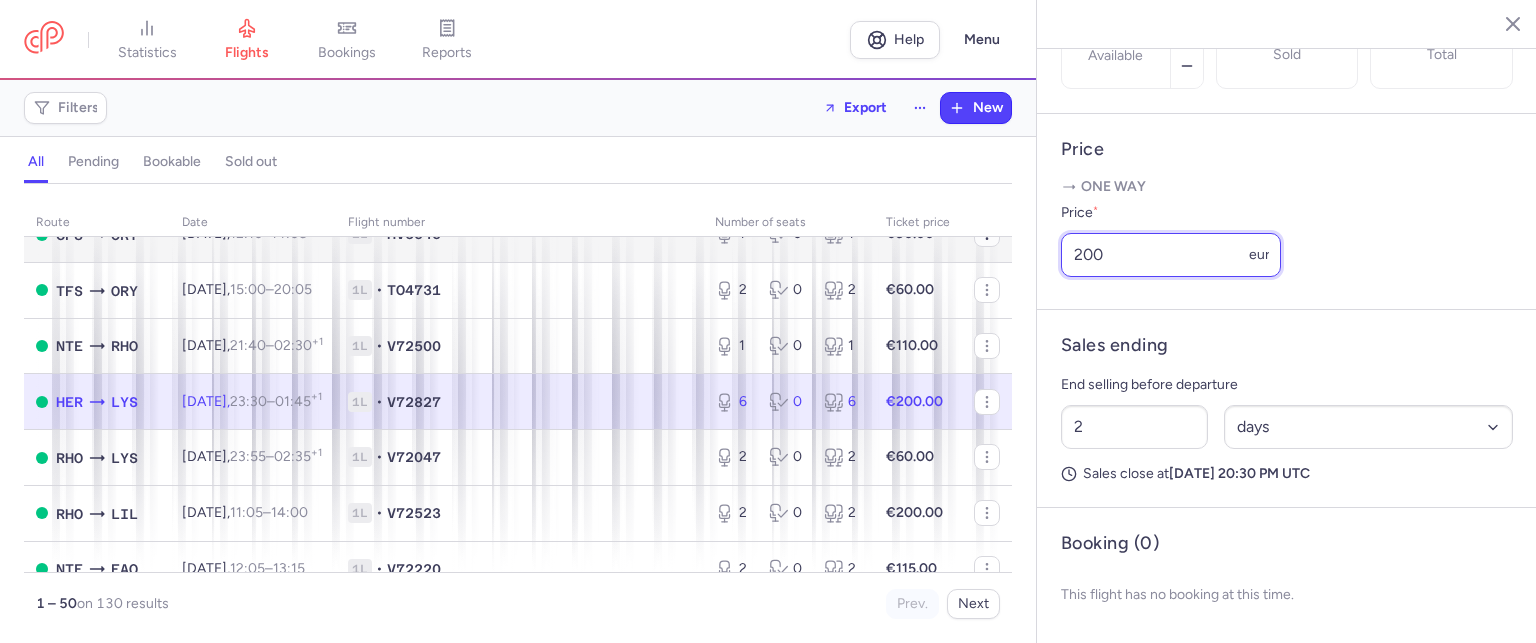 drag, startPoint x: 1048, startPoint y: 259, endPoint x: 967, endPoint y: 252, distance: 81.3019 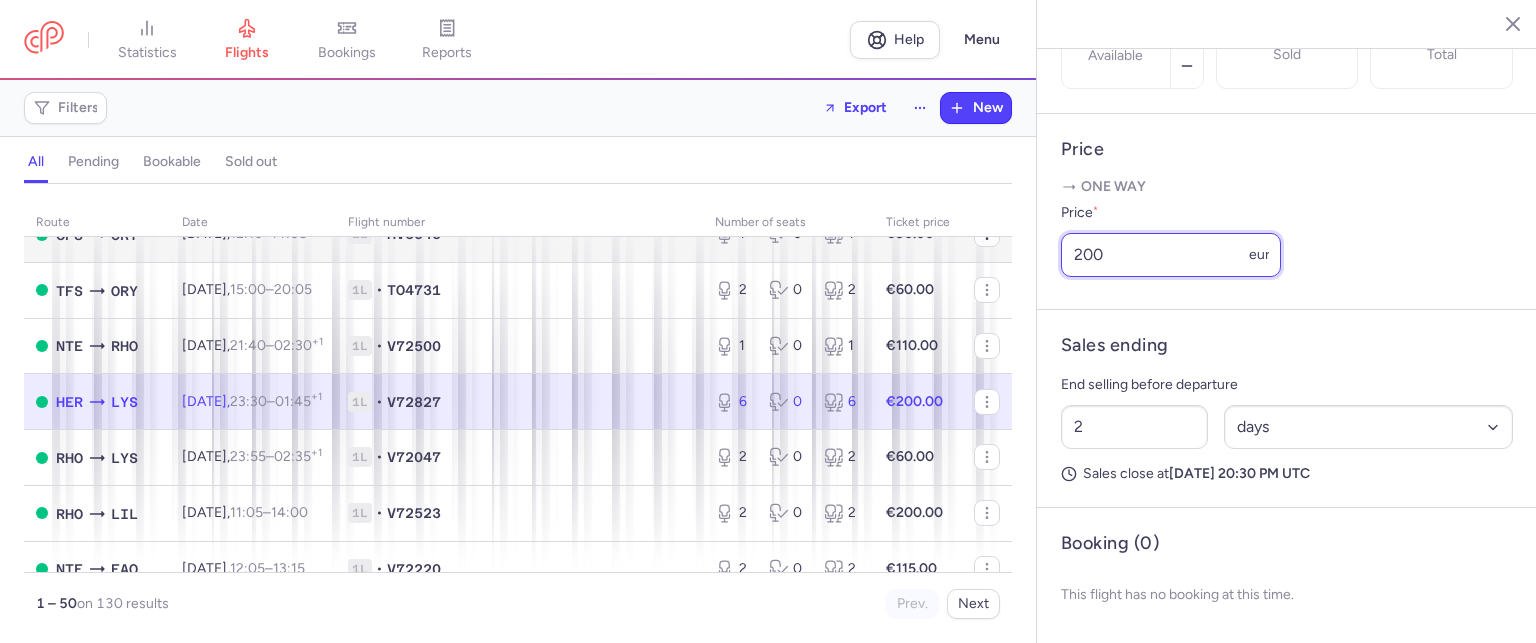 click on "statistics flights bookings reports  Help  Menu Filters  Export  New all pending bookable sold out route date Flight number number of seats Ticket price [DATE]  HER  CDG [DATE]  07:15  –  09:55  +0 1L • GQ950 0 0 0 €65.00  FUE  CDG [DATE]  11:00  –  15:50  +0 1L • E4704 0 1 1 €90.00  LIL  FAO [DATE]  17:35  –  19:30  +0 1L • V72406 1 6 7 €90.00  CDG  HER [DATE]  20:10  –  00:30  +1 1L • GQ951 1 0 1 €100.00  FAO  LIL [DATE]  20:00  –  23:50  +0 1L • V72407 10 0 10 €60.00  CDG  ACE [DATE]  05:00  –  07:55  +0 1L • E4703 6 4 10 €170.00  ACE  CDG [DATE]  08:55  –  13:55  +0 1L • E4704 20 0 20 €60.00  MAH  BES [DATE]  21:20  –  23:30  +0 1L • V72383 1 3 4 €90.00 [DATE]  NTE  PMO [DATE]  06:15  –  08:45  +0 1L • V72236 0 0 0 €150.00  NTE  OLB [DATE]  06:15  –  08:15  +0 1L • V72804 3 1 4 €80.00  LIL  OLB [DATE]  06:25  –  08:40  +0 1L • V72226 4 0 4 €58.00  OLB  ORY [DATE]  06:30" 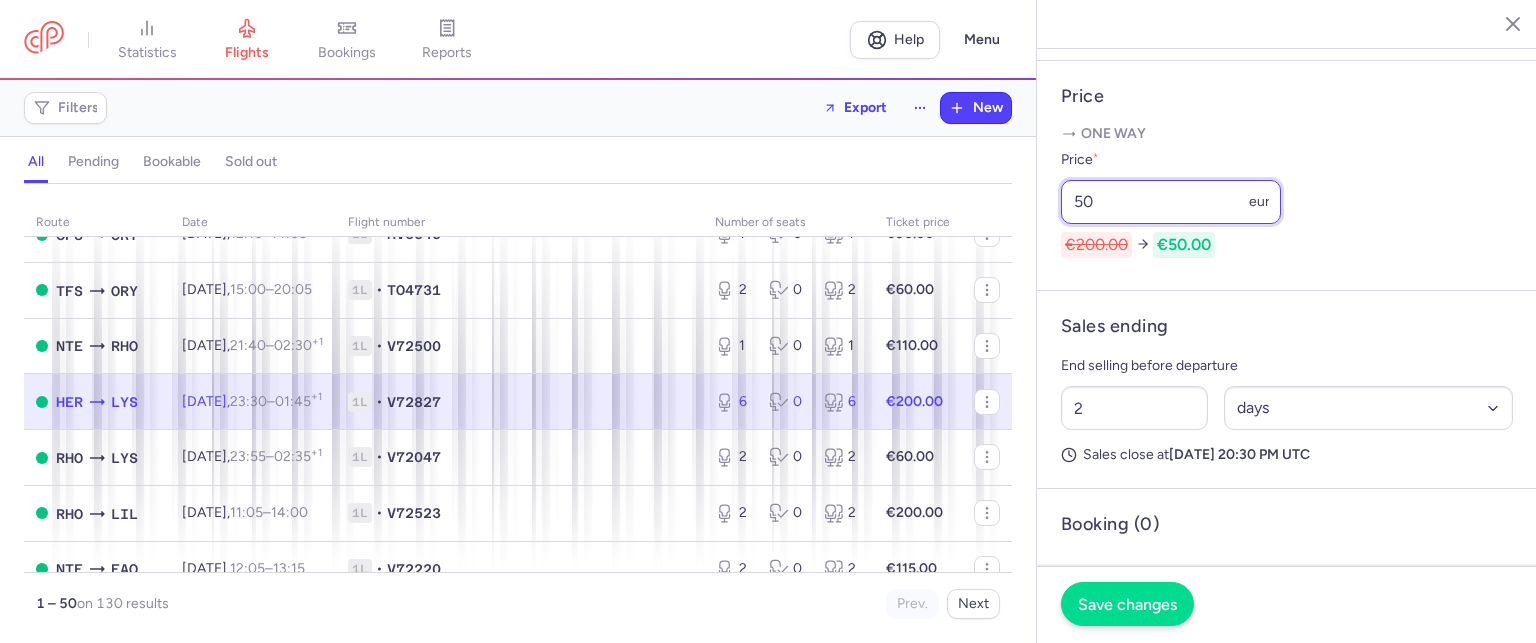 type on "50" 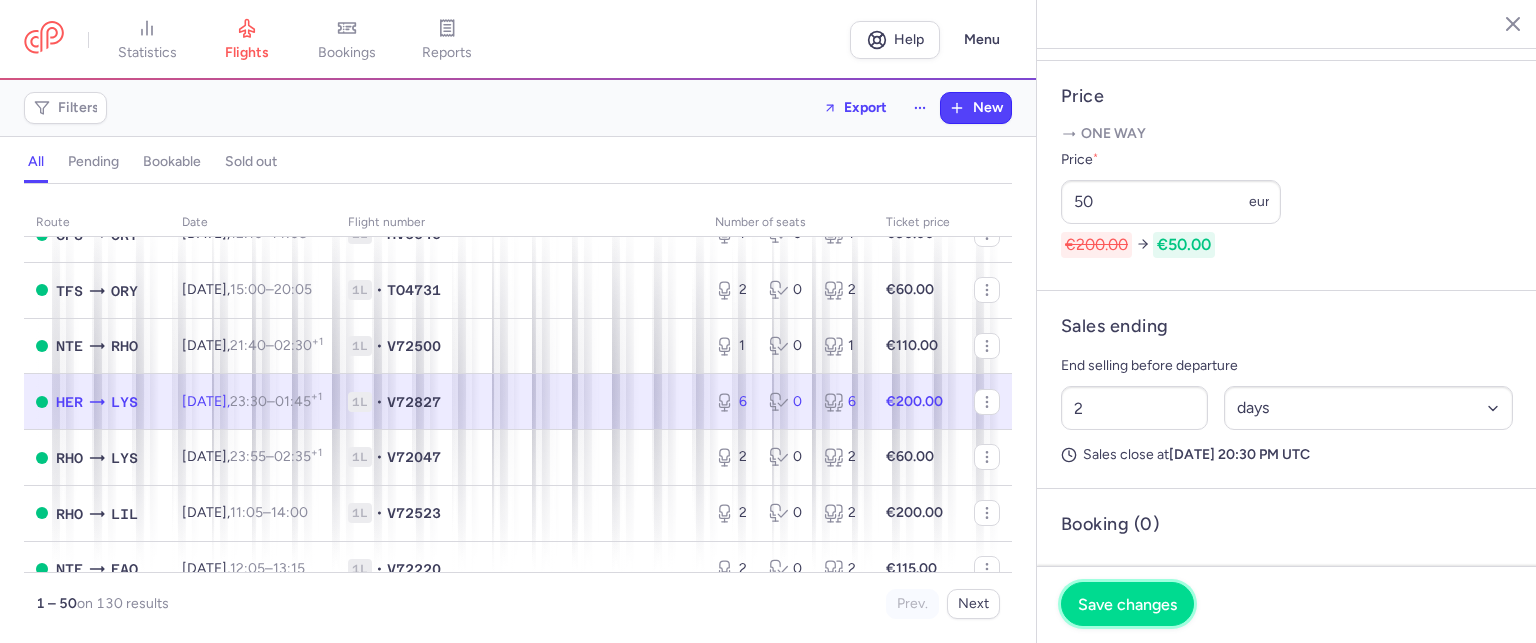 click on "Save changes" at bounding box center [1127, 604] 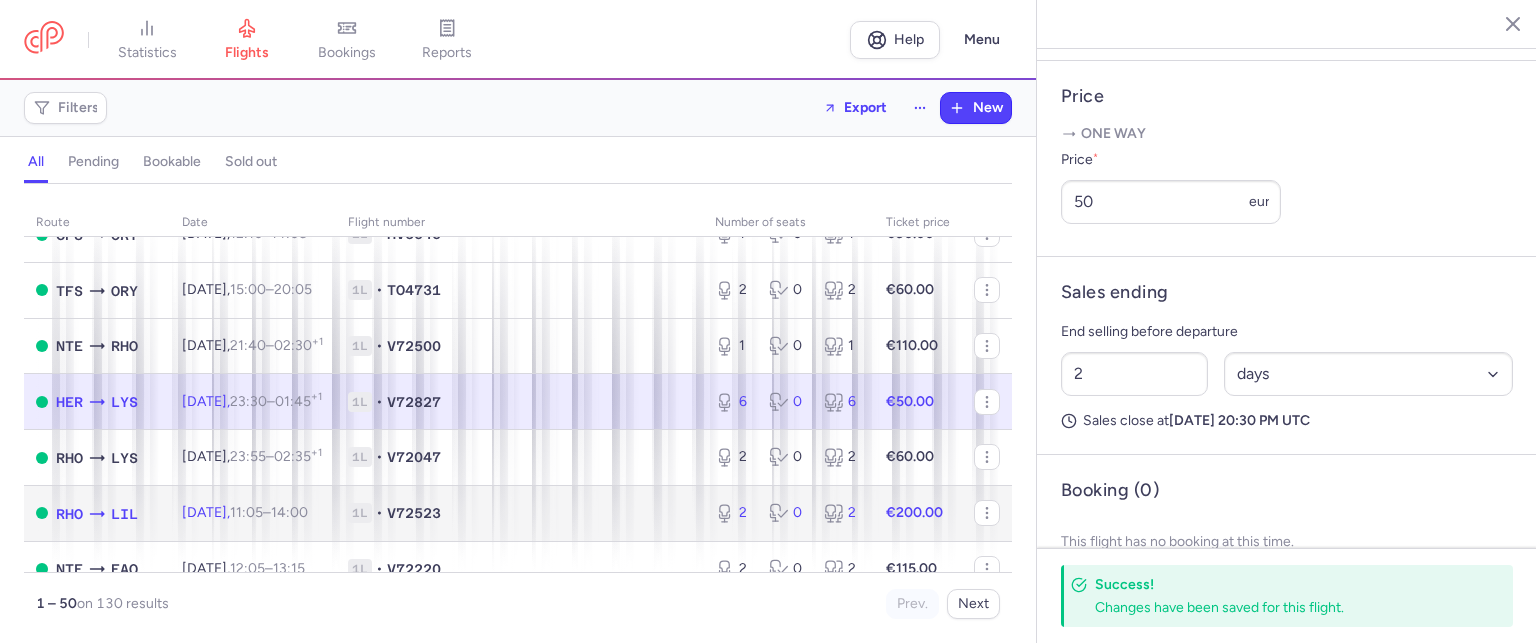 click on "1L • V72523" 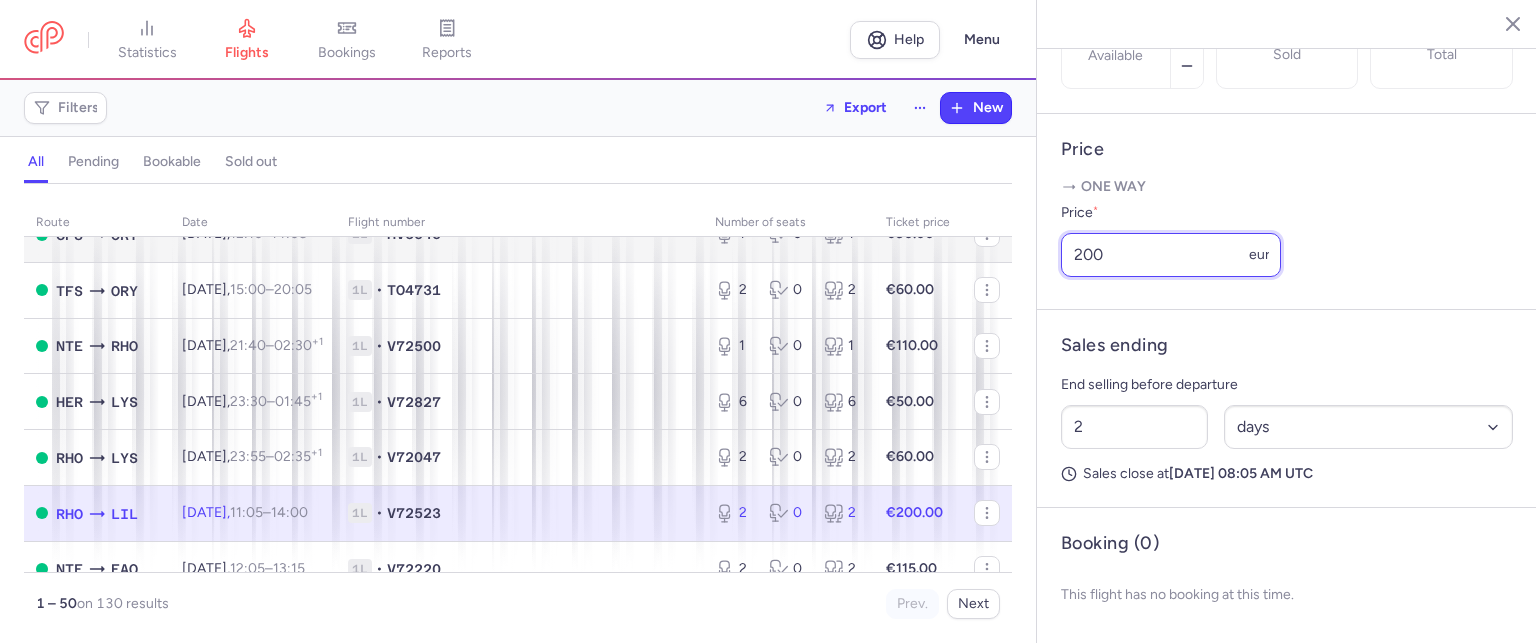 drag, startPoint x: 1104, startPoint y: 255, endPoint x: 920, endPoint y: 247, distance: 184.17383 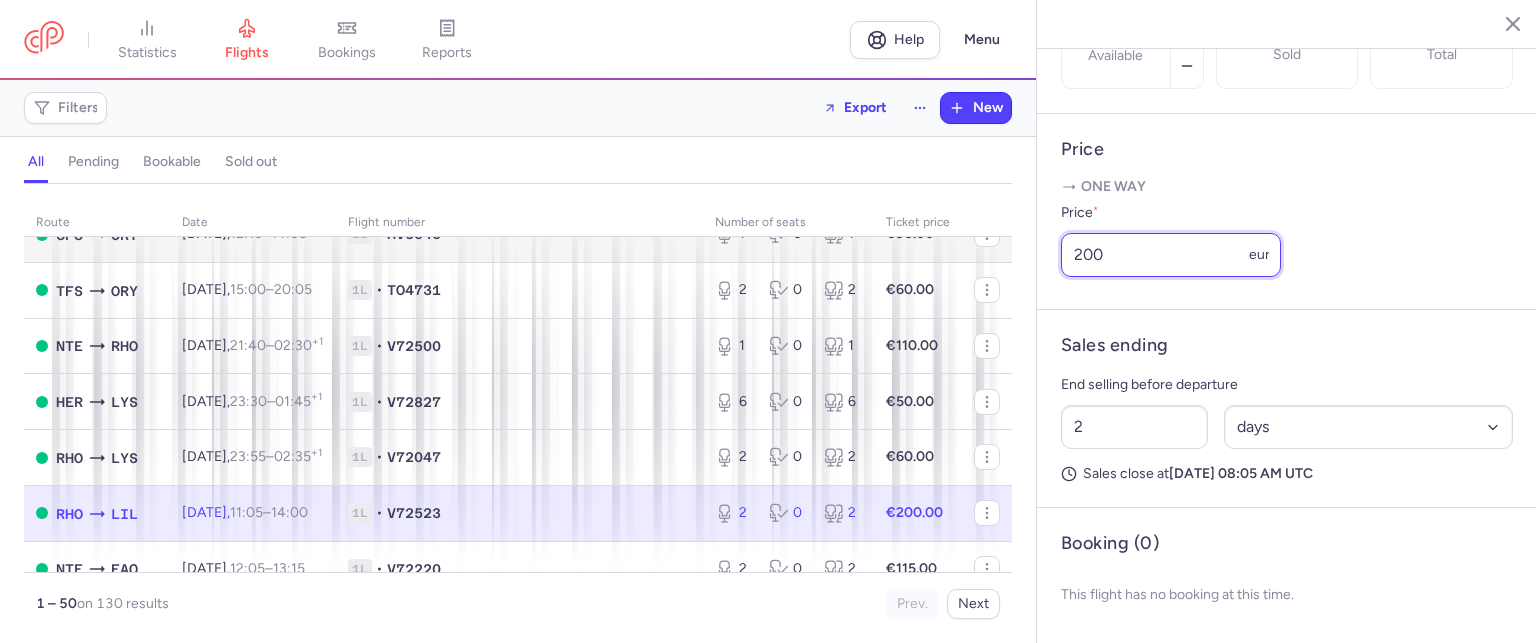 click on "statistics flights bookings reports  Help  Menu Filters  Export  New all pending bookable sold out route date Flight number number of seats Ticket price [DATE]  HER  CDG [DATE]  07:15  –  09:55  +0 1L • GQ950 0 0 0 €65.00  FUE  CDG [DATE]  11:00  –  15:50  +0 1L • E4704 0 1 1 €90.00  LIL  FAO [DATE]  17:35  –  19:30  +0 1L • V72406 1 6 7 €90.00  CDG  HER [DATE]  20:10  –  00:30  +1 1L • GQ951 1 0 1 €100.00  FAO  LIL [DATE]  20:00  –  23:50  +0 1L • V72407 10 0 10 €60.00  CDG  ACE [DATE]  05:00  –  07:55  +0 1L • E4703 6 4 10 €170.00  ACE  CDG [DATE]  08:55  –  13:55  +0 1L • E4704 20 0 20 €60.00  MAH  BES [DATE]  21:20  –  23:30  +0 1L • V72383 1 3 4 €90.00 [DATE]  NTE  PMO [DATE]  06:15  –  08:45  +0 1L • V72236 0 0 0 €150.00  NTE  OLB [DATE]  06:15  –  08:15  +0 1L • V72804 3 1 4 €80.00  LIL  OLB [DATE]  06:25  –  08:40  +0 1L • V72226 4 0 4 €58.00  OLB  ORY [DATE]  06:30" 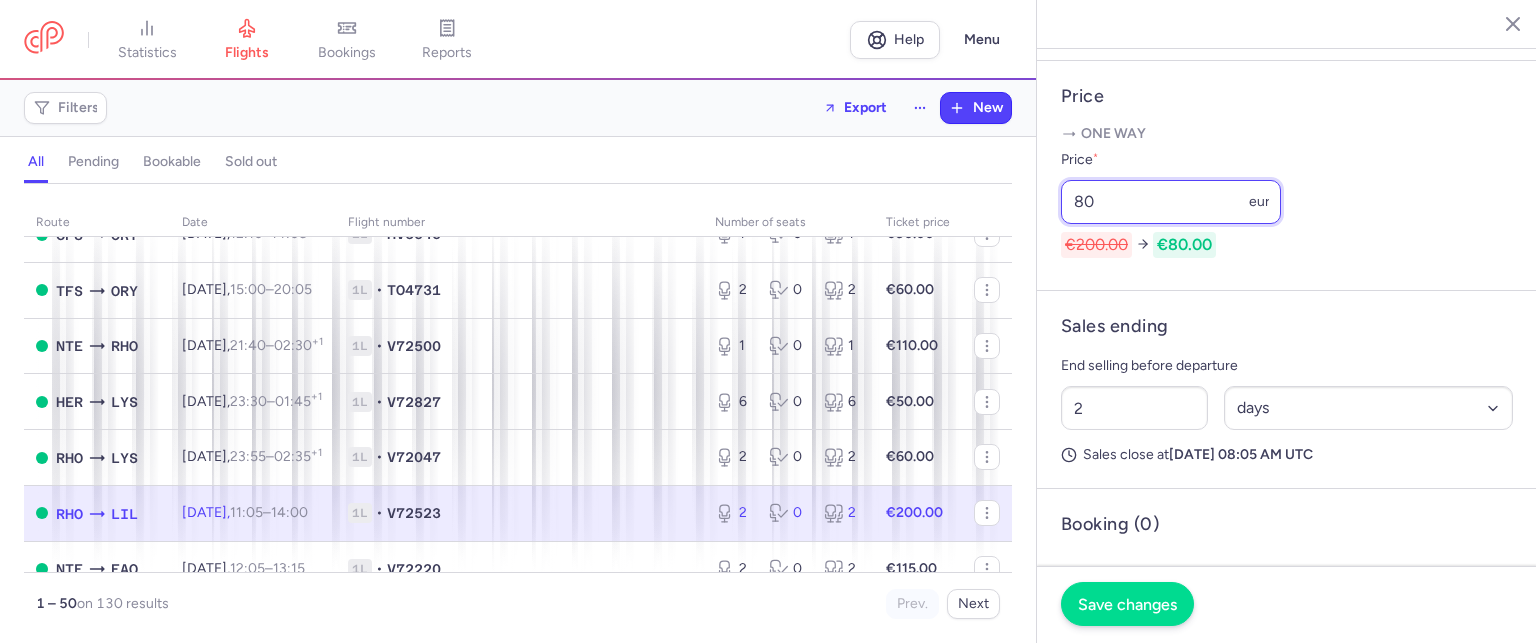 type on "80" 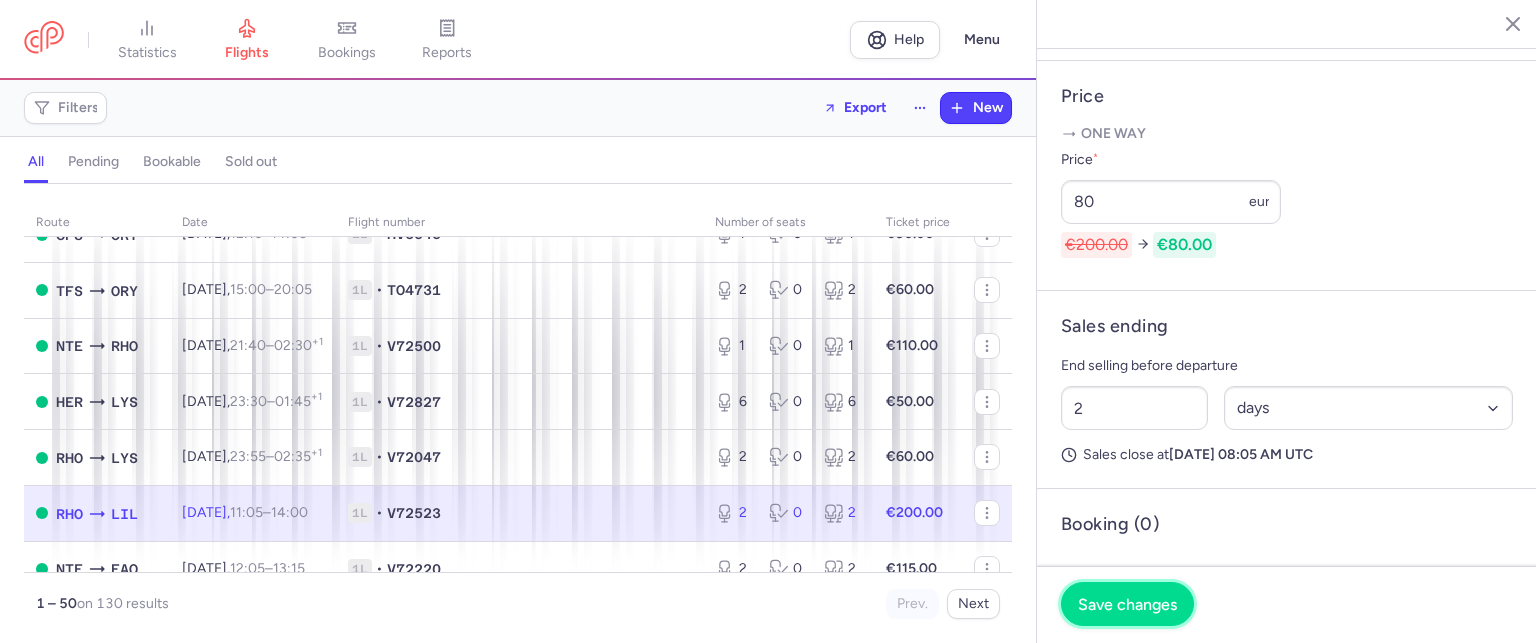 click on "Save changes" at bounding box center [1127, 604] 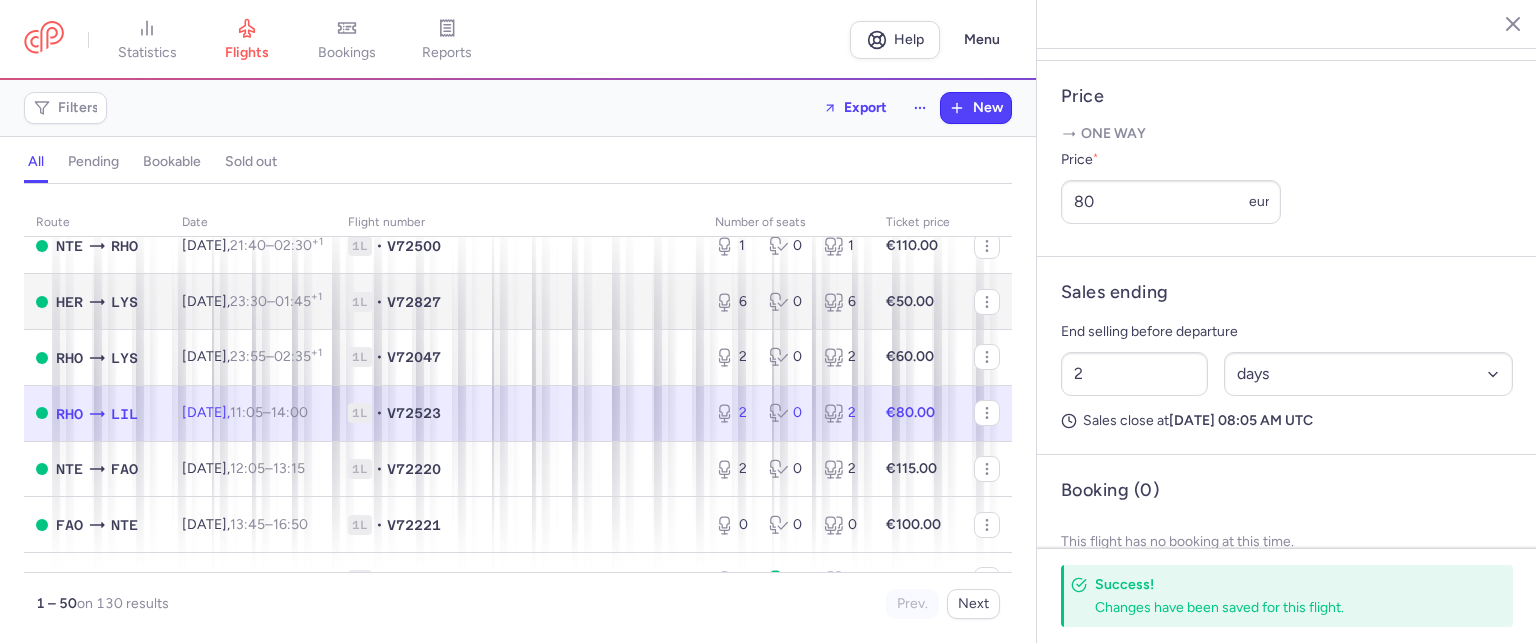 scroll, scrollTop: 1400, scrollLeft: 0, axis: vertical 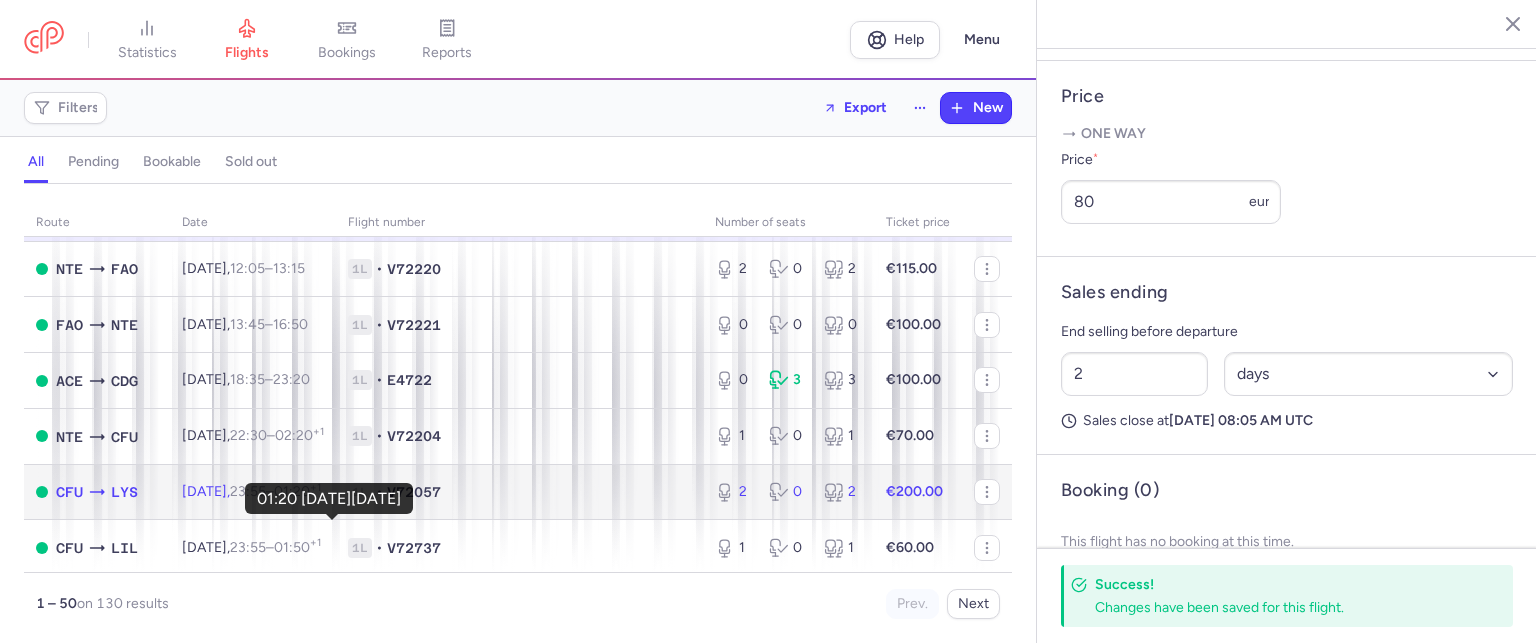 click on "01:20  +1" at bounding box center (297, 491) 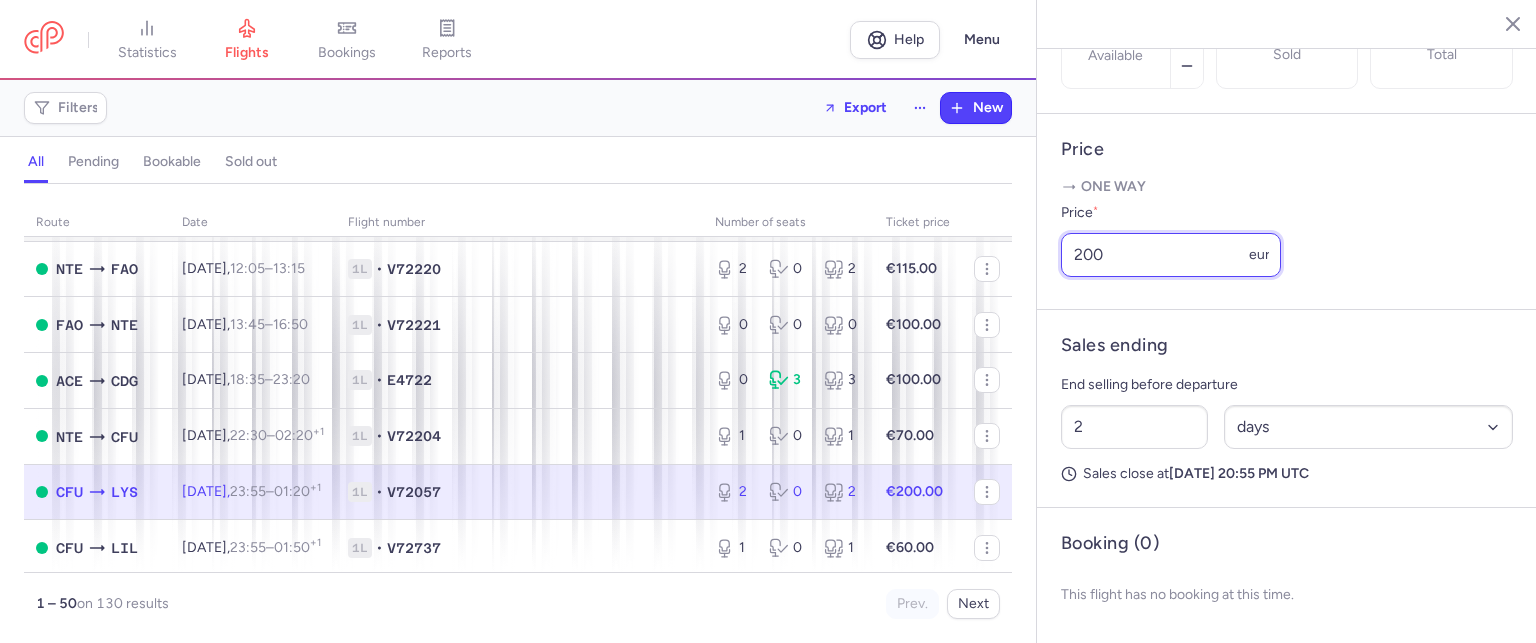drag, startPoint x: 1057, startPoint y: 267, endPoint x: 974, endPoint y: 254, distance: 84.0119 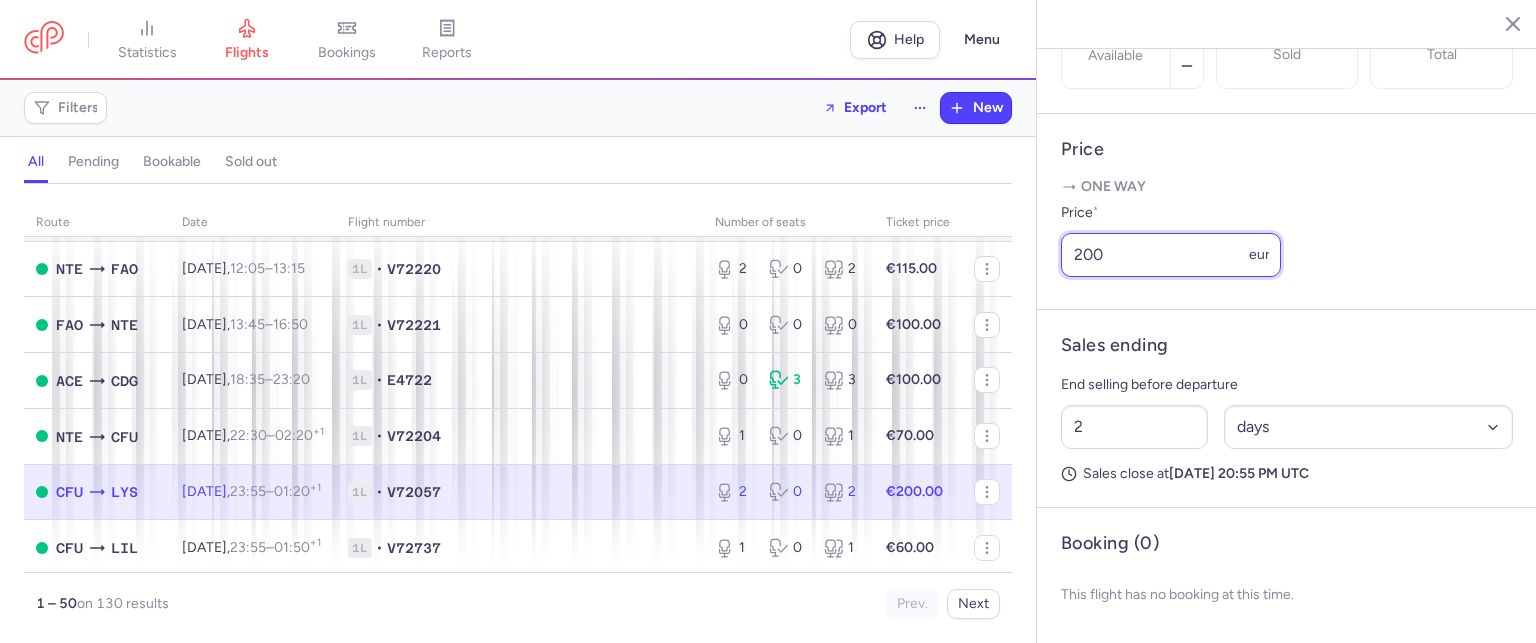 click on "statistics flights bookings reports  Help  Menu Filters  Export  New all pending bookable sold out route date Flight number number of seats Ticket price [DATE]  HER  CDG [DATE]  07:15  –  09:55  +0 1L • GQ950 0 0 0 €65.00  FUE  CDG [DATE]  11:00  –  15:50  +0 1L • E4704 0 1 1 €90.00  LIL  FAO [DATE]  17:35  –  19:30  +0 1L • V72406 1 6 7 €90.00  CDG  HER [DATE]  20:10  –  00:30  +1 1L • GQ951 1 0 1 €100.00  FAO  LIL [DATE]  20:00  –  23:50  +0 1L • V72407 10 0 10 €60.00  CDG  ACE [DATE]  05:00  –  07:55  +0 1L • E4703 6 4 10 €170.00  ACE  CDG [DATE]  08:55  –  13:55  +0 1L • E4704 20 0 20 €60.00  MAH  BES [DATE]  21:20  –  23:30  +0 1L • V72383 1 3 4 €90.00 [DATE]  NTE  PMO [DATE]  06:15  –  08:45  +0 1L • V72236 0 0 0 €150.00  NTE  OLB [DATE]  06:15  –  08:15  +0 1L • V72804 3 1 4 €80.00  LIL  OLB [DATE]  06:25  –  08:40  +0 1L • V72226 4 0 4 €58.00  OLB  ORY [DATE]  06:30" 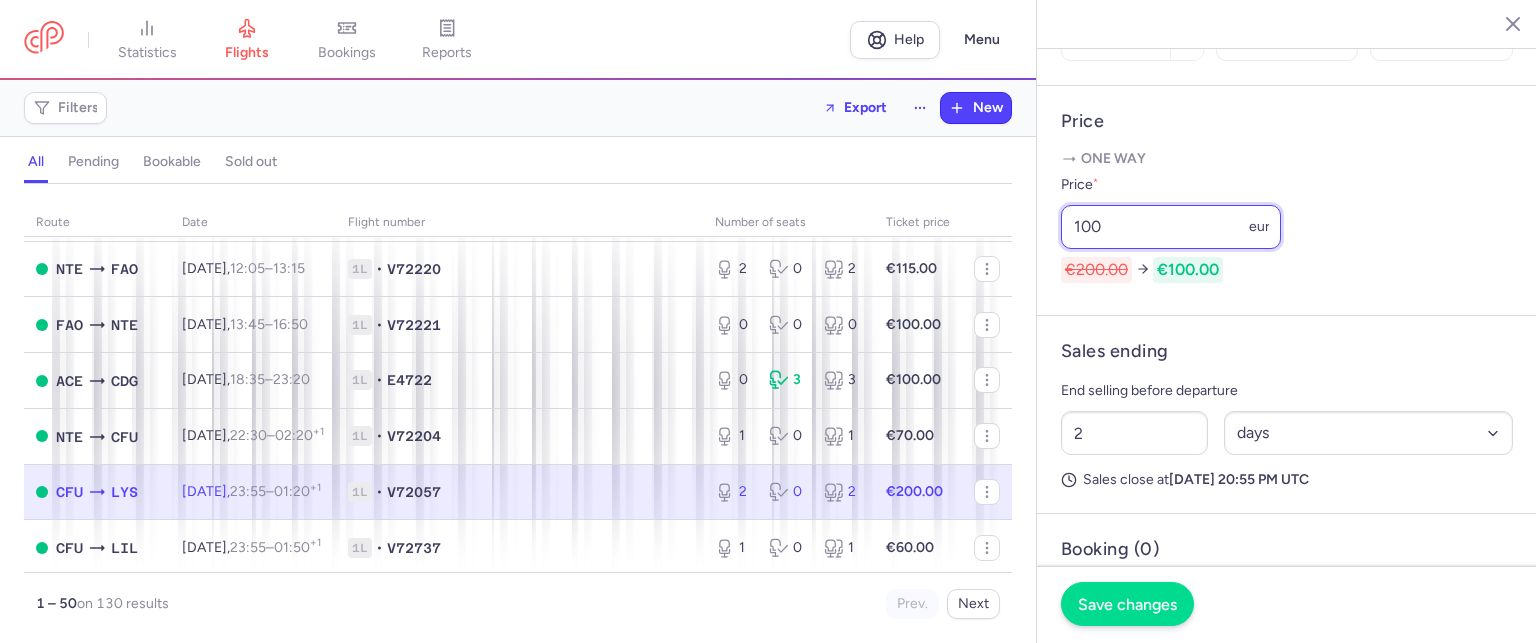 type on "100" 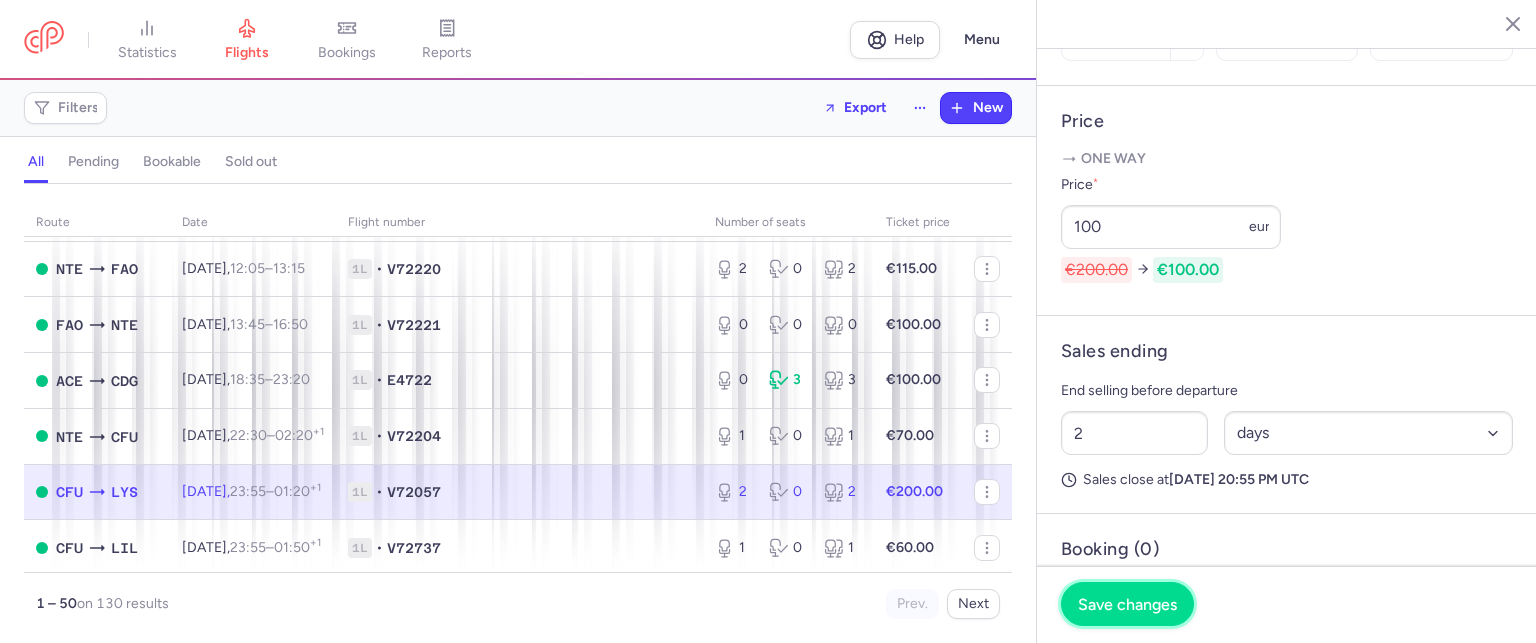 click on "Save changes" at bounding box center [1127, 604] 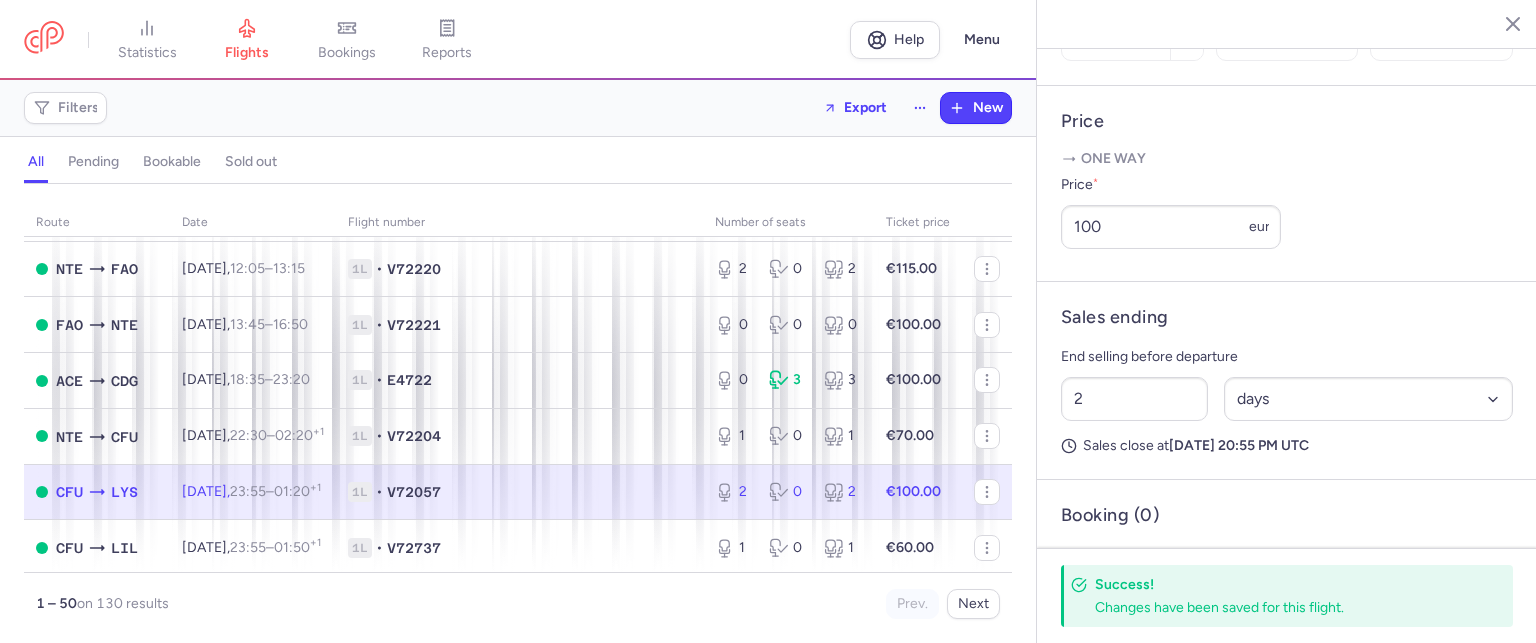 scroll, scrollTop: 1600, scrollLeft: 0, axis: vertical 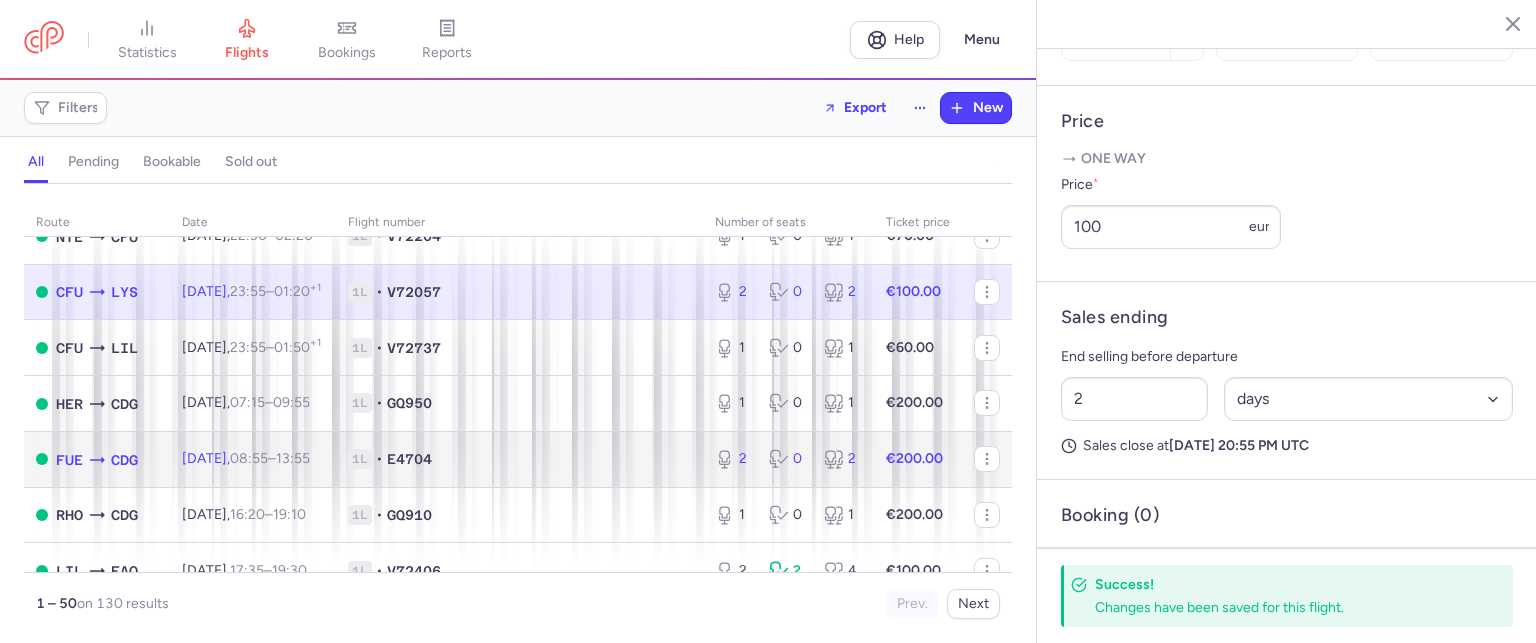 click on "[DATE]  08:55  –  13:55  +0" 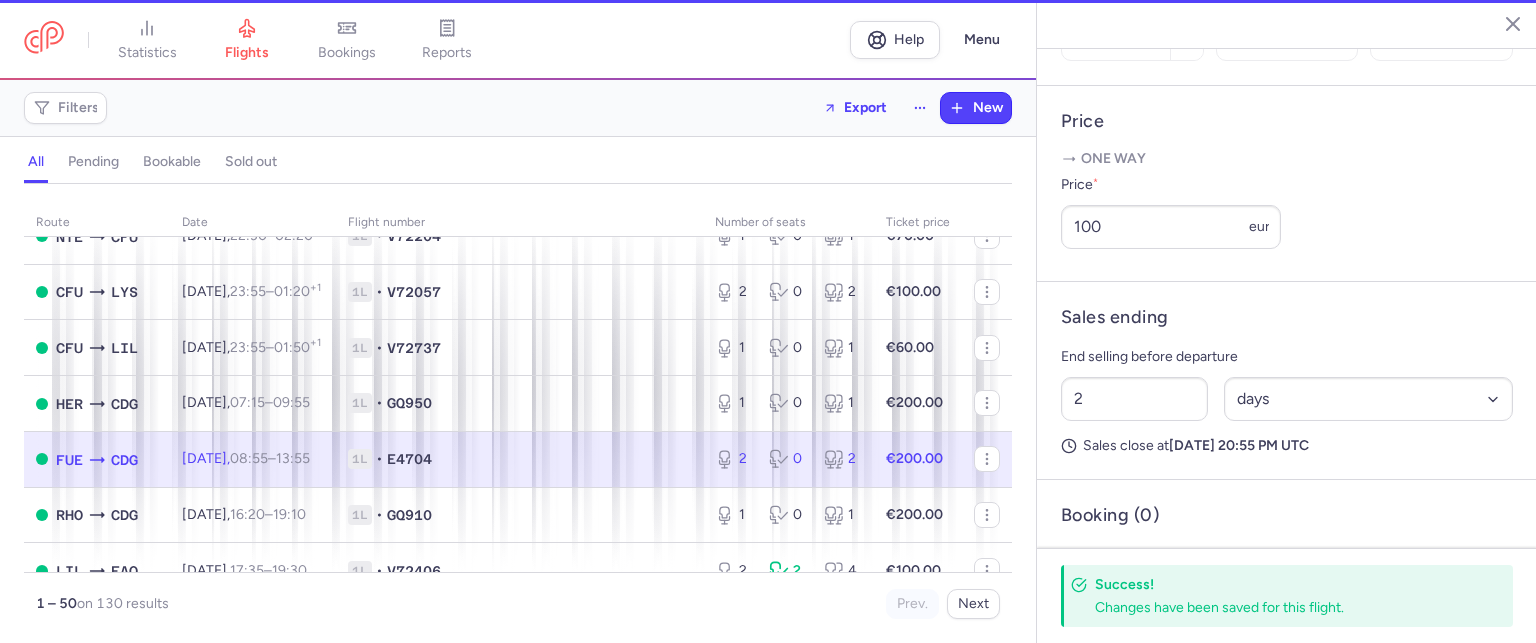 scroll, scrollTop: 760, scrollLeft: 0, axis: vertical 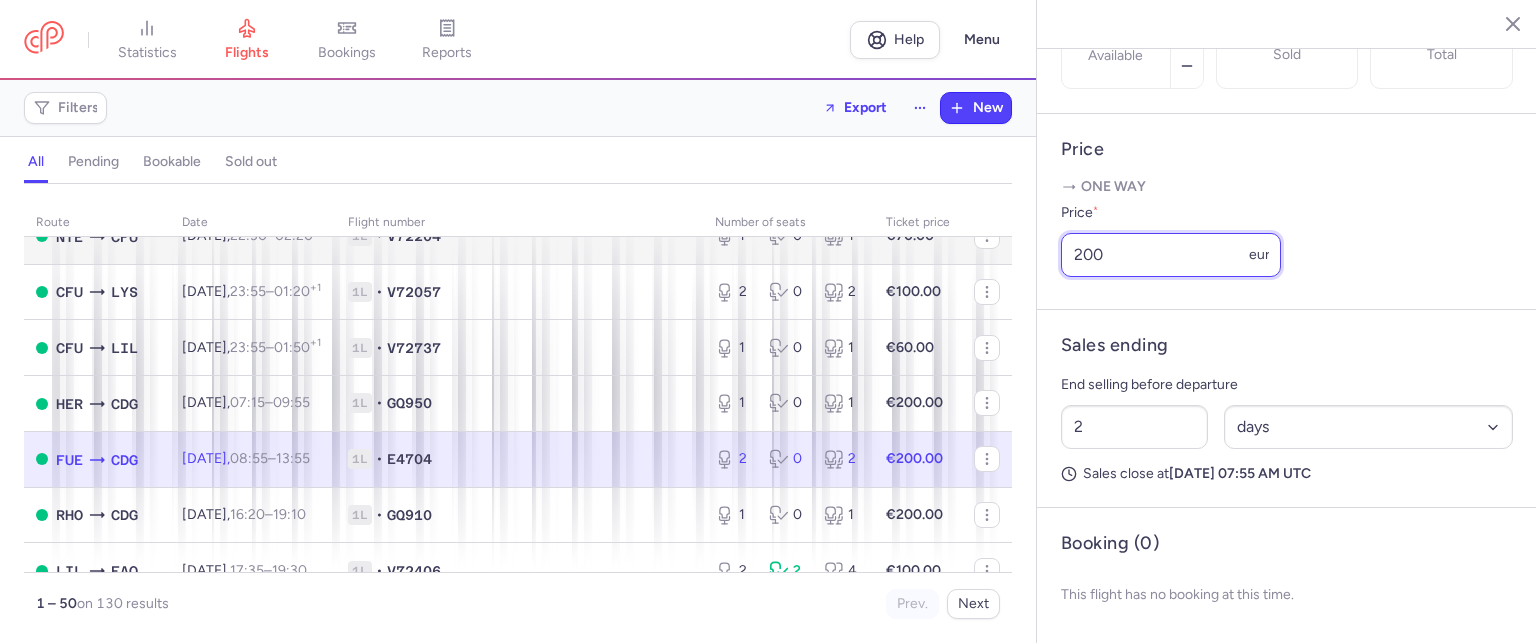 drag, startPoint x: 1134, startPoint y: 249, endPoint x: 952, endPoint y: 251, distance: 182.01099 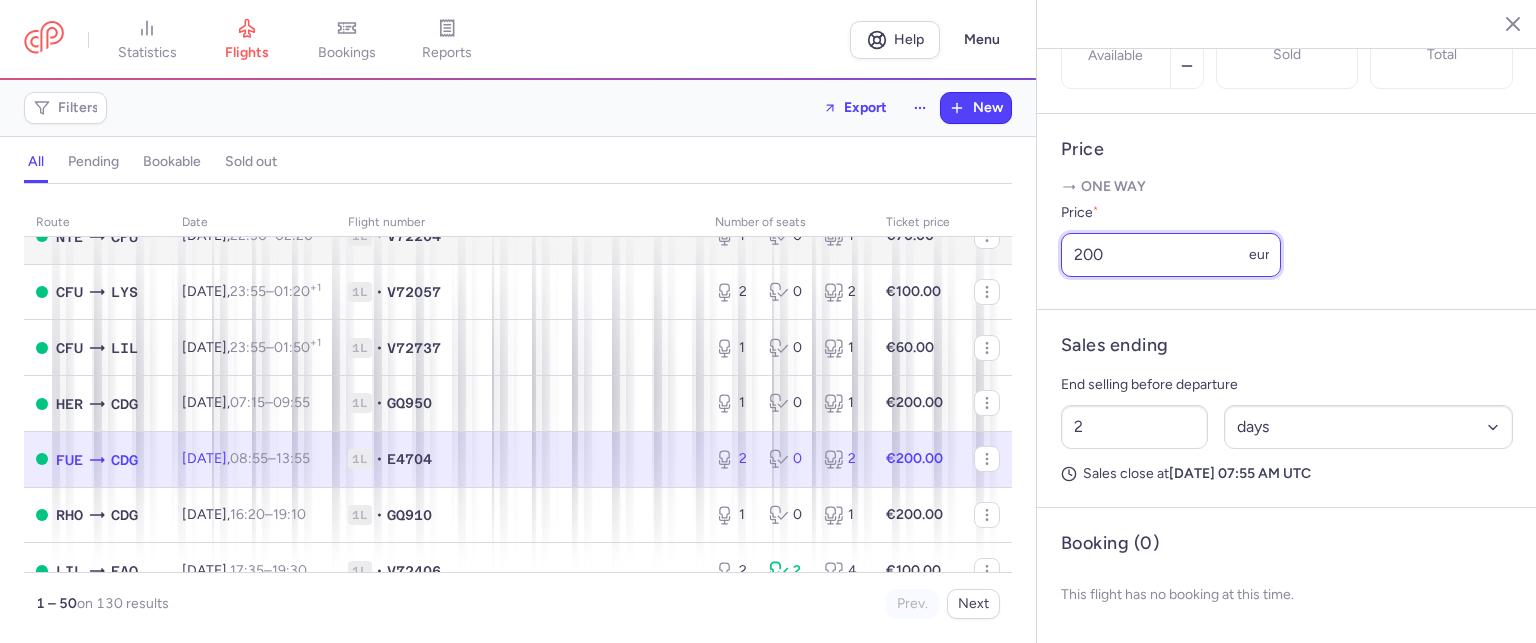 click on "statistics flights bookings reports  Help  Menu Filters  Export  New all pending bookable sold out route date Flight number number of seats Ticket price [DATE]  HER  CDG [DATE]  07:15  –  09:55  +0 1L • GQ950 0 0 0 €65.00  FUE  CDG [DATE]  11:00  –  15:50  +0 1L • E4704 0 1 1 €90.00  LIL  FAO [DATE]  17:35  –  19:30  +0 1L • V72406 1 6 7 €90.00  CDG  HER [DATE]  20:10  –  00:30  +1 1L • GQ951 1 0 1 €100.00  FAO  LIL [DATE]  20:00  –  23:50  +0 1L • V72407 10 0 10 €60.00  CDG  ACE [DATE]  05:00  –  07:55  +0 1L • E4703 6 4 10 €170.00  ACE  CDG [DATE]  08:55  –  13:55  +0 1L • E4704 20 0 20 €60.00  MAH  BES [DATE]  21:20  –  23:30  +0 1L • V72383 1 3 4 €90.00 [DATE]  NTE  PMO [DATE]  06:15  –  08:45  +0 1L • V72236 0 0 0 €150.00  NTE  OLB [DATE]  06:15  –  08:15  +0 1L • V72804 3 1 4 €80.00  LIL  OLB [DATE]  06:25  –  08:40  +0 1L • V72226 4 0 4 €58.00  OLB  ORY [DATE]  06:30" 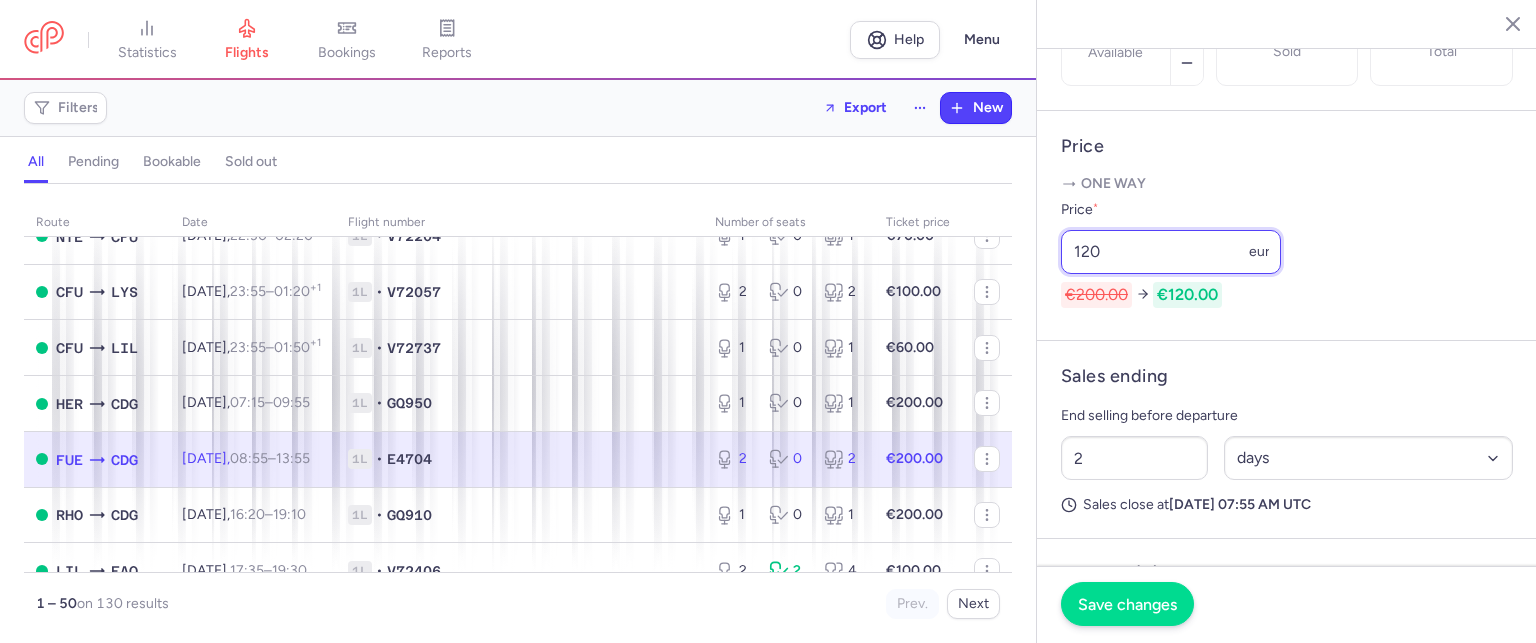 type on "120" 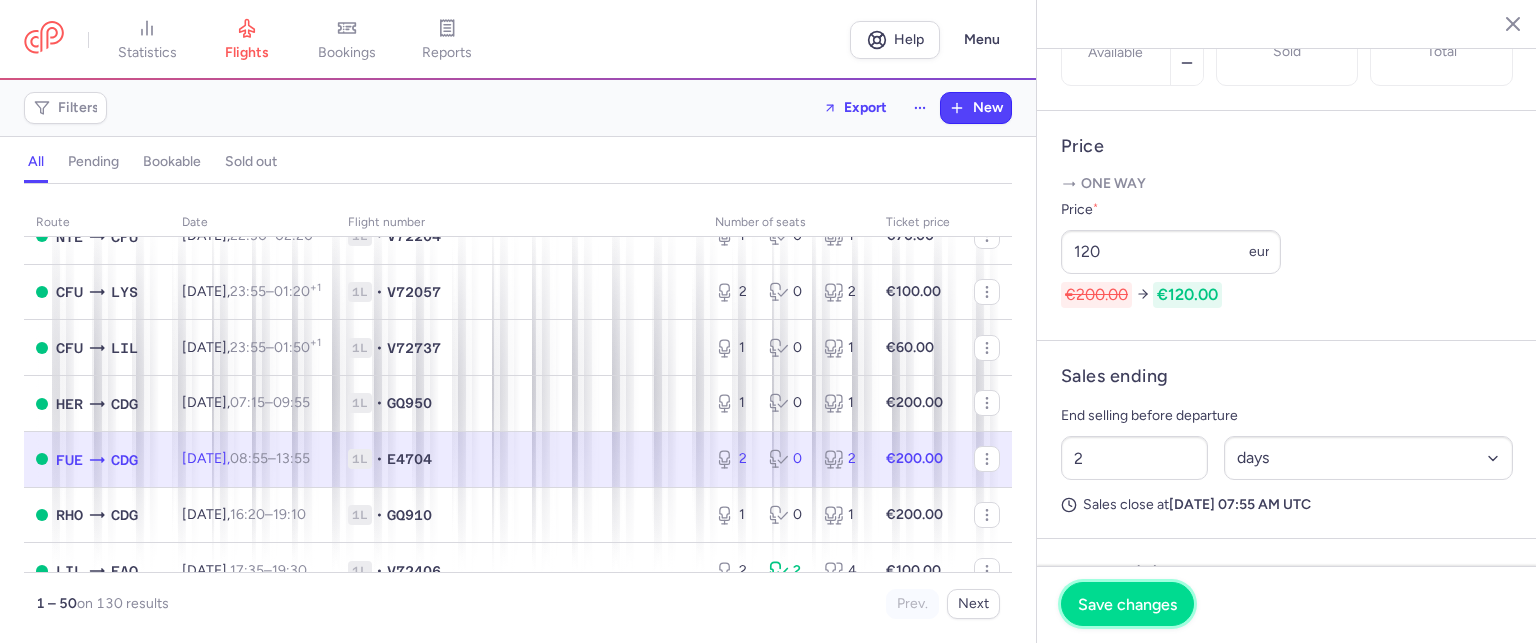 click on "Save changes" at bounding box center [1127, 604] 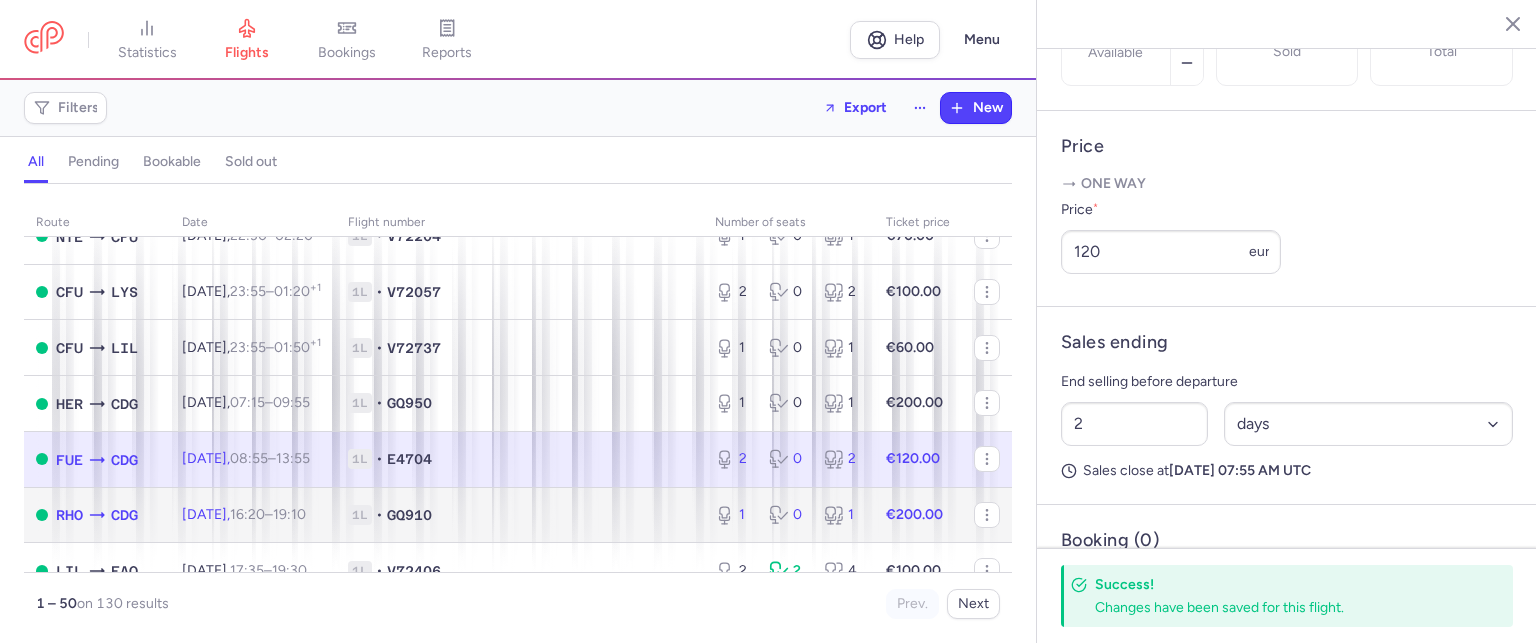 click on "1L • GQ910" 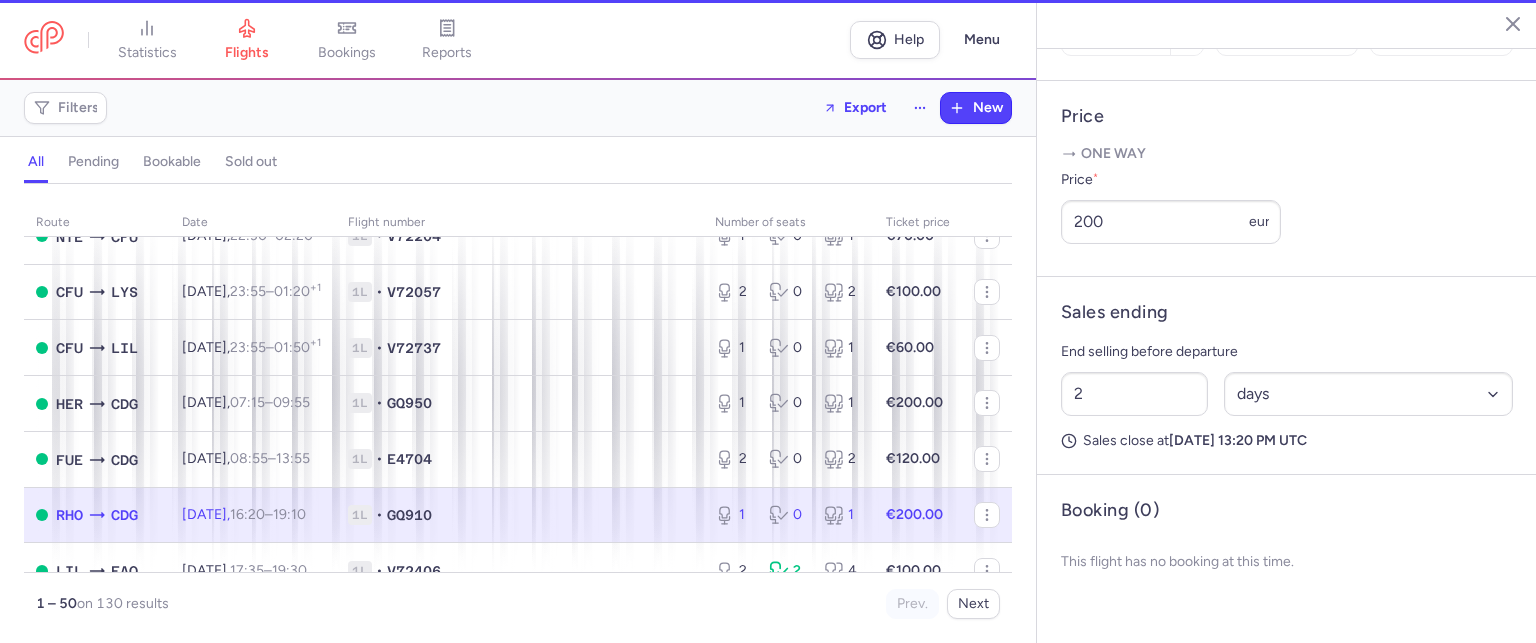 scroll, scrollTop: 734, scrollLeft: 0, axis: vertical 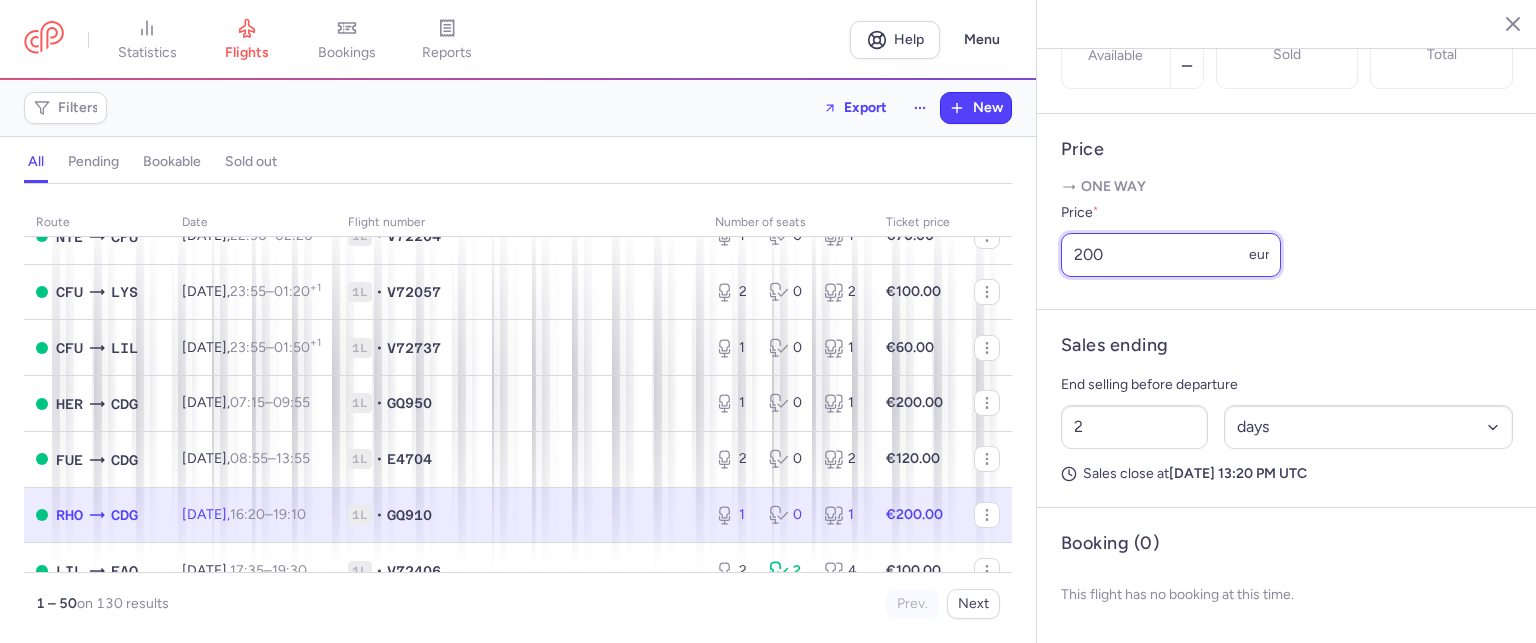 drag, startPoint x: 1118, startPoint y: 257, endPoint x: 941, endPoint y: 235, distance: 178.36198 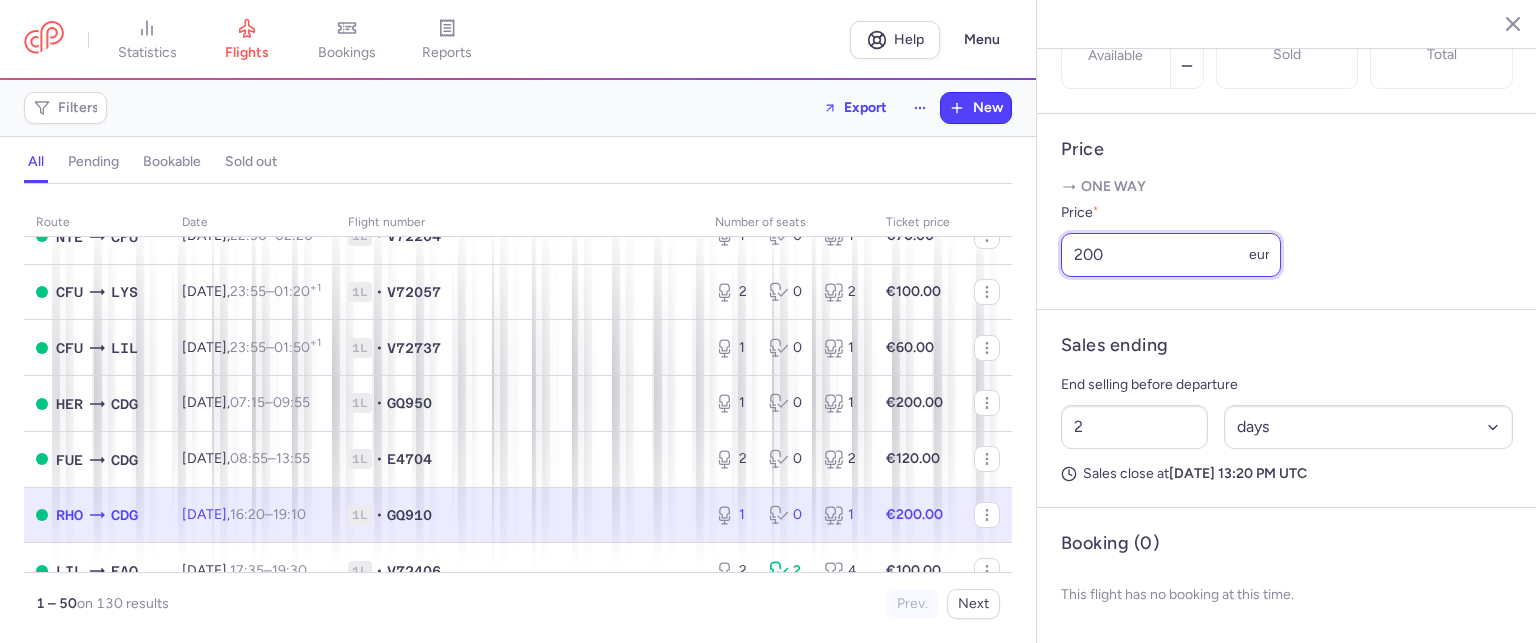 click on "statistics flights bookings reports  Help  Menu Filters  Export  New all pending bookable sold out route date Flight number number of seats Ticket price [DATE]  HER  CDG [DATE]  07:15  –  09:55  +0 1L • GQ950 0 0 0 €65.00  FUE  CDG [DATE]  11:00  –  15:50  +0 1L • E4704 0 1 1 €90.00  LIL  FAO [DATE]  17:35  –  19:30  +0 1L • V72406 1 6 7 €90.00  CDG  HER [DATE]  20:10  –  00:30  +1 1L • GQ951 1 0 1 €100.00  FAO  LIL [DATE]  20:00  –  23:50  +0 1L • V72407 10 0 10 €60.00  CDG  ACE [DATE]  05:00  –  07:55  +0 1L • E4703 6 4 10 €170.00  ACE  CDG [DATE]  08:55  –  13:55  +0 1L • E4704 20 0 20 €60.00  MAH  BES [DATE]  21:20  –  23:30  +0 1L • V72383 1 3 4 €90.00 [DATE]  NTE  PMO [DATE]  06:15  –  08:45  +0 1L • V72236 0 0 0 €150.00  NTE  OLB [DATE]  06:15  –  08:15  +0 1L • V72804 3 1 4 €80.00  LIL  OLB [DATE]  06:25  –  08:40  +0 1L • V72226 4 0 4 €58.00  OLB  ORY [DATE]  06:30" 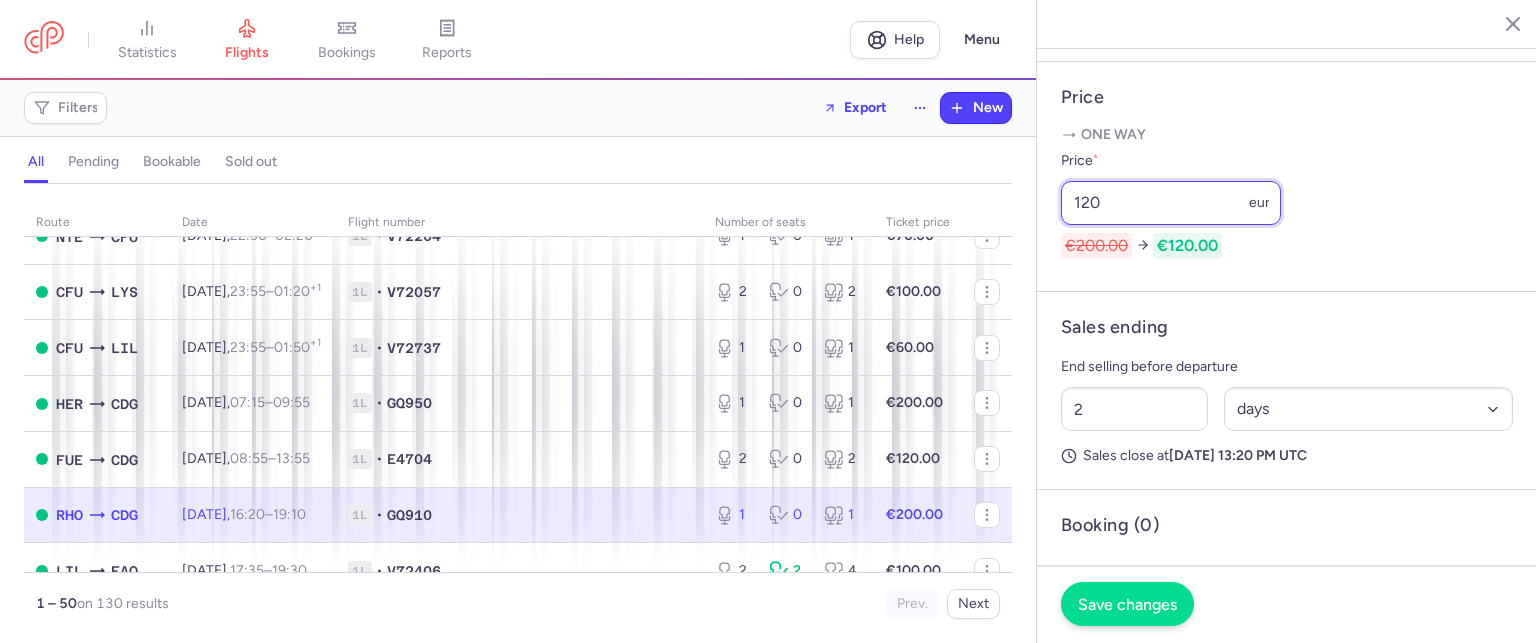 type on "120" 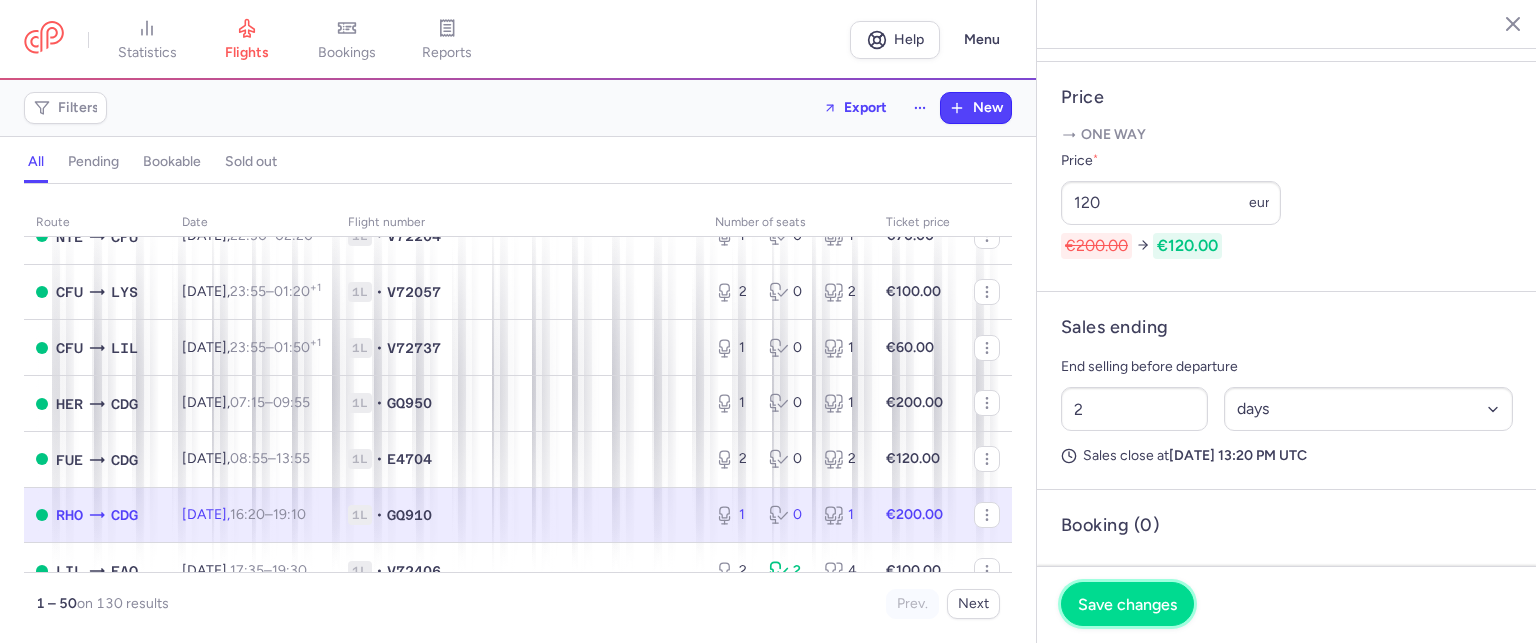click on "Save changes" at bounding box center (1127, 604) 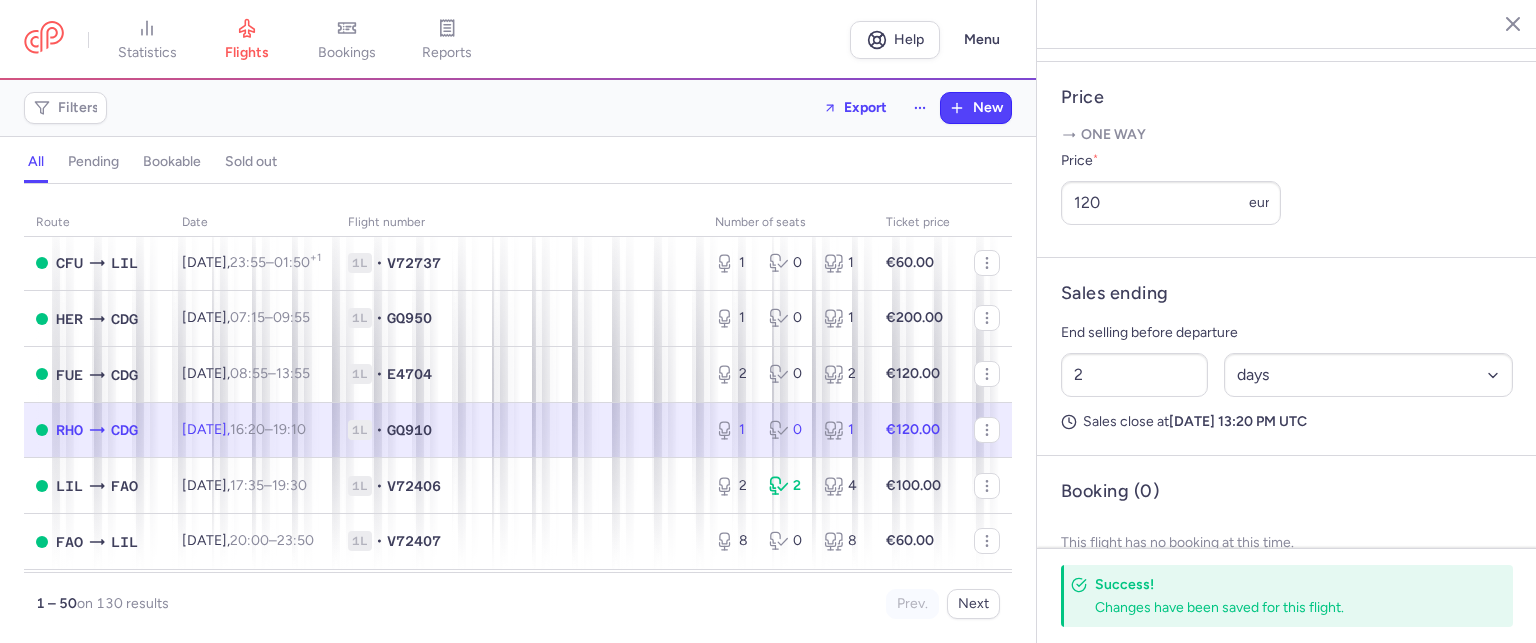 scroll, scrollTop: 1800, scrollLeft: 0, axis: vertical 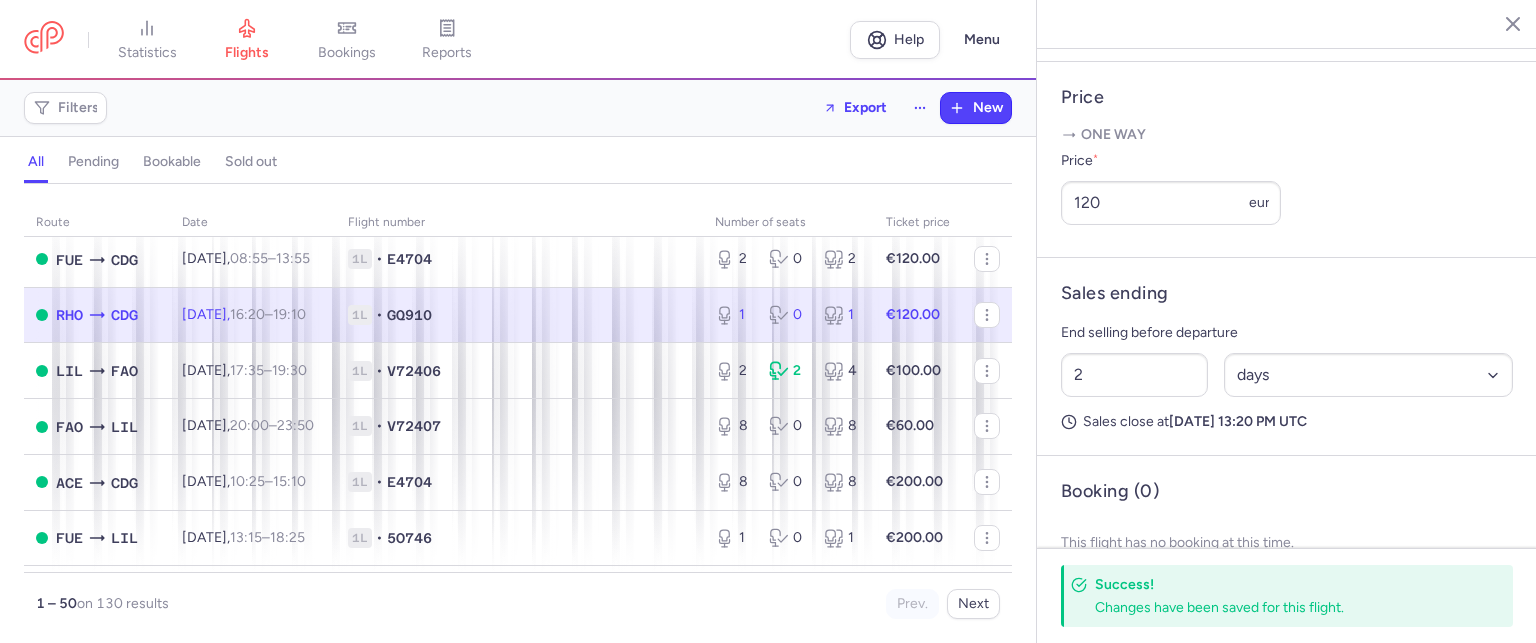 click on "1L • GQ950" 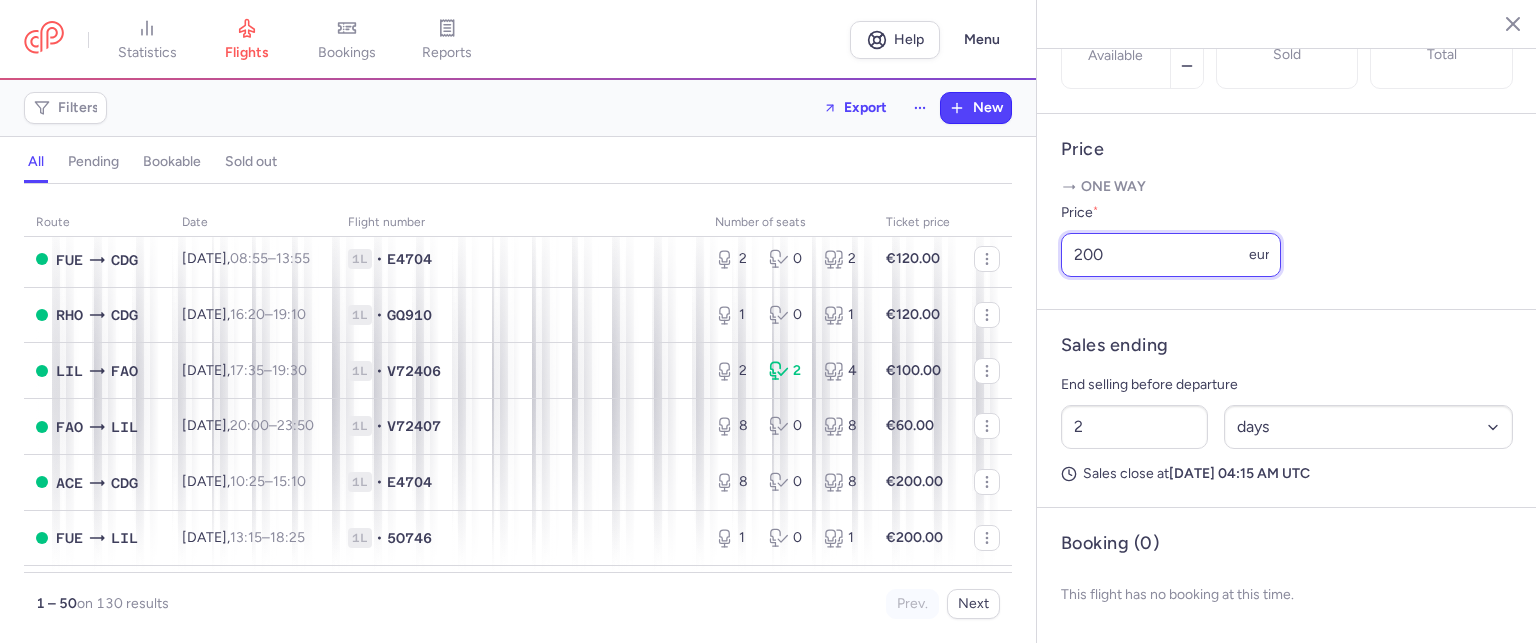 drag, startPoint x: 1118, startPoint y: 256, endPoint x: 1012, endPoint y: 248, distance: 106.30146 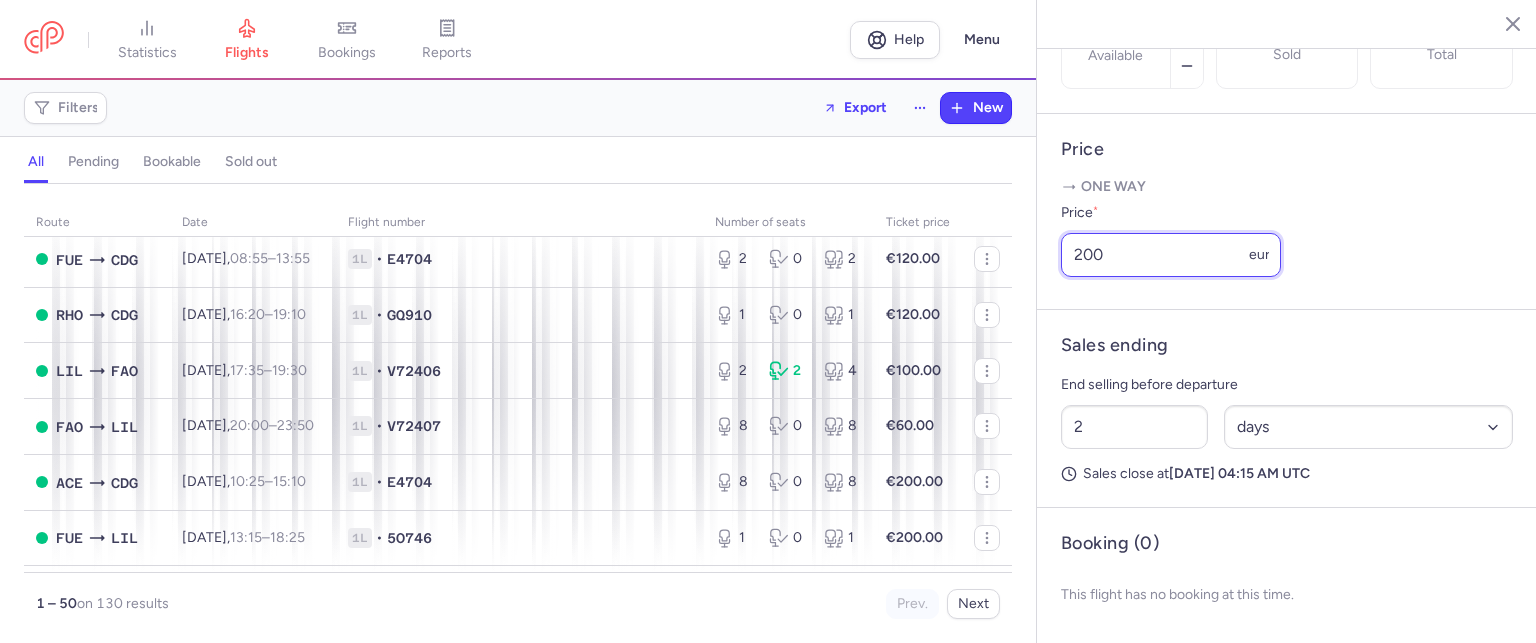 click on "statistics flights bookings reports  Help  Menu Filters  Export  New all pending bookable sold out route date Flight number number of seats Ticket price [DATE]  HER  CDG [DATE]  07:15  –  09:55  +0 1L • GQ950 0 0 0 €65.00  FUE  CDG [DATE]  11:00  –  15:50  +0 1L • E4704 0 1 1 €90.00  LIL  FAO [DATE]  17:35  –  19:30  +0 1L • V72406 1 6 7 €90.00  CDG  HER [DATE]  20:10  –  00:30  +1 1L • GQ951 1 0 1 €100.00  FAO  LIL [DATE]  20:00  –  23:50  +0 1L • V72407 10 0 10 €60.00  CDG  ACE [DATE]  05:00  –  07:55  +0 1L • E4703 6 4 10 €170.00  ACE  CDG [DATE]  08:55  –  13:55  +0 1L • E4704 20 0 20 €60.00  MAH  BES [DATE]  21:20  –  23:30  +0 1L • V72383 1 3 4 €90.00 [DATE]  NTE  PMO [DATE]  06:15  –  08:45  +0 1L • V72236 0 0 0 €150.00  NTE  OLB [DATE]  06:15  –  08:15  +0 1L • V72804 3 1 4 €80.00  LIL  OLB [DATE]  06:25  –  08:40  +0 1L • V72226 4 0 4 €58.00  OLB  ORY [DATE]  06:30" 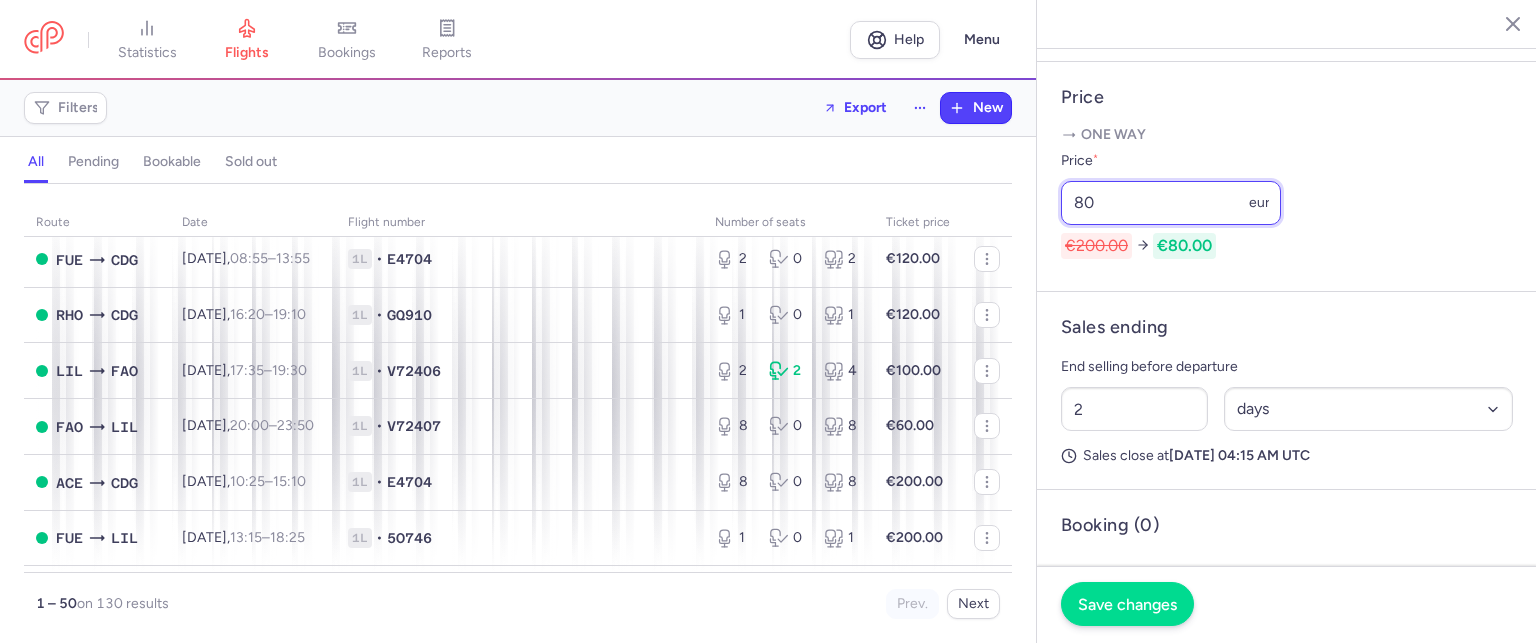 type on "80" 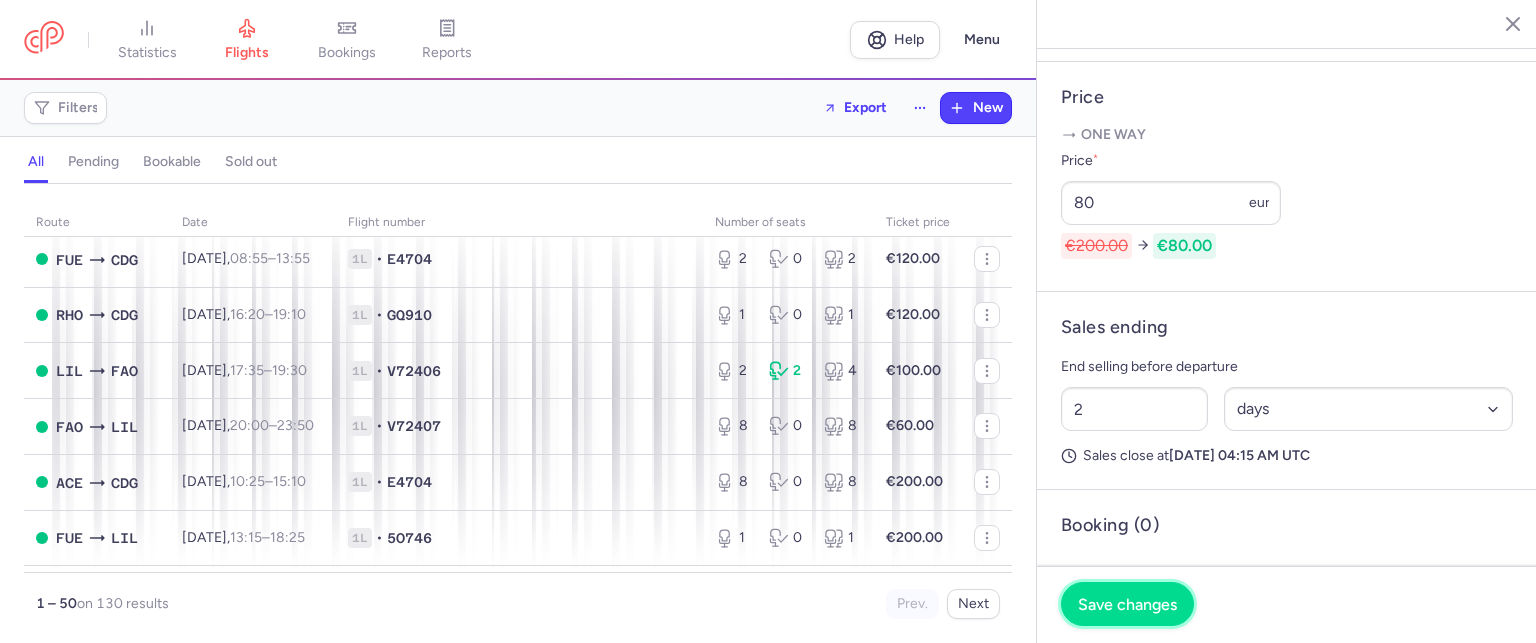 click on "Save changes" at bounding box center (1127, 604) 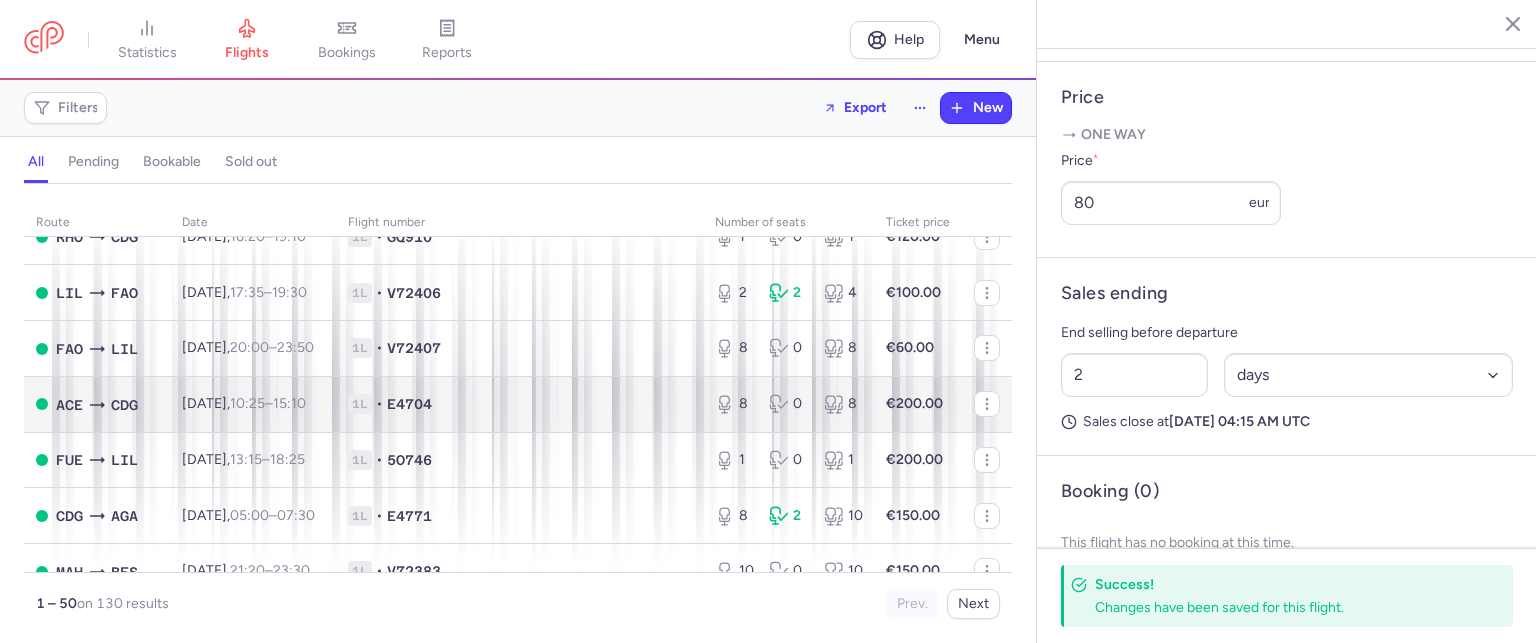 scroll, scrollTop: 1900, scrollLeft: 0, axis: vertical 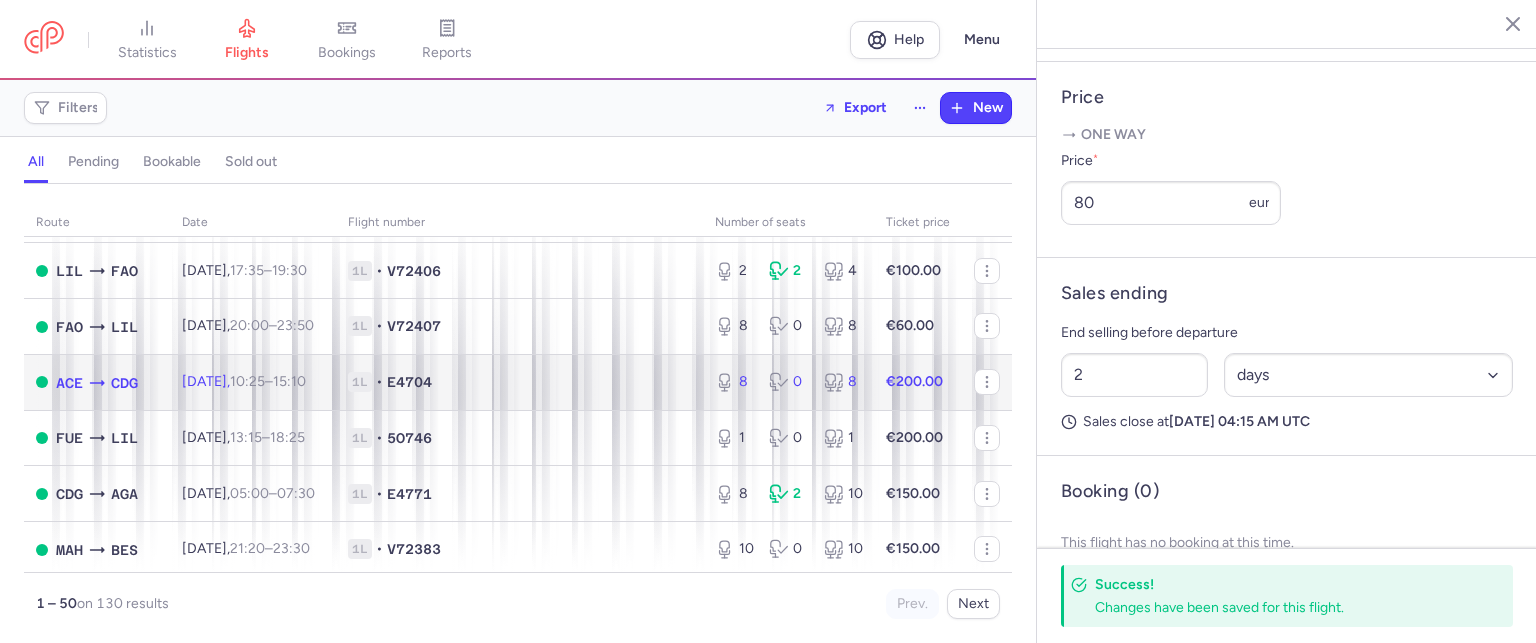 click on "15:10  +0" at bounding box center (289, 381) 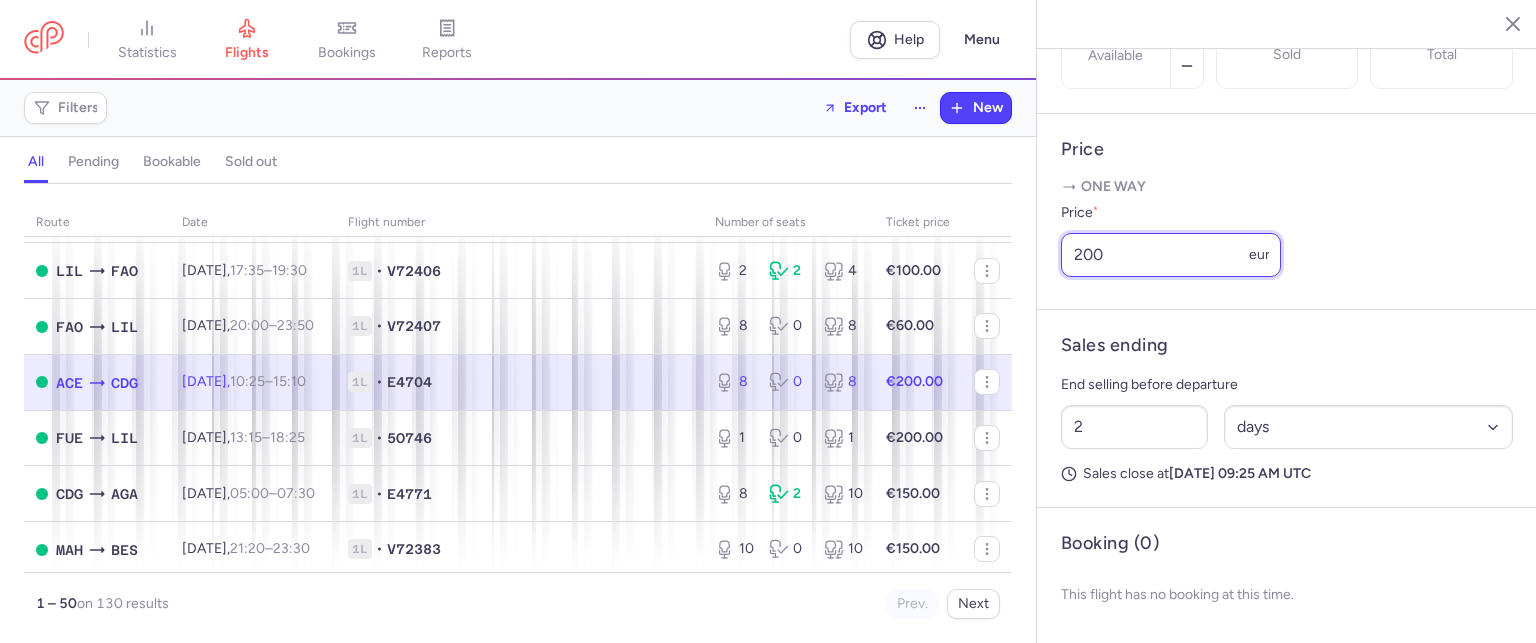 drag, startPoint x: 1132, startPoint y: 260, endPoint x: 1004, endPoint y: 251, distance: 128.31601 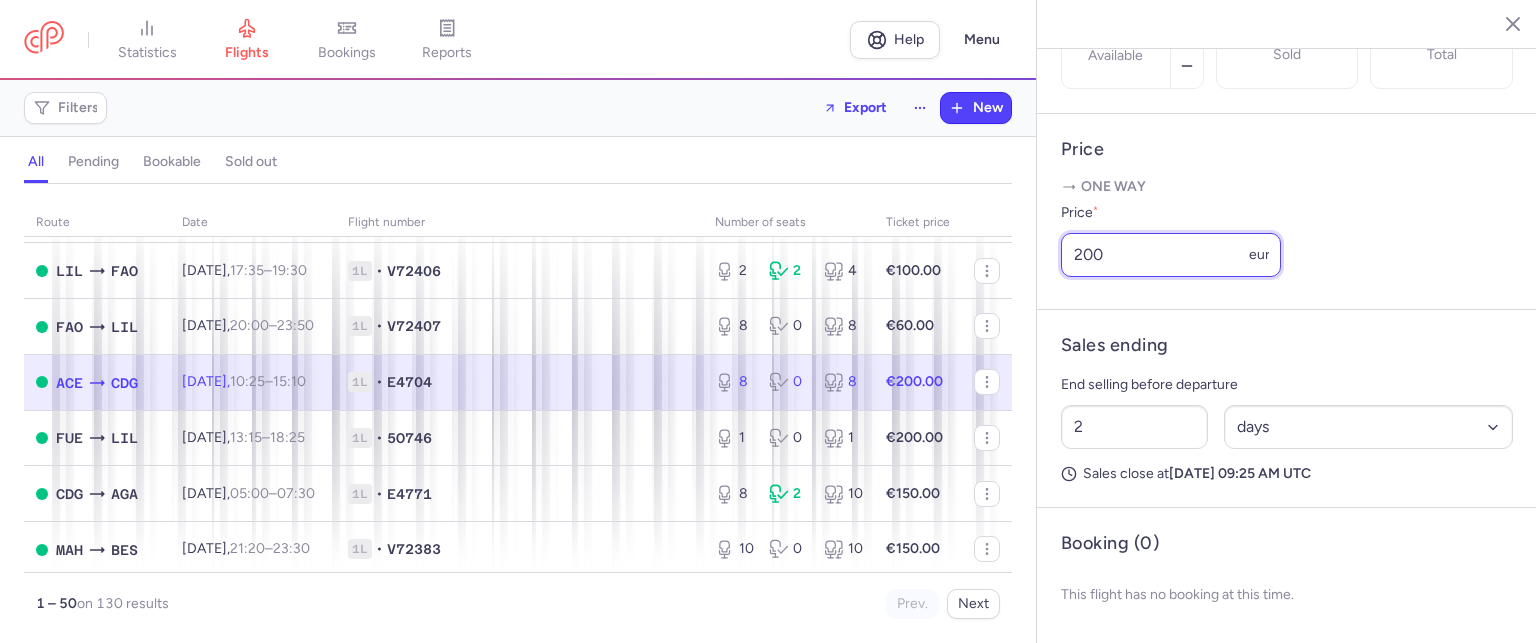 click on "statistics flights bookings reports  Help  Menu Filters  Export  New all pending bookable sold out route date Flight number number of seats Ticket price [DATE]  HER  CDG [DATE]  07:15  –  09:55  +0 1L • GQ950 0 0 0 €65.00  FUE  CDG [DATE]  11:00  –  15:50  +0 1L • E4704 0 1 1 €90.00  LIL  FAO [DATE]  17:35  –  19:30  +0 1L • V72406 1 6 7 €90.00  CDG  HER [DATE]  20:10  –  00:30  +1 1L • GQ951 1 0 1 €100.00  FAO  LIL [DATE]  20:00  –  23:50  +0 1L • V72407 10 0 10 €60.00  CDG  ACE [DATE]  05:00  –  07:55  +0 1L • E4703 6 4 10 €170.00  ACE  CDG [DATE]  08:55  –  13:55  +0 1L • E4704 20 0 20 €60.00  MAH  BES [DATE]  21:20  –  23:30  +0 1L • V72383 1 3 4 €90.00 [DATE]  NTE  PMO [DATE]  06:15  –  08:45  +0 1L • V72236 0 0 0 €150.00  NTE  OLB [DATE]  06:15  –  08:15  +0 1L • V72804 3 1 4 €80.00  LIL  OLB [DATE]  06:25  –  08:40  +0 1L • V72226 4 0 4 €58.00  OLB  ORY [DATE]  06:30" 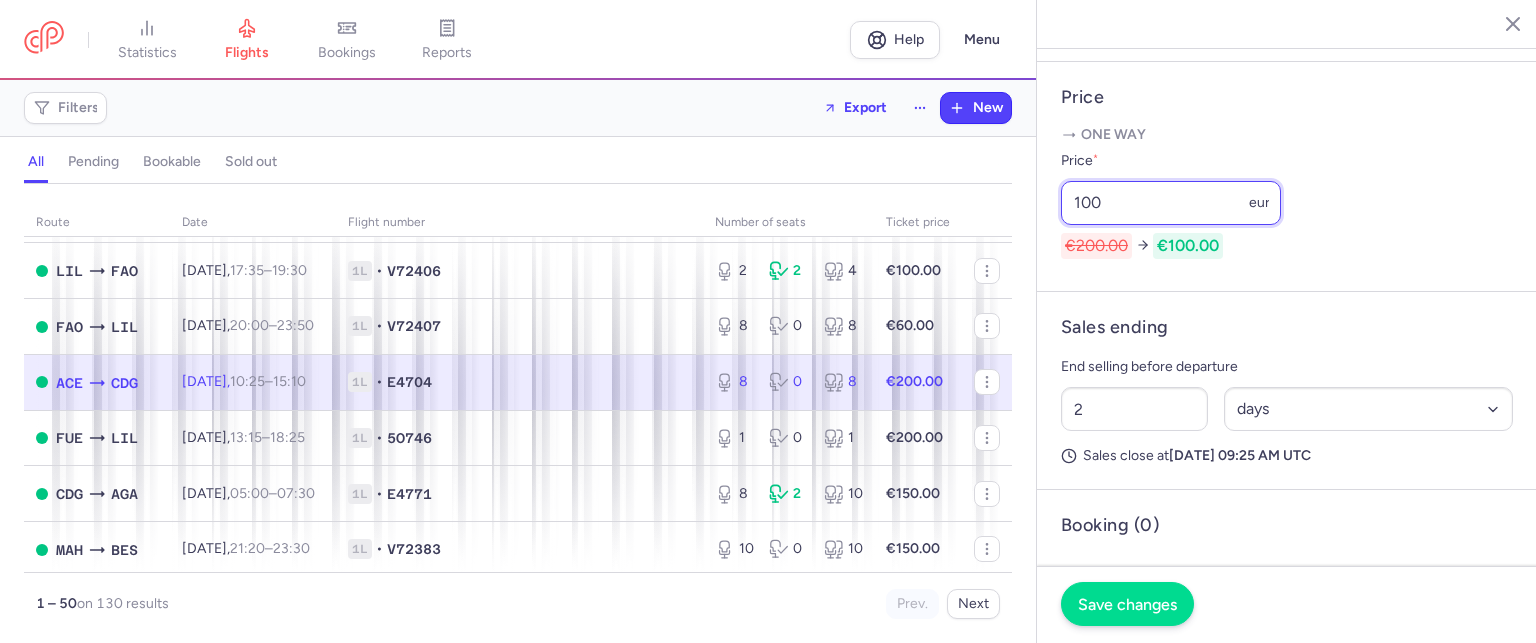 type on "100" 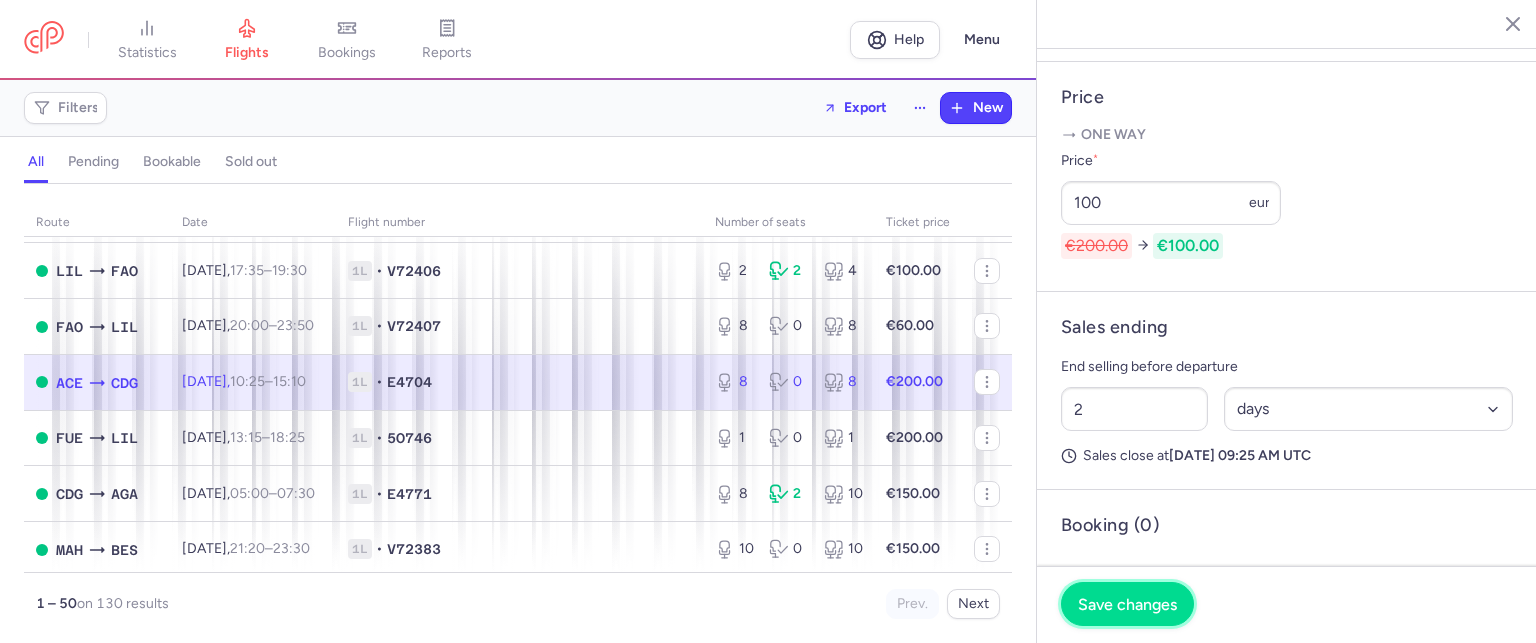 click on "Save changes" at bounding box center (1127, 604) 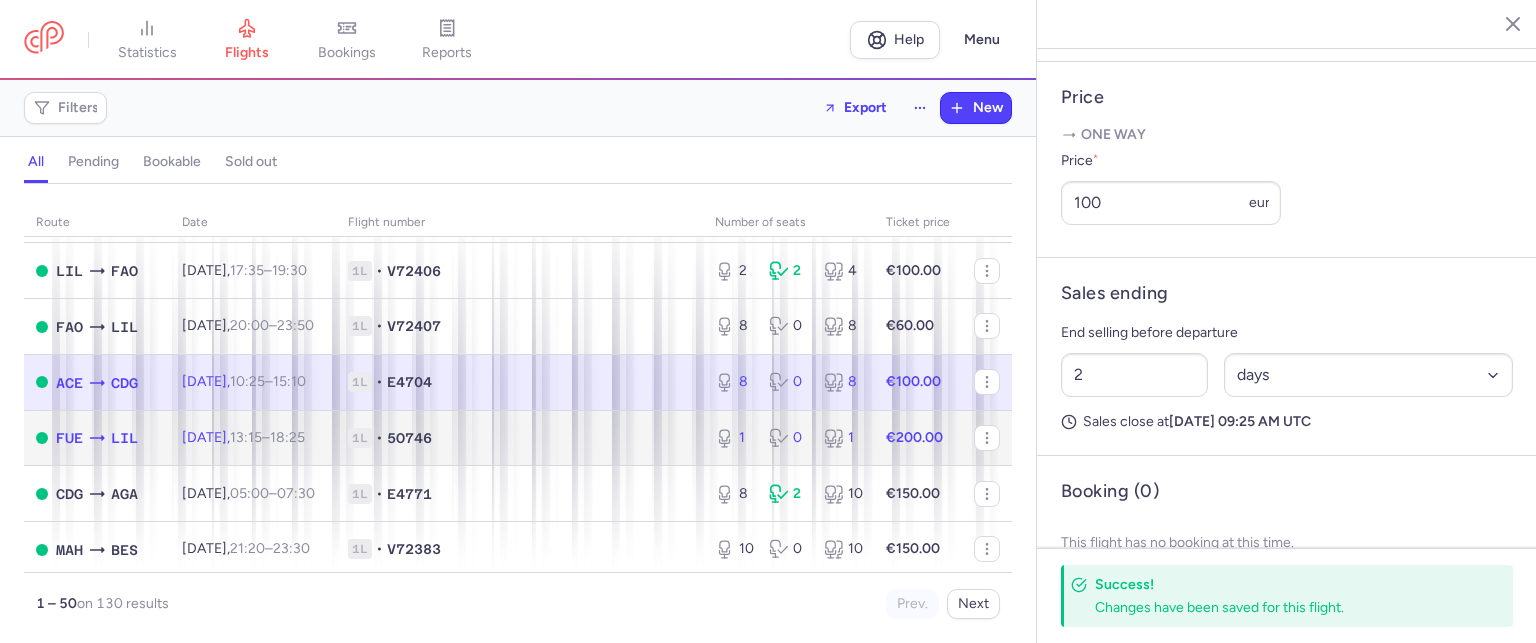 click on "1 0 1" 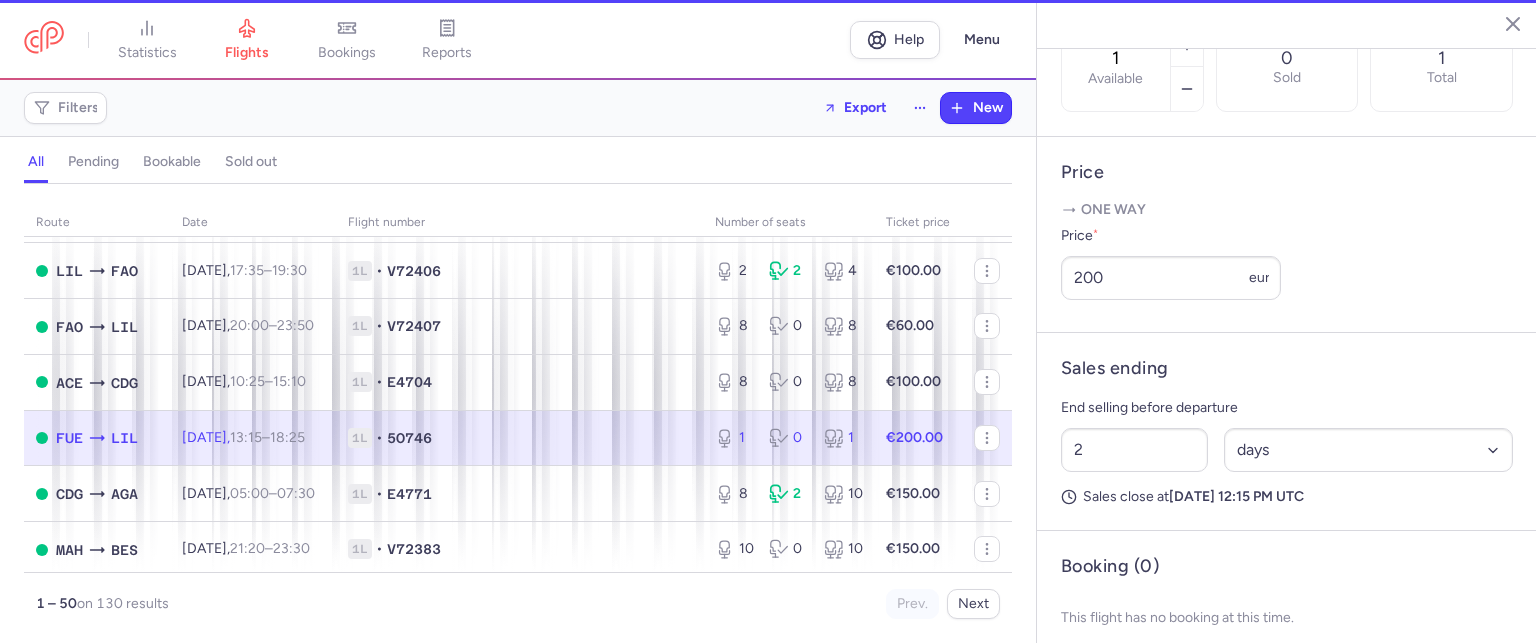 scroll, scrollTop: 760, scrollLeft: 0, axis: vertical 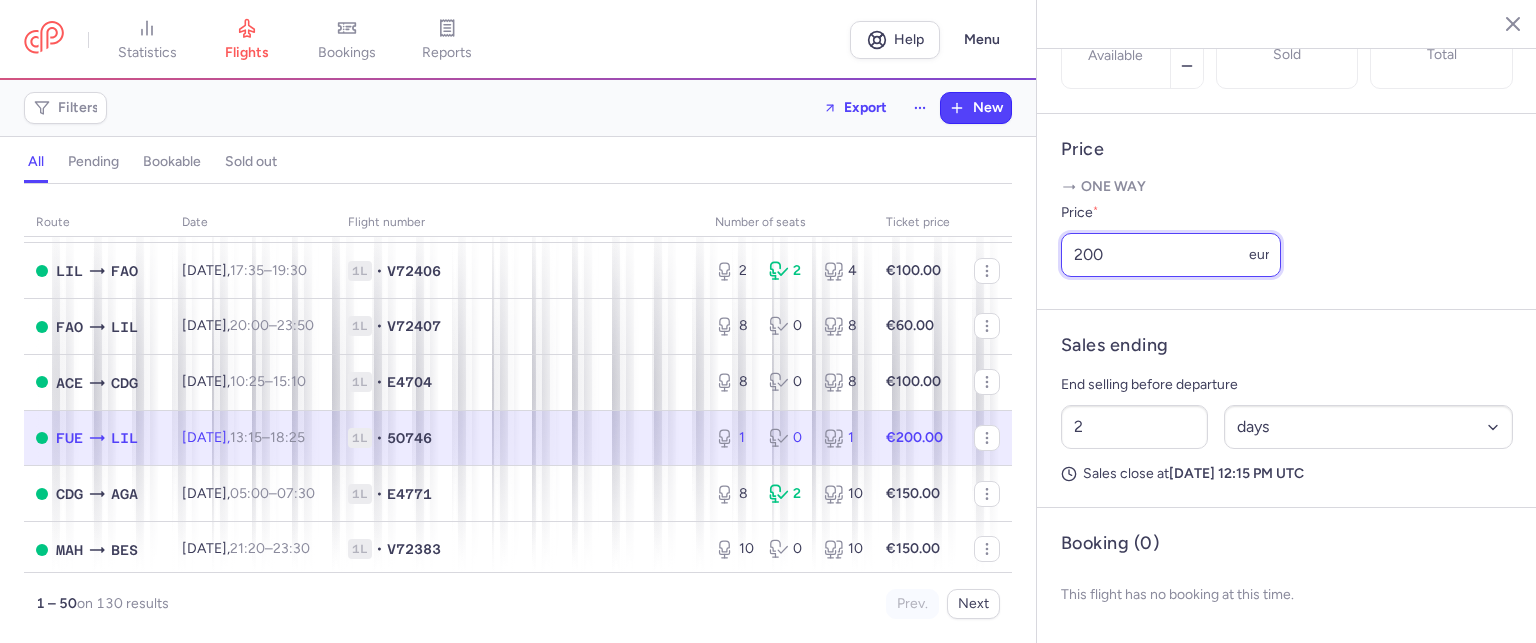 drag, startPoint x: 1124, startPoint y: 255, endPoint x: 998, endPoint y: 237, distance: 127.27922 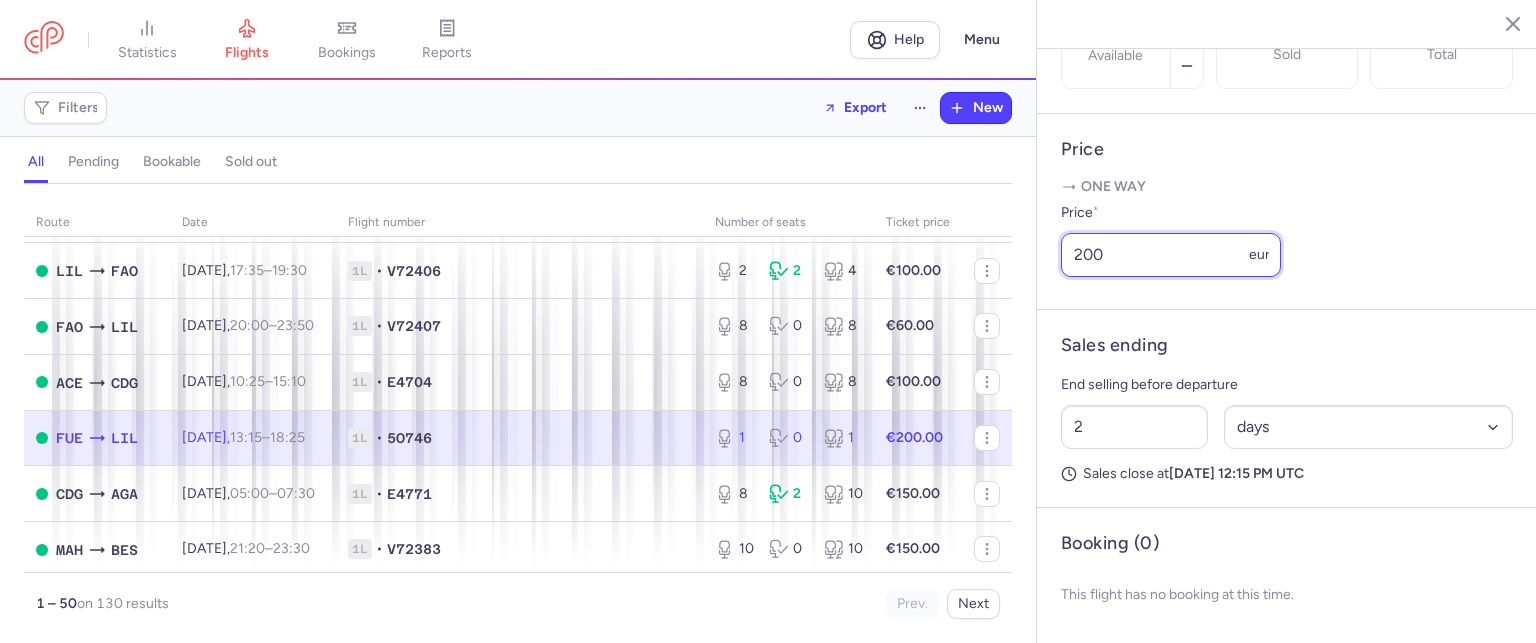 click on "statistics flights bookings reports  Help  Menu Filters  Export  New all pending bookable sold out route date Flight number number of seats Ticket price [DATE]  HER  CDG [DATE]  07:15  –  09:55  +0 1L • GQ950 0 0 0 €65.00  FUE  CDG [DATE]  11:00  –  15:50  +0 1L • E4704 0 1 1 €90.00  LIL  FAO [DATE]  17:35  –  19:30  +0 1L • V72406 1 6 7 €90.00  CDG  HER [DATE]  20:10  –  00:30  +1 1L • GQ951 1 0 1 €100.00  FAO  LIL [DATE]  20:00  –  23:50  +0 1L • V72407 10 0 10 €60.00  CDG  ACE [DATE]  05:00  –  07:55  +0 1L • E4703 6 4 10 €170.00  ACE  CDG [DATE]  08:55  –  13:55  +0 1L • E4704 20 0 20 €60.00  MAH  BES [DATE]  21:20  –  23:30  +0 1L • V72383 1 3 4 €90.00 [DATE]  NTE  PMO [DATE]  06:15  –  08:45  +0 1L • V72236 0 0 0 €150.00  NTE  OLB [DATE]  06:15  –  08:15  +0 1L • V72804 3 1 4 €80.00  LIL  OLB [DATE]  06:25  –  08:40  +0 1L • V72226 4 0 4 €58.00  OLB  ORY [DATE]  06:30" 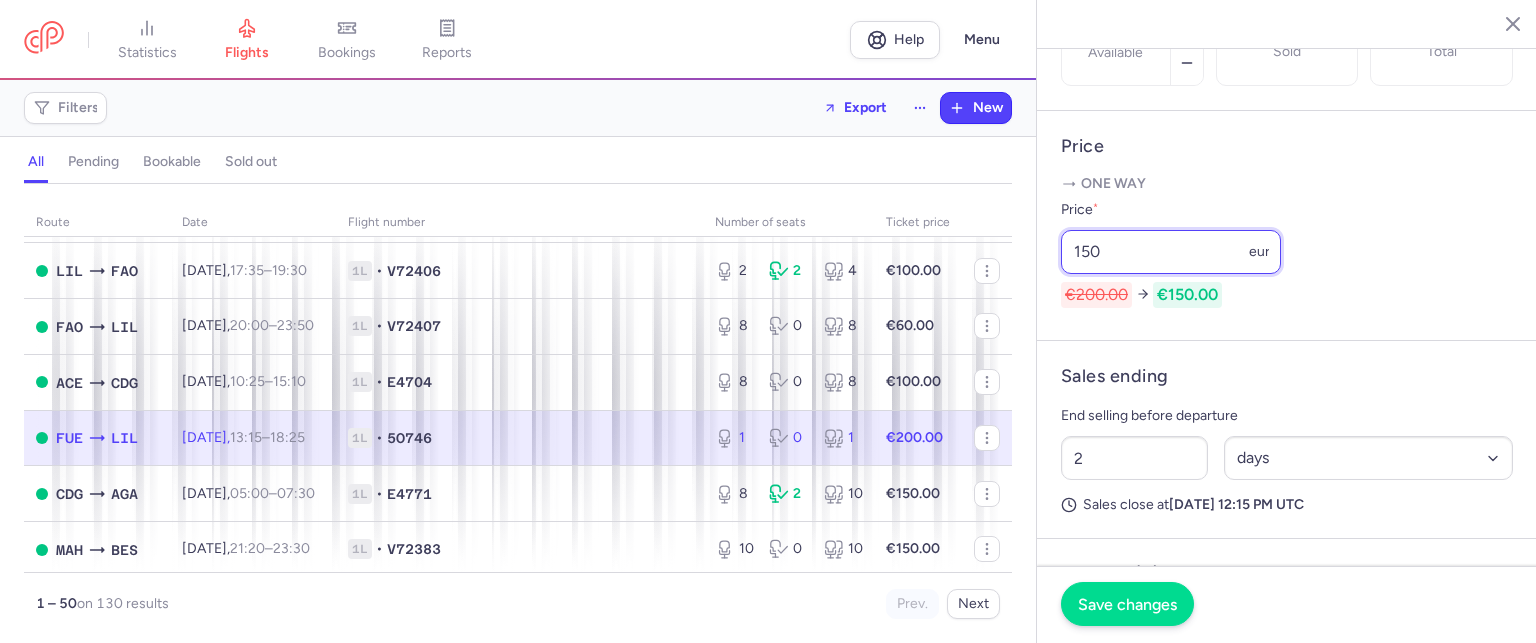 type on "150" 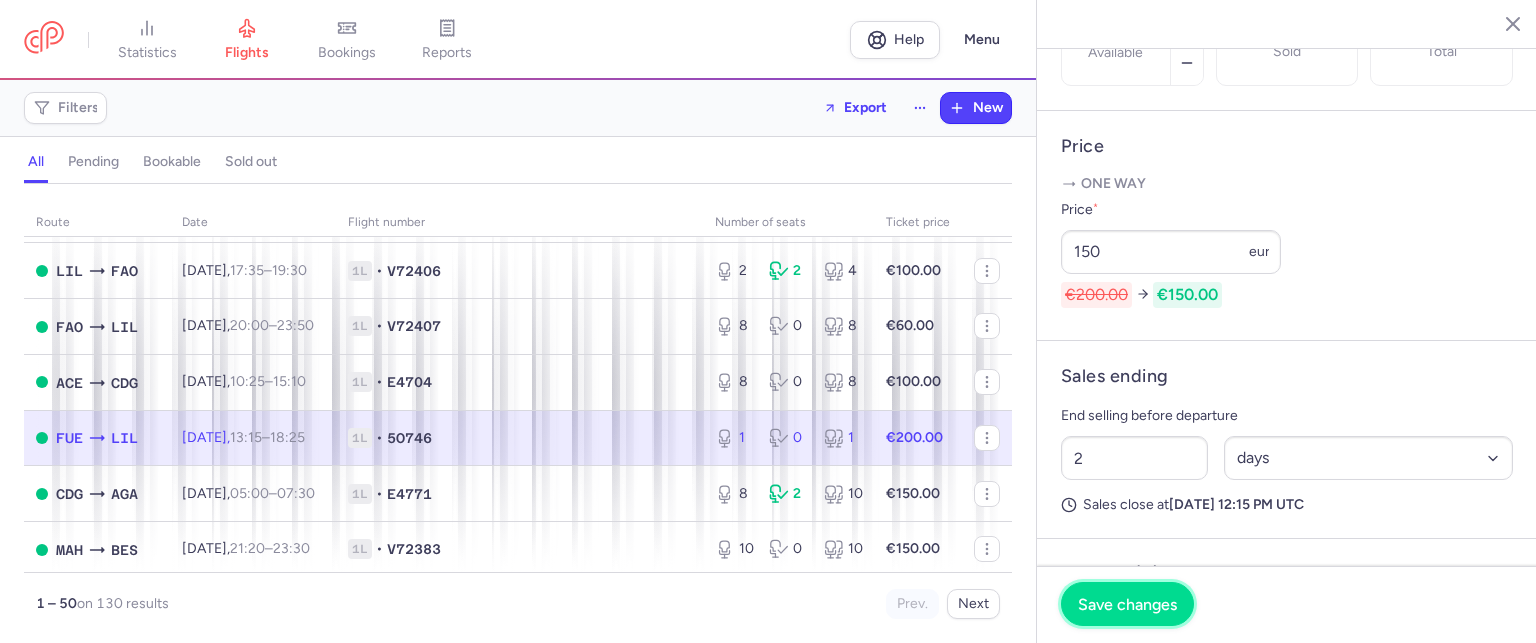 click on "Save changes" at bounding box center [1127, 604] 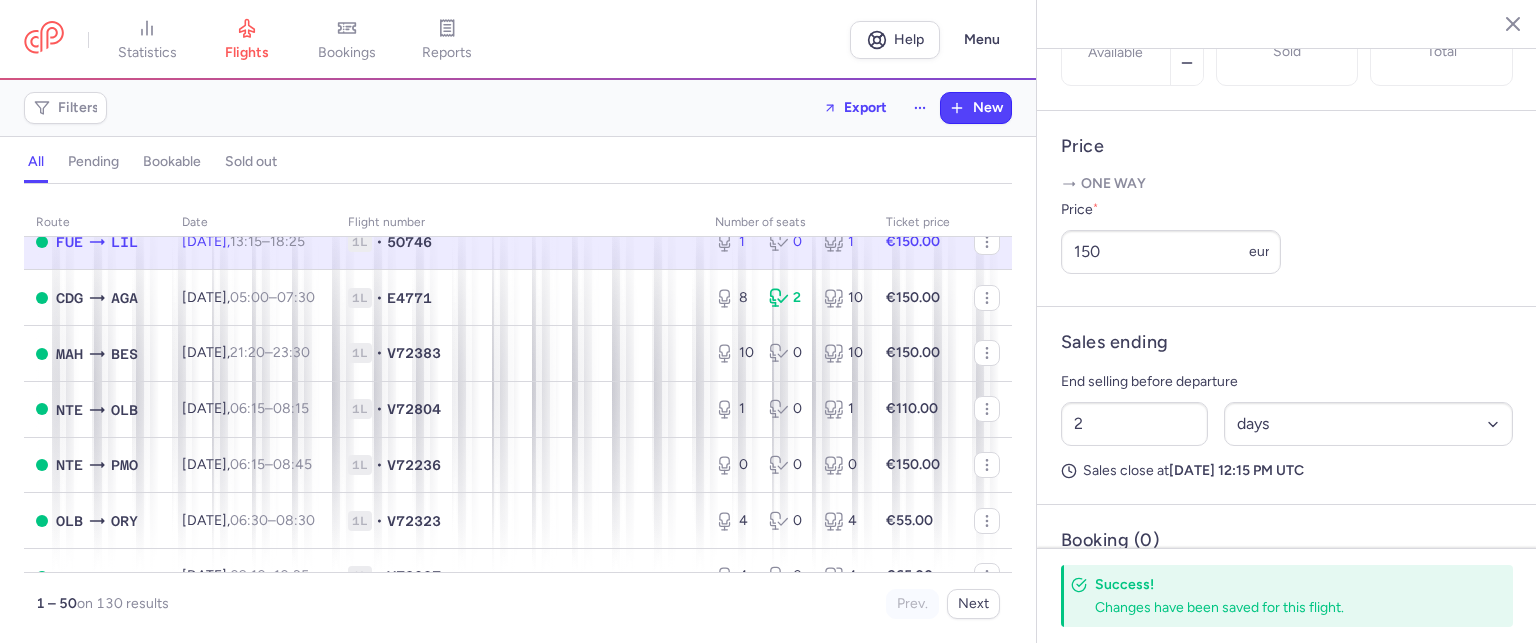 scroll, scrollTop: 2100, scrollLeft: 0, axis: vertical 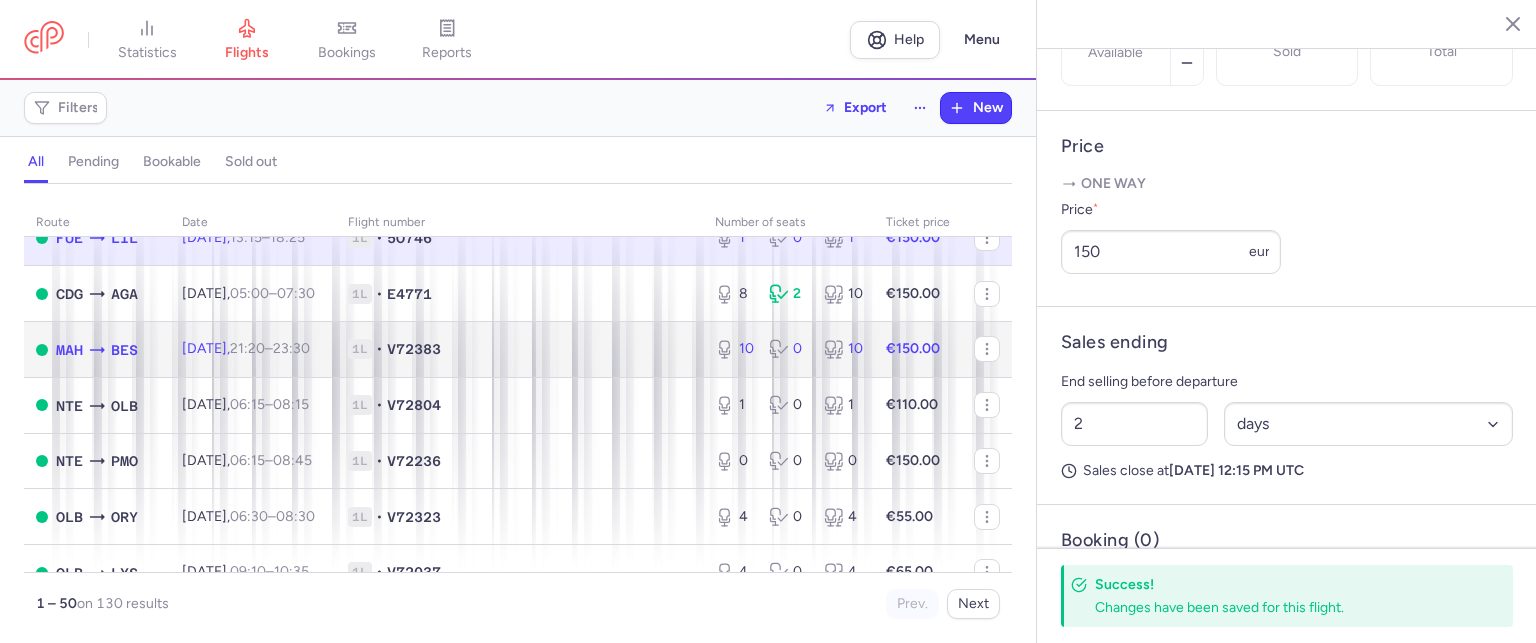 click on "1L • V72383" 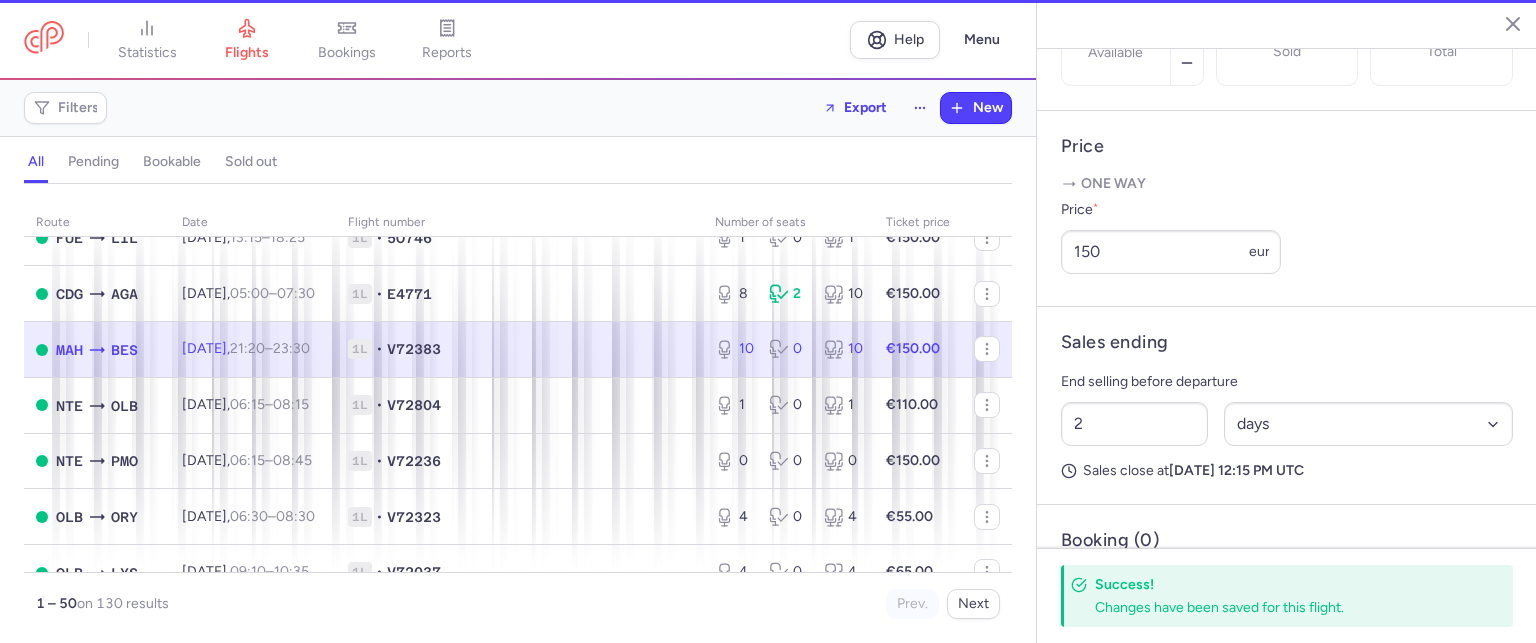 scroll, scrollTop: 734, scrollLeft: 0, axis: vertical 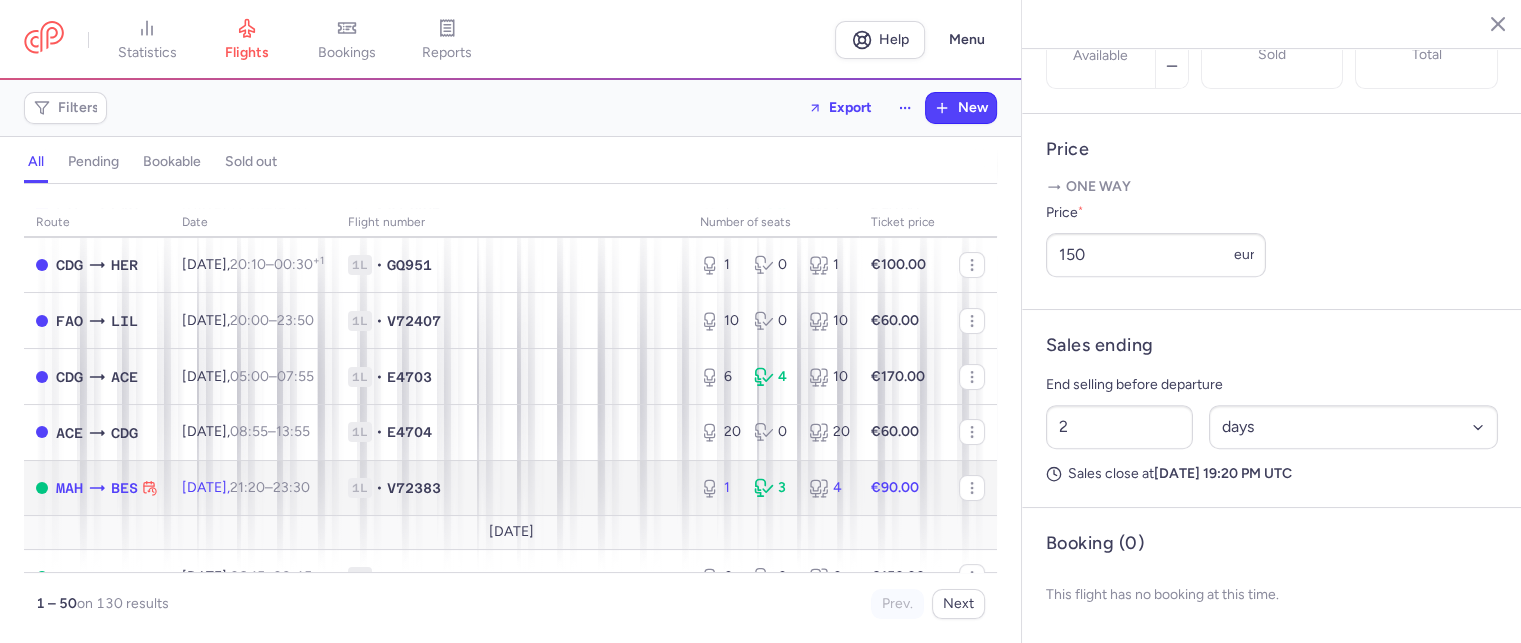 click on "[DATE]  21:20  –  23:30  +0" 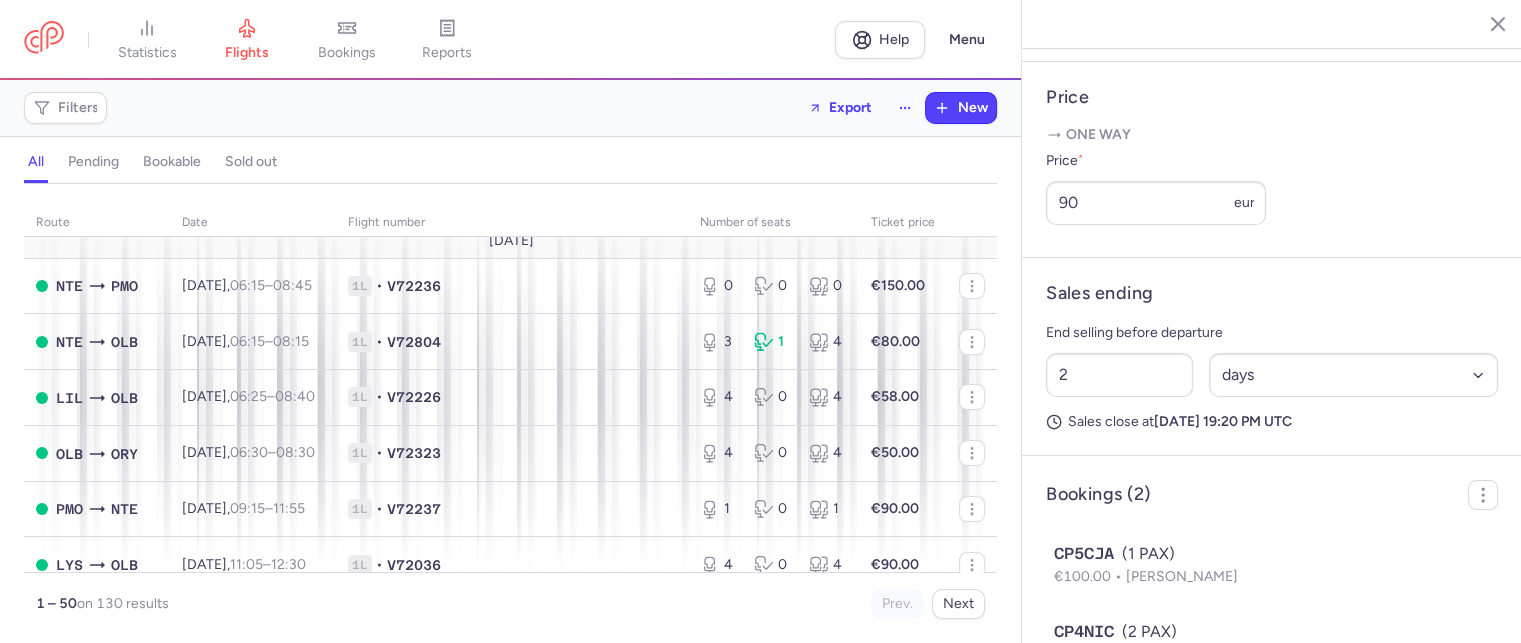 scroll, scrollTop: 500, scrollLeft: 0, axis: vertical 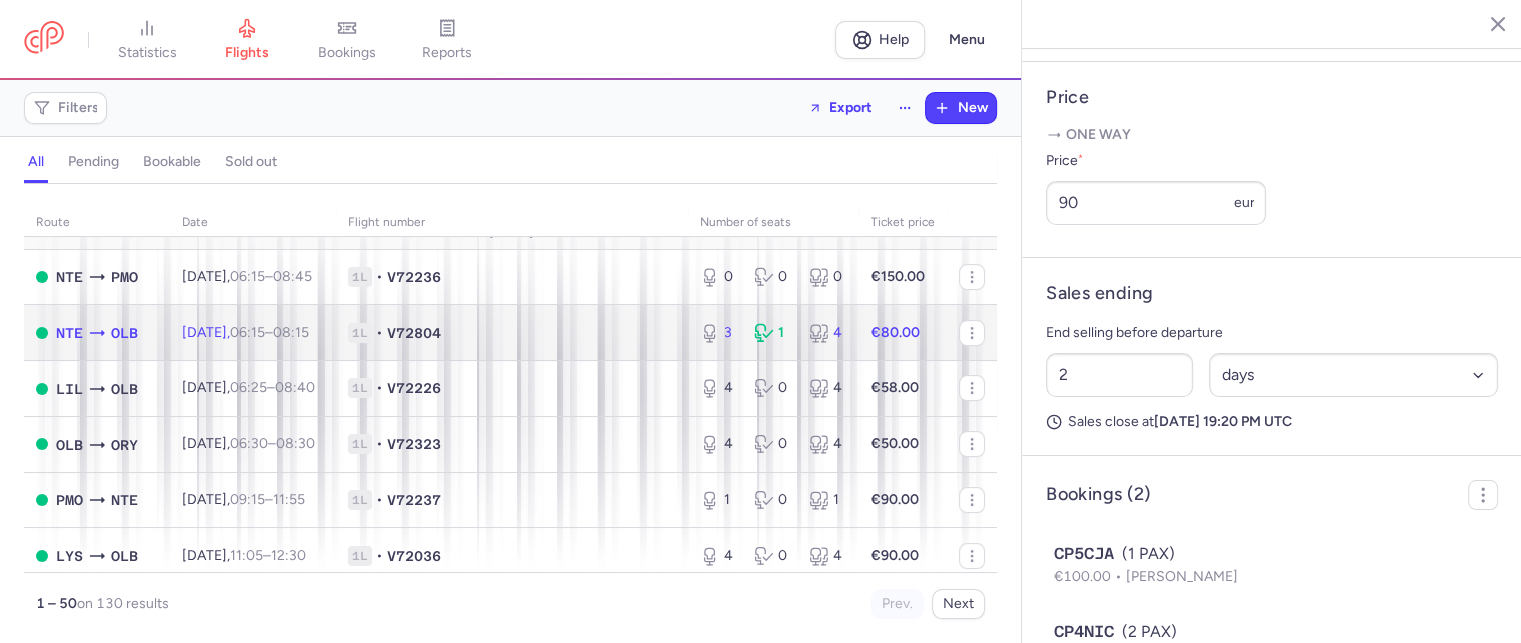 click on "[DATE]  06:15  –  08:15  +0" 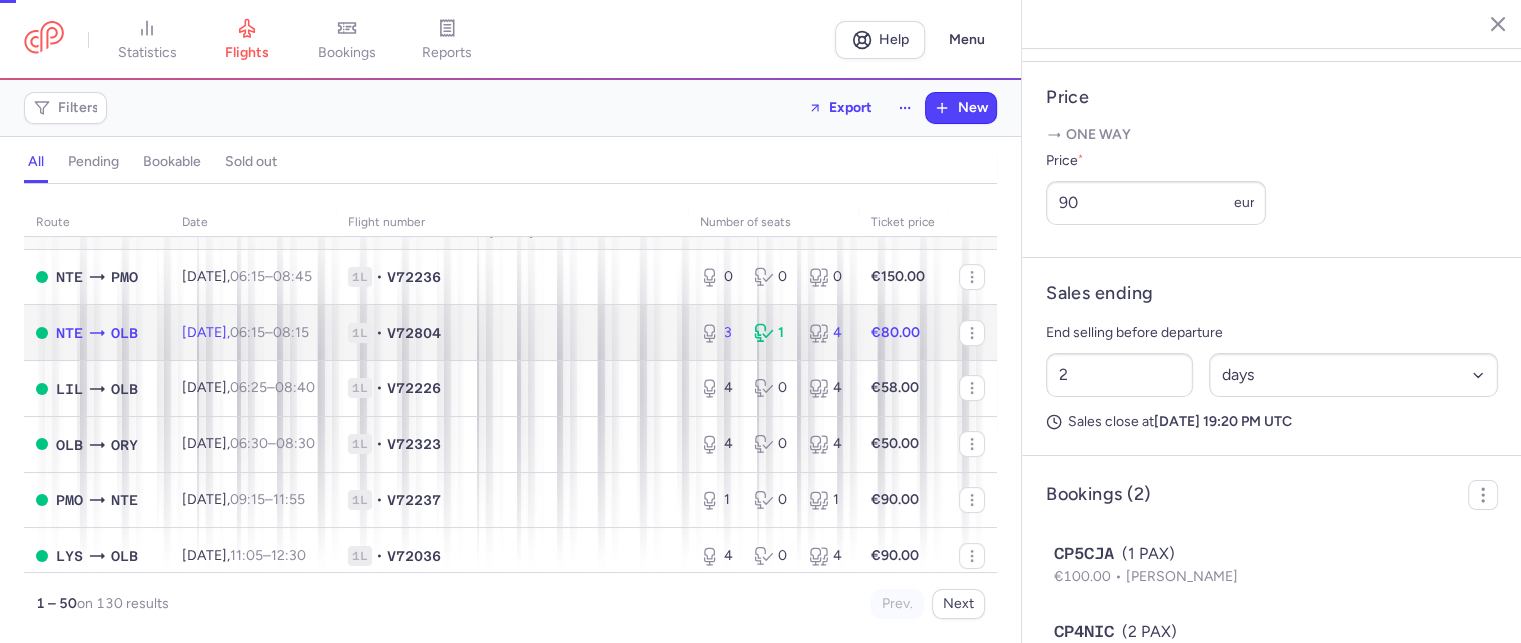 type on "3" 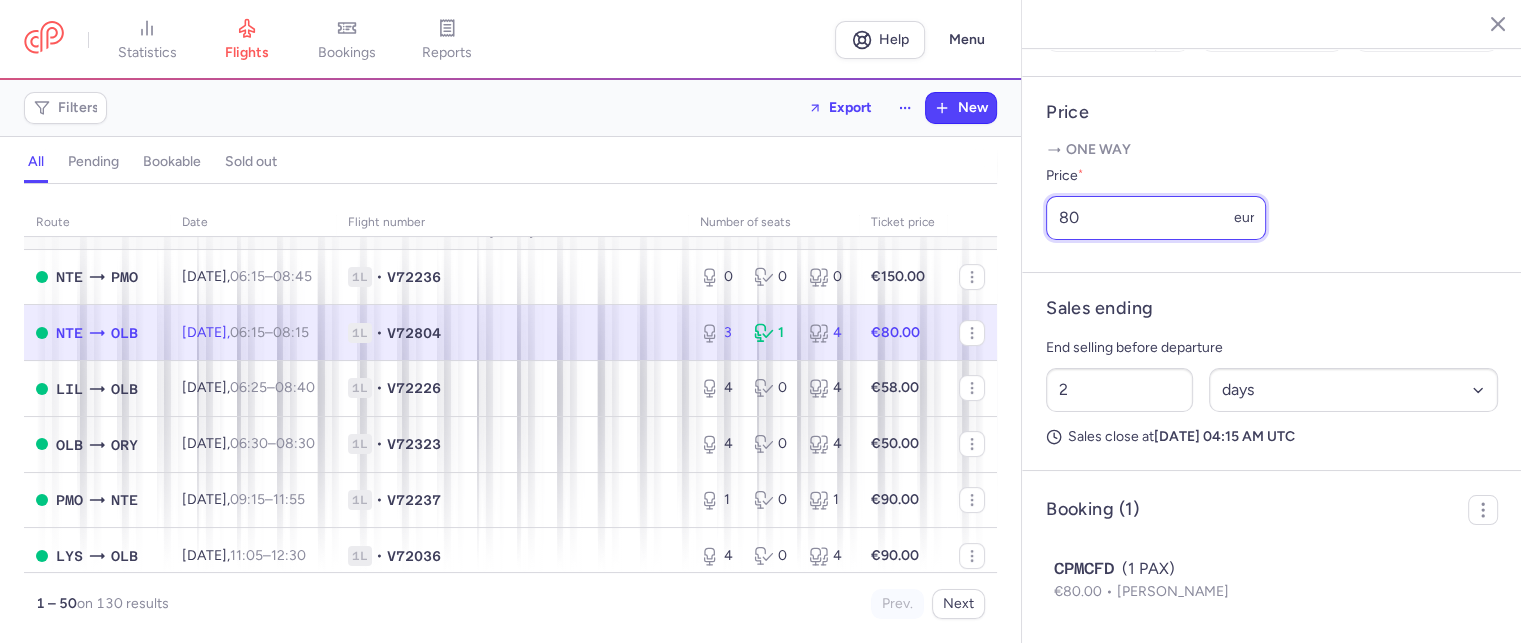 drag, startPoint x: 1090, startPoint y: 255, endPoint x: 969, endPoint y: 243, distance: 121.59358 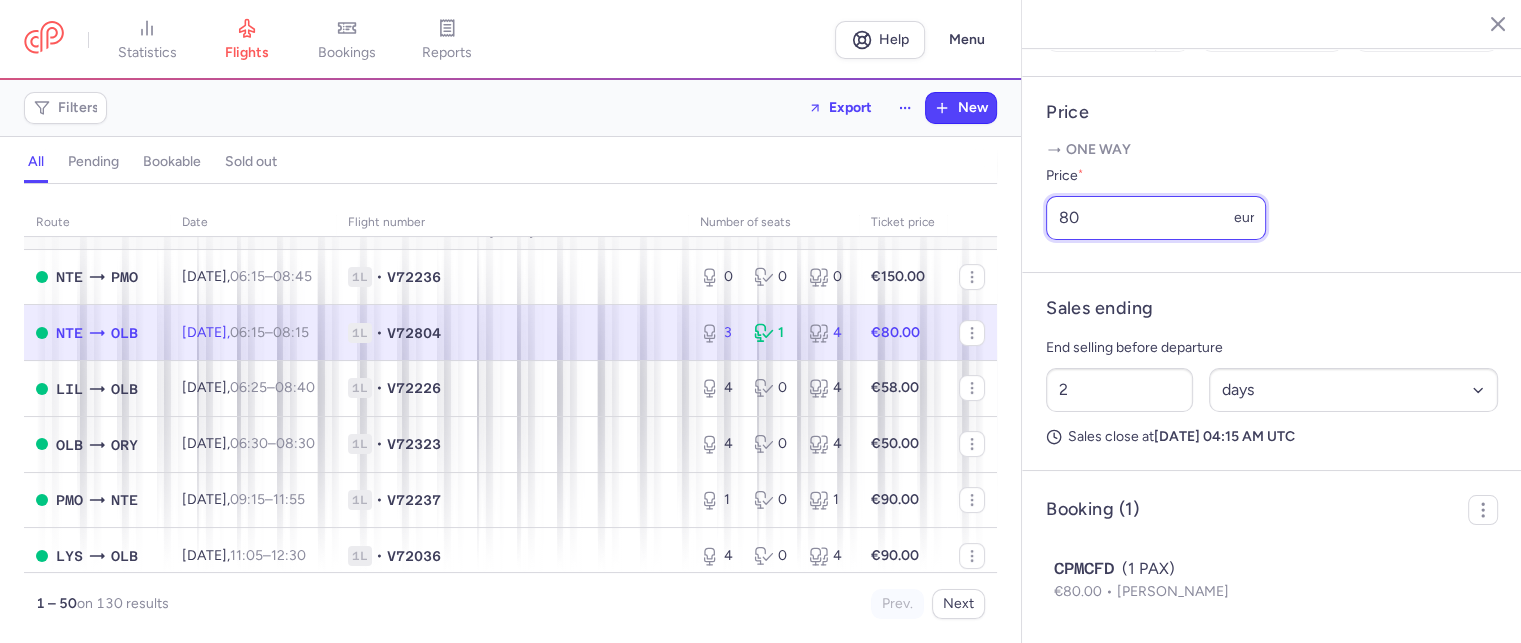 click on "statistics flights bookings reports  Help  Menu Filters  Export  New all pending bookable sold out route date Flight number number of seats Ticket price [DATE]  HER  CDG [DATE]  07:15  –  09:55  +0 1L • GQ950 0 0 0 €65.00  FUE  CDG [DATE]  11:00  –  15:50  +0 1L • E4704 0 1 1 €90.00  LIL  FAO [DATE]  17:35  –  19:30  +0 1L • V72406 1 6 7 €90.00  CDG  HER [DATE]  20:10  –  00:30  +1 1L • GQ951 1 0 1 €100.00  FAO  LIL [DATE]  20:00  –  23:50  +0 1L • V72407 10 0 10 €60.00  CDG  ACE [DATE]  05:00  –  07:55  +0 1L • E4703 6 4 10 €170.00  ACE  CDG [DATE]  08:55  –  13:55  +0 1L • E4704 20 0 20 €60.00  MAH  BES [DATE]  21:20  –  23:30  +0 1L • V72383 1 3 4 €90.00 [DATE]  NTE  PMO [DATE]  06:15  –  08:45  +0 1L • V72236 0 0 0 €150.00  NTE  OLB [DATE]  06:15  –  08:15  +0 1L • V72804 3 1 4 €80.00  LIL  OLB [DATE]  06:25  –  08:40  +0 1L • V72226 4 0 4 €58.00  OLB  ORY [DATE]  06:30" 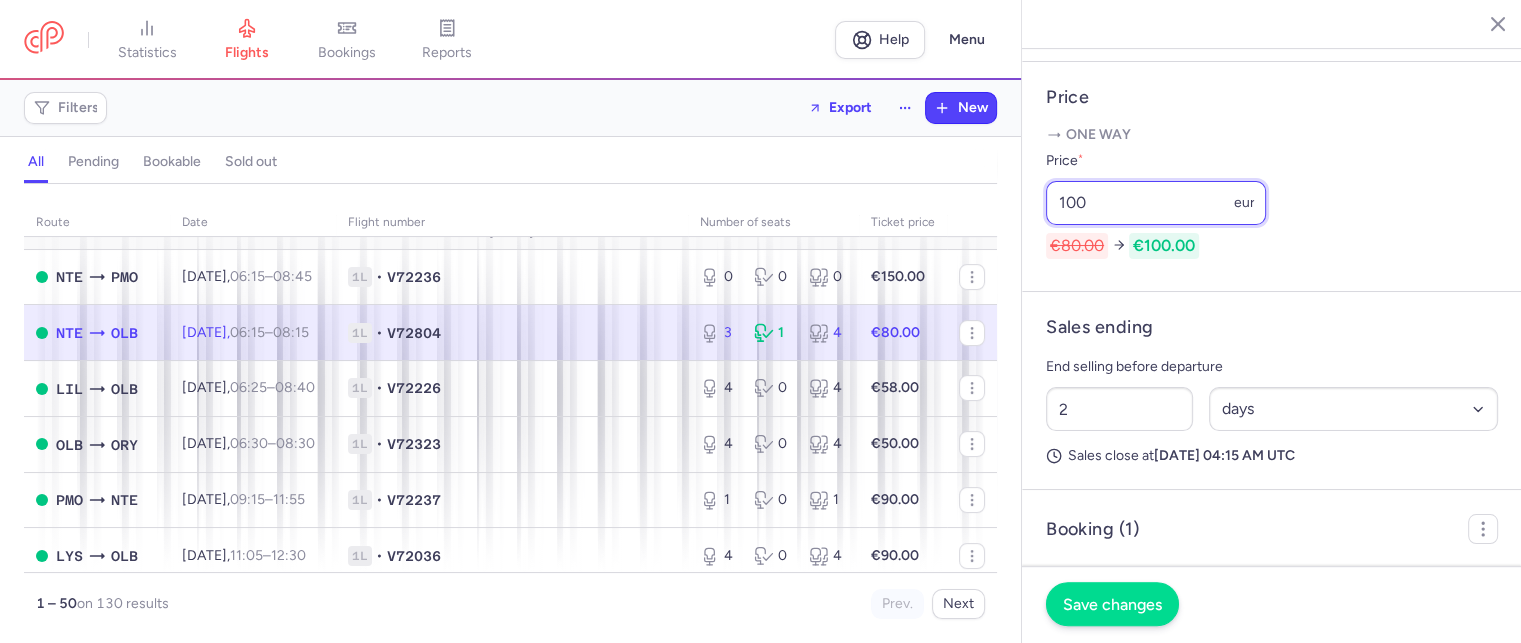 type on "100" 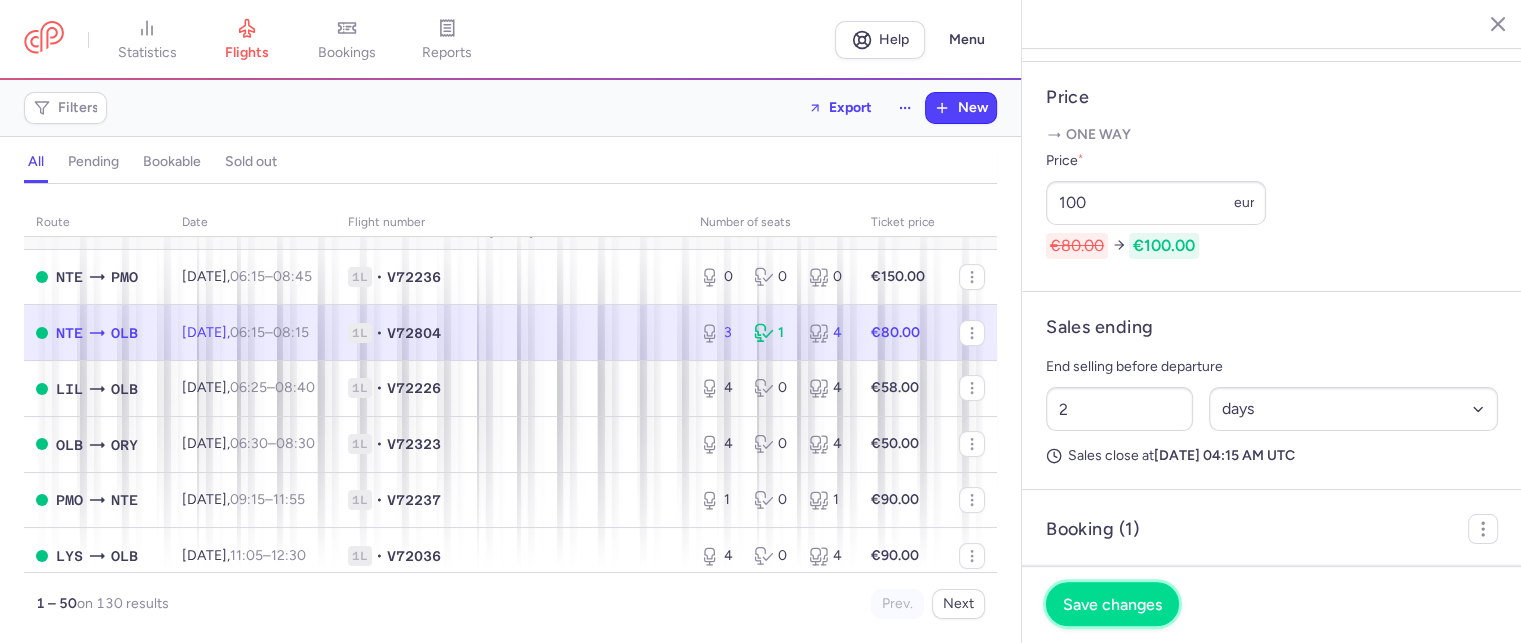 click on "Save changes" at bounding box center (1112, 604) 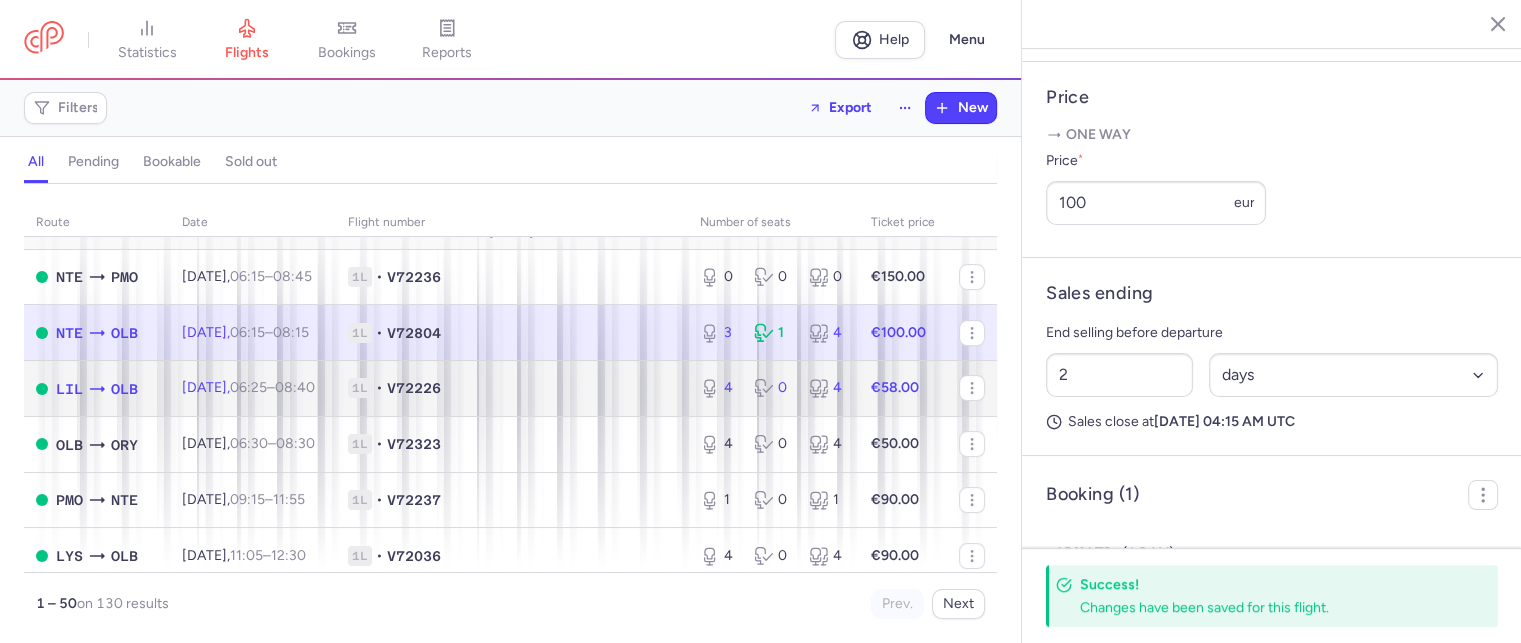 click 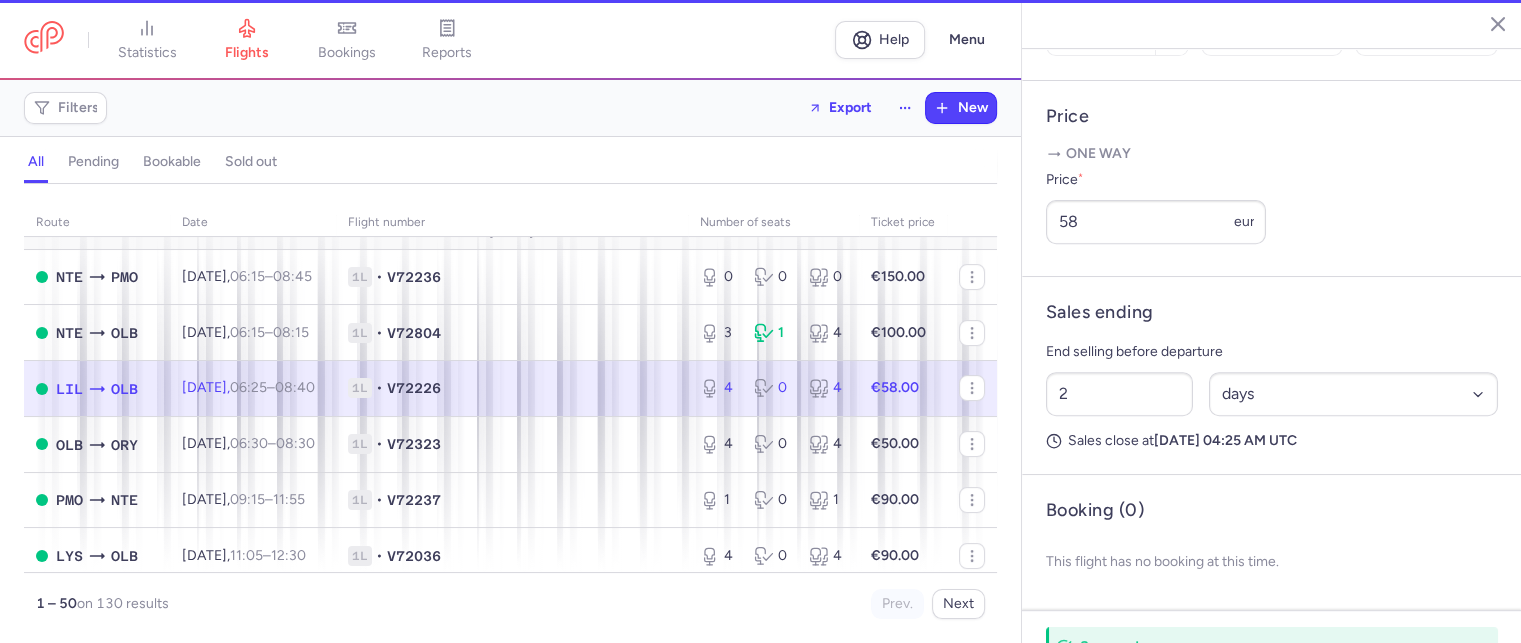 scroll, scrollTop: 734, scrollLeft: 0, axis: vertical 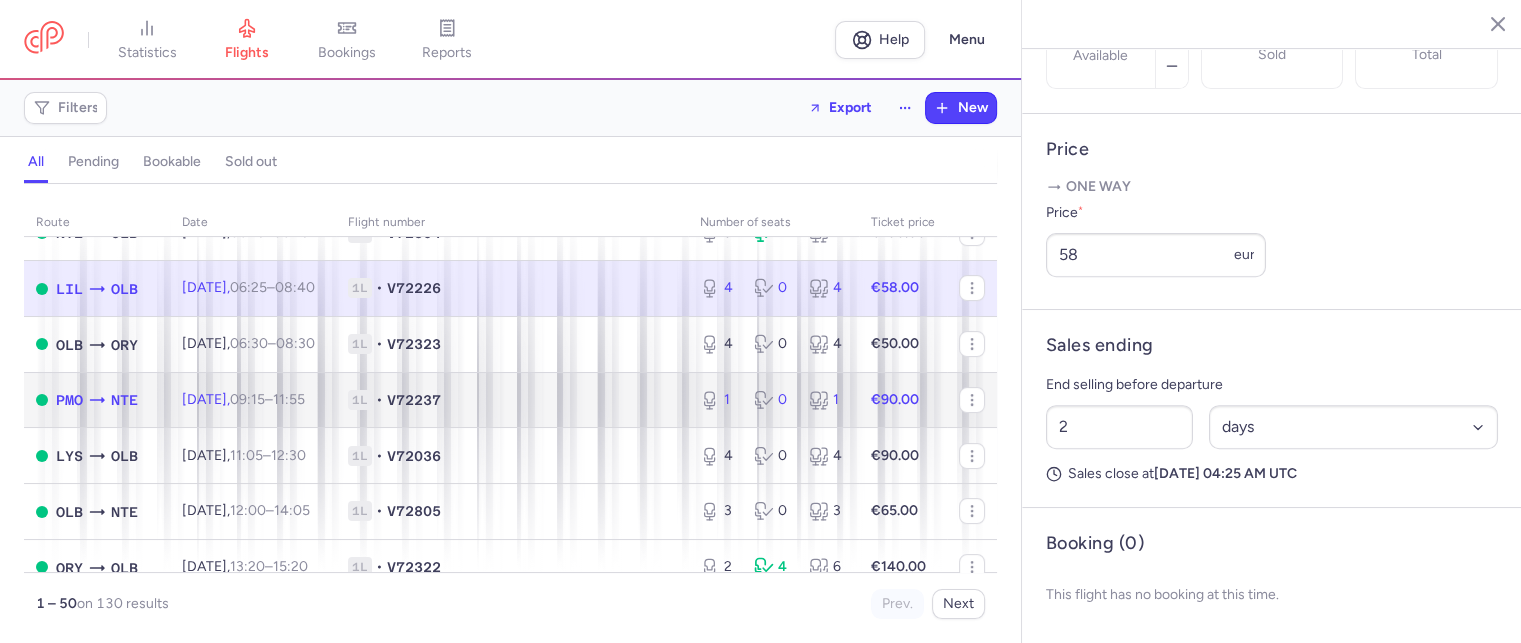 click on "11:55  +0" at bounding box center [289, 399] 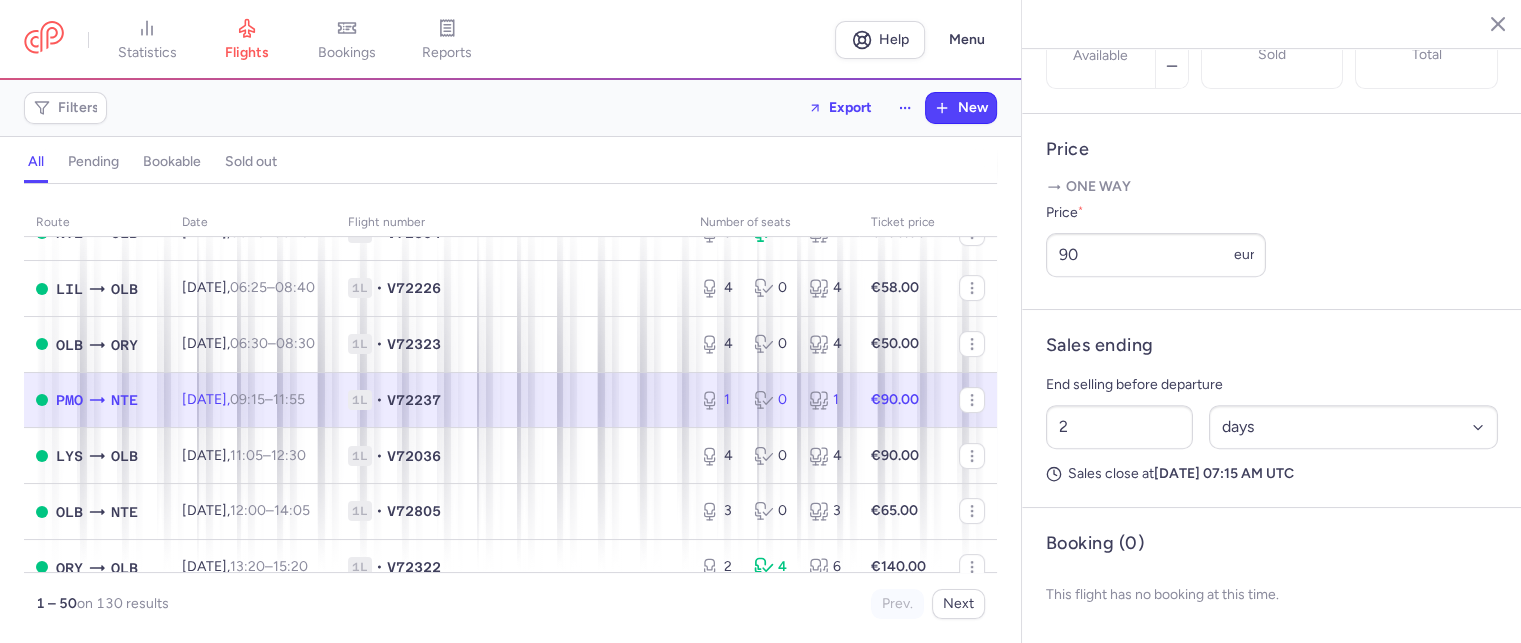 click on "V72237" 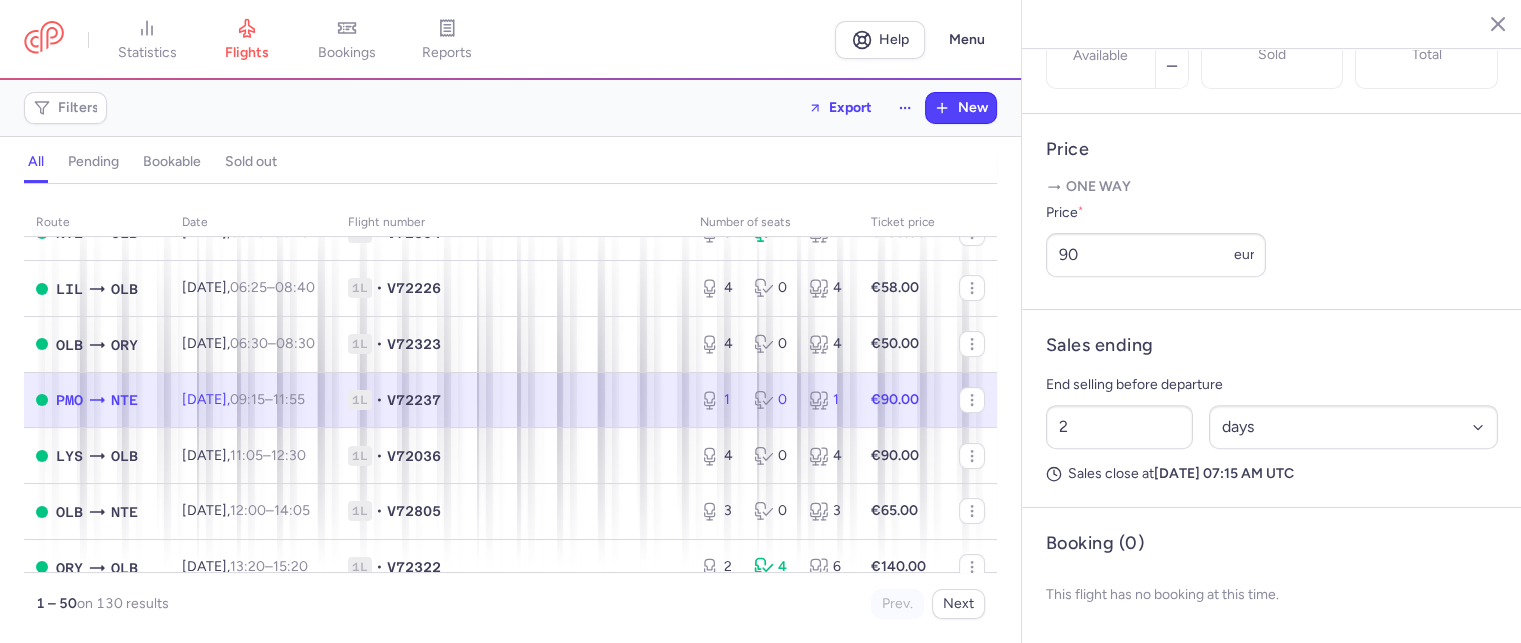 scroll, scrollTop: 534, scrollLeft: 0, axis: vertical 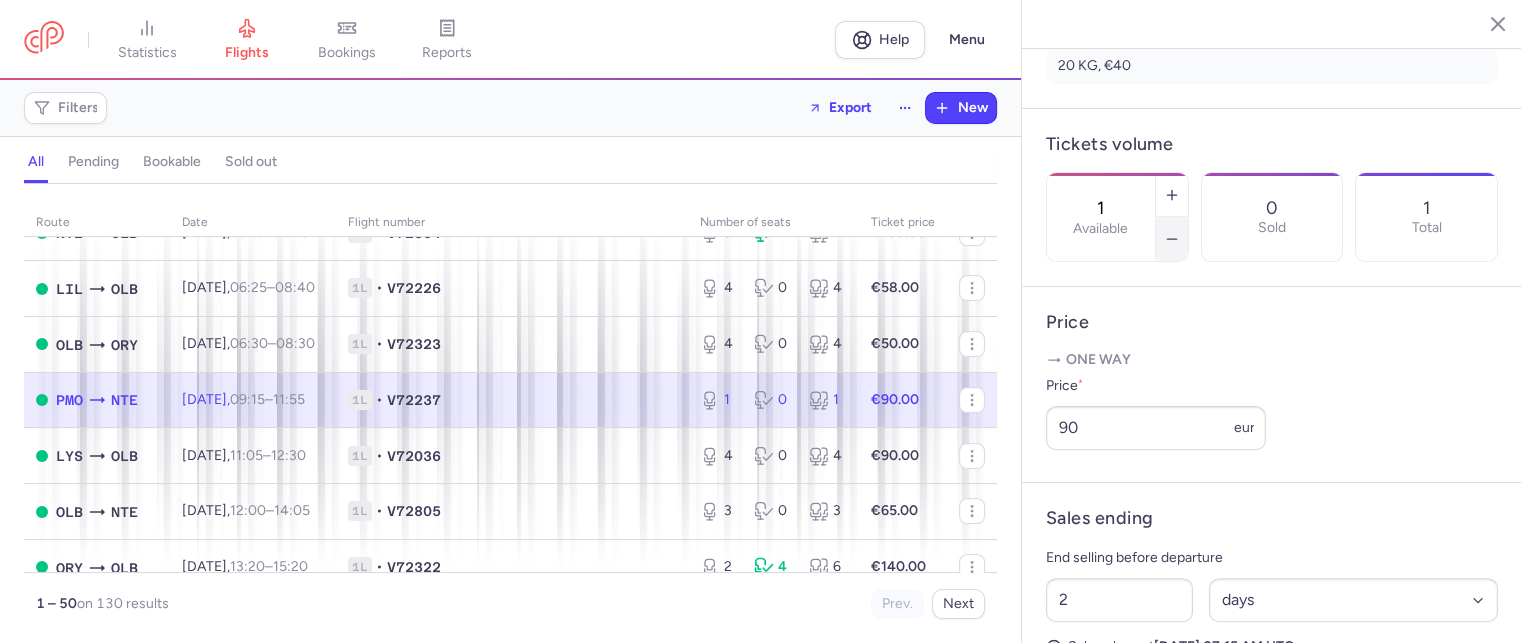 click 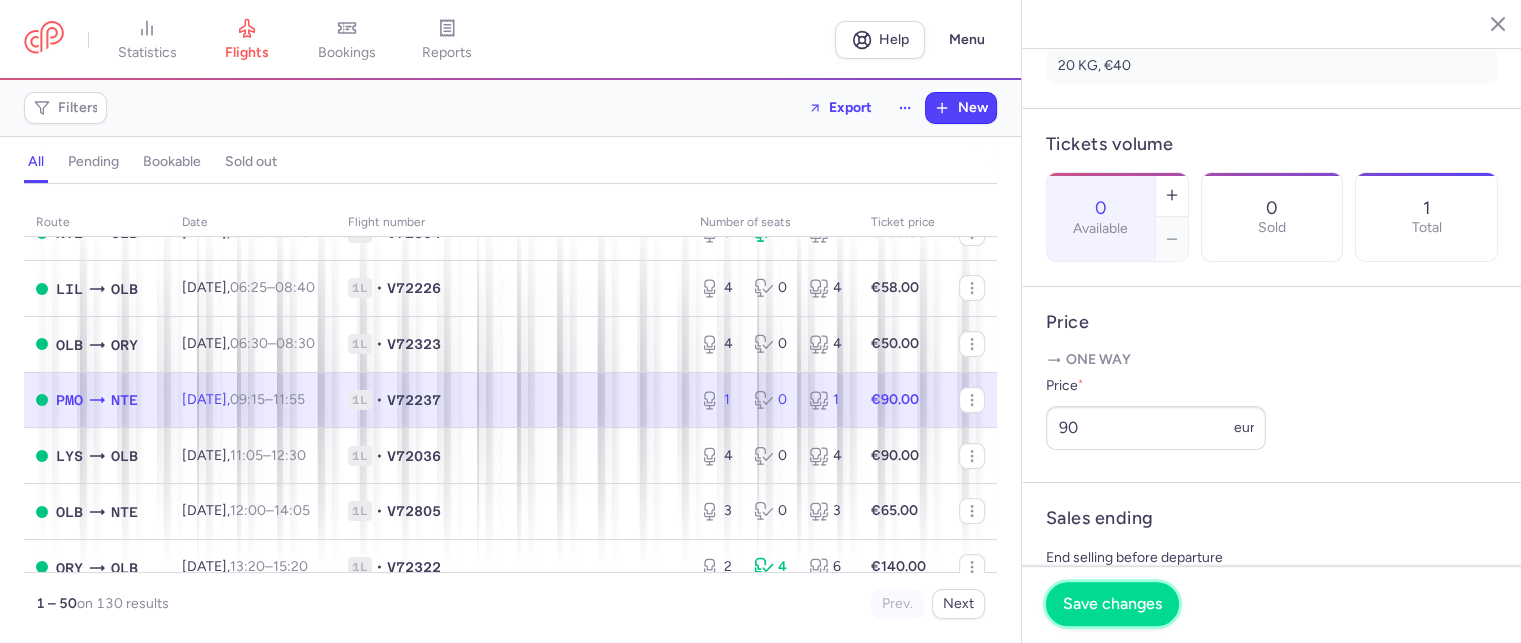 click on "Save changes" at bounding box center (1112, 604) 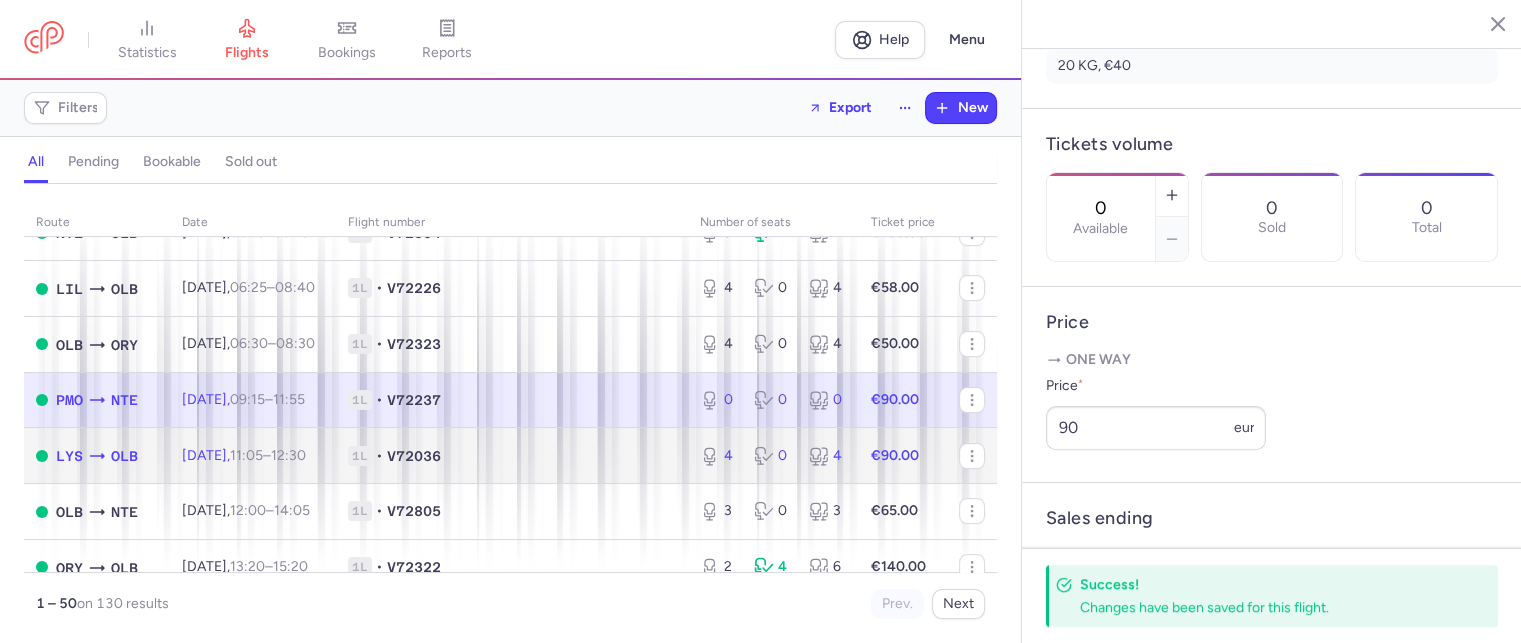 click on "[DATE]  11:05  –  12:30  +0" 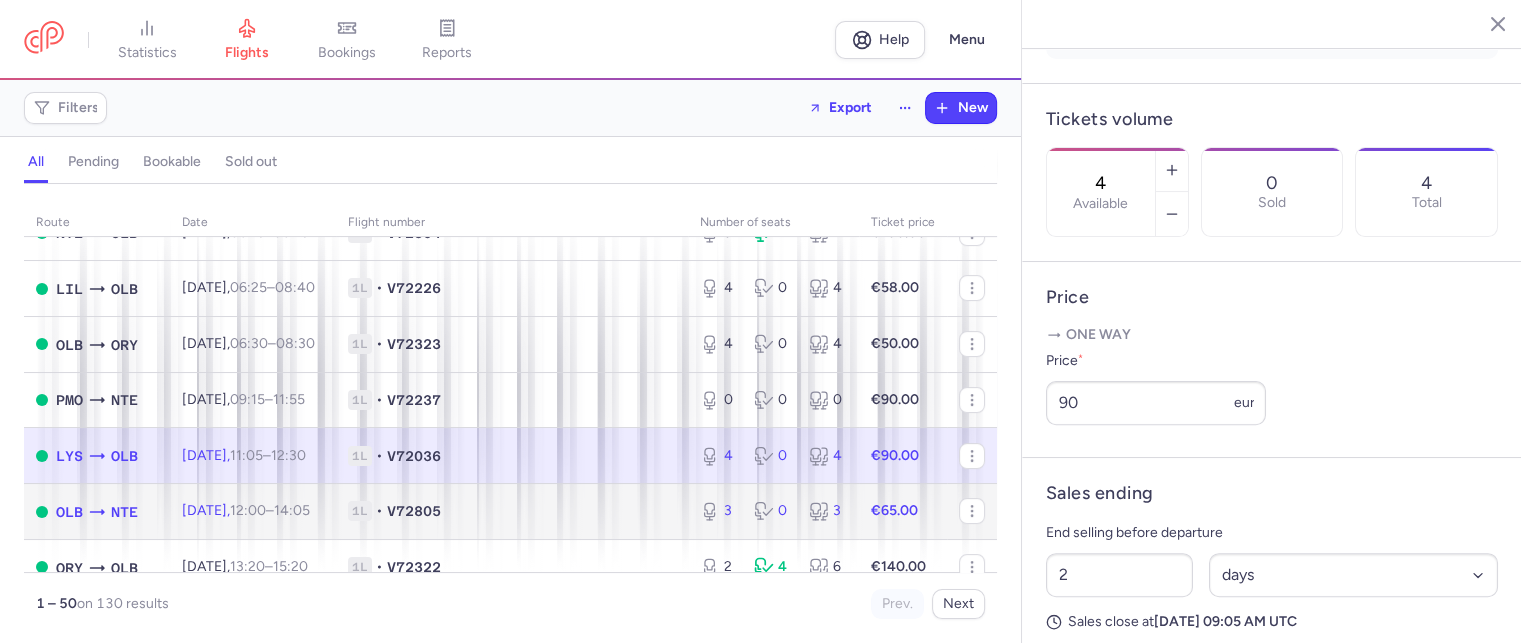 click on "[DATE]  12:00  –  14:05  +0" 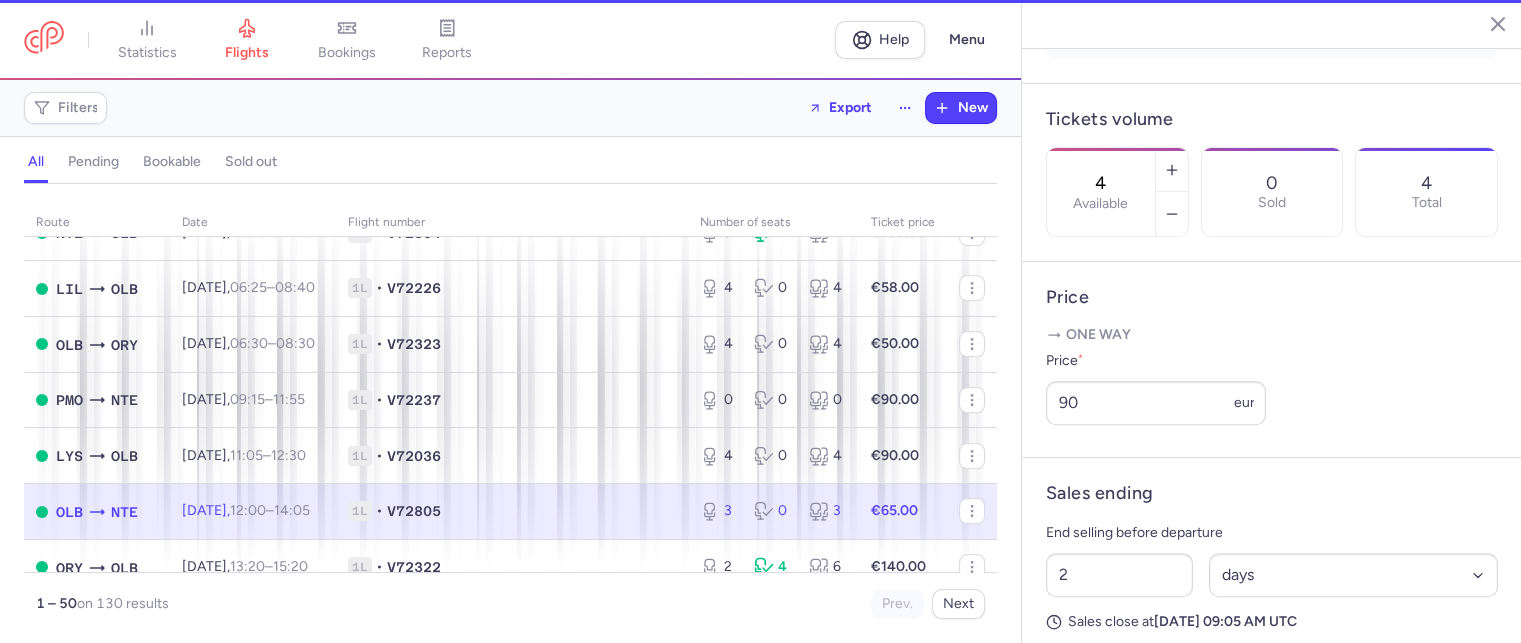 type on "3" 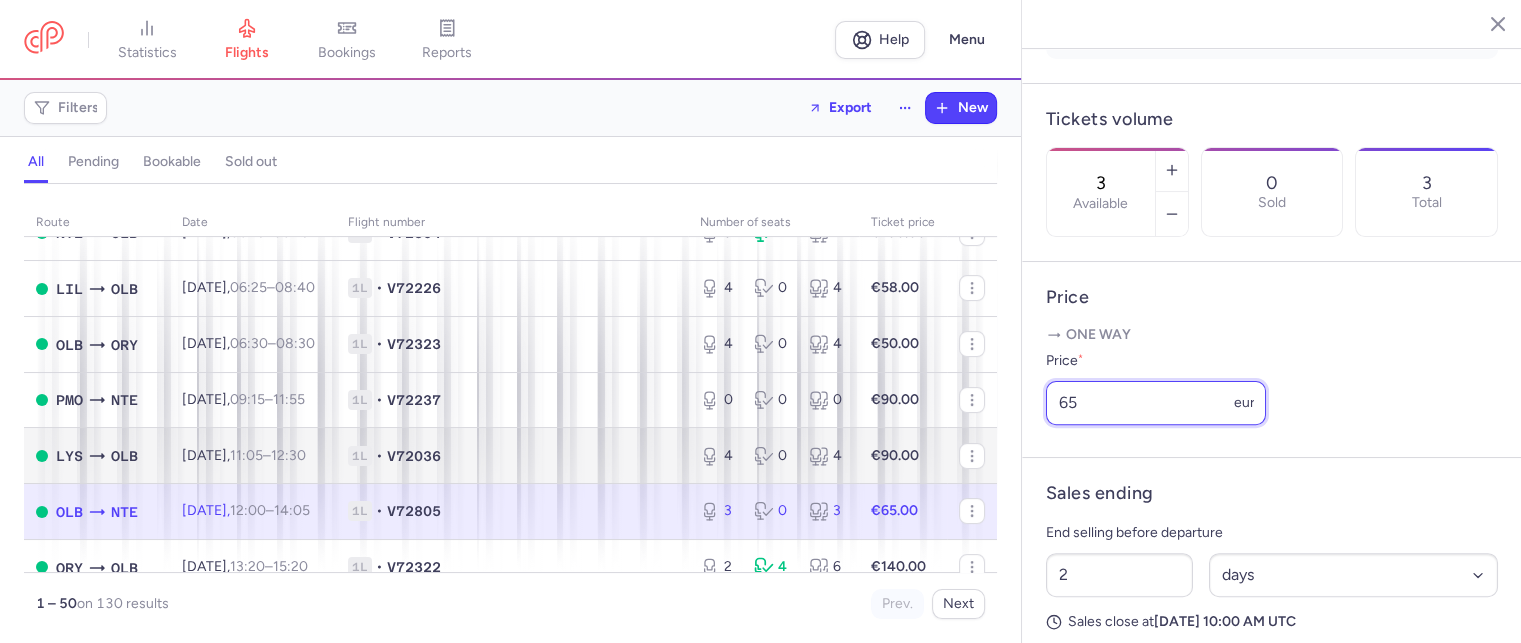 drag, startPoint x: 1132, startPoint y: 461, endPoint x: 969, endPoint y: 444, distance: 163.88411 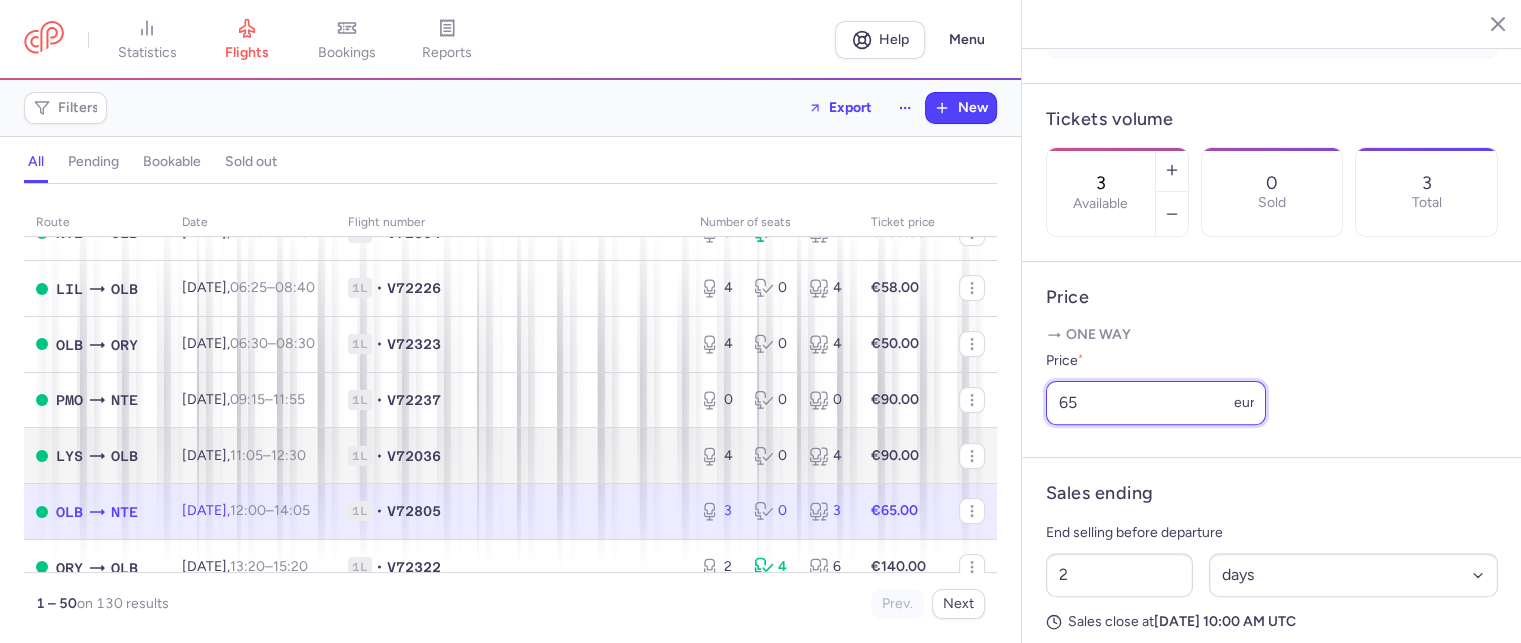 click on "statistics flights bookings reports  Help  Menu Filters  Export  New all pending bookable sold out route date Flight number number of seats Ticket price [DATE]  HER  CDG [DATE]  07:15  –  09:55  +0 1L • GQ950 0 0 0 €65.00  FUE  CDG [DATE]  11:00  –  15:50  +0 1L • E4704 0 1 1 €90.00  LIL  FAO [DATE]  17:35  –  19:30  +0 1L • V72406 1 6 7 €90.00  CDG  HER [DATE]  20:10  –  00:30  +1 1L • GQ951 1 0 1 €100.00  FAO  LIL [DATE]  20:00  –  23:50  +0 1L • V72407 10 0 10 €60.00  CDG  ACE [DATE]  05:00  –  07:55  +0 1L • E4703 6 4 10 €170.00  ACE  CDG [DATE]  08:55  –  13:55  +0 1L • E4704 20 0 20 €60.00  MAH  BES [DATE]  21:20  –  23:30  +0 1L • V72383 1 3 4 €90.00 [DATE]  NTE  PMO [DATE]  06:15  –  08:45  +0 1L • V72236 0 0 0 €150.00  NTE  OLB [DATE]  06:15  –  08:15  +0 1L • V72804 3 1 4 €100.00  LIL  OLB [DATE]  06:25  –  08:40  +0 1L • V72226 4 0 4 €58.00  OLB  ORY [DATE],  +0 4" 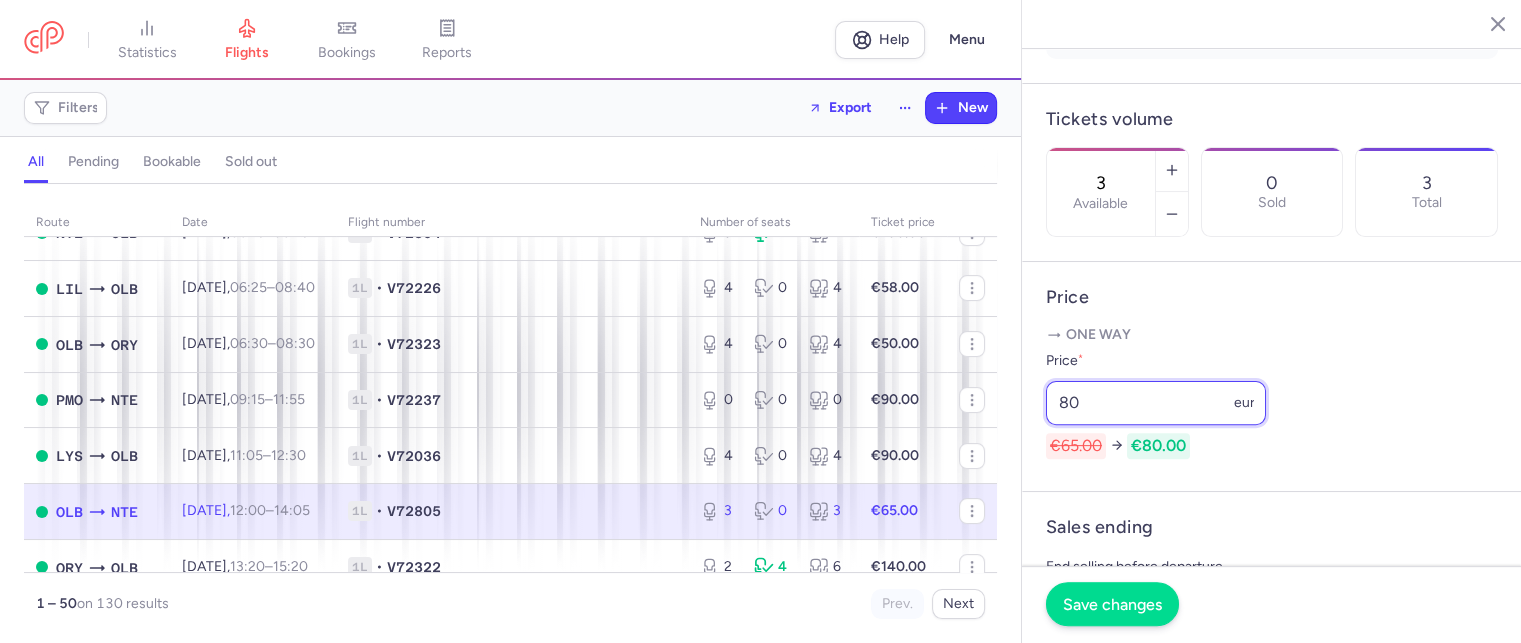 type on "80" 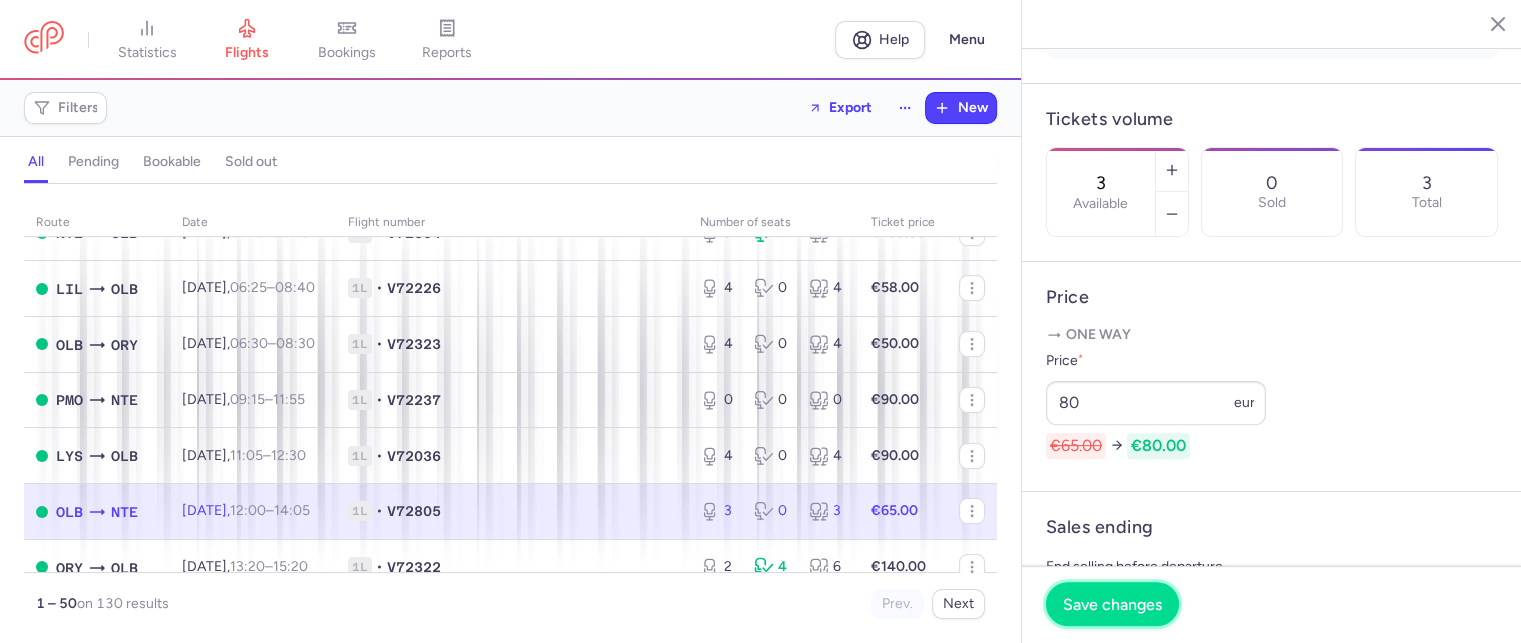 click on "Save changes" at bounding box center [1112, 604] 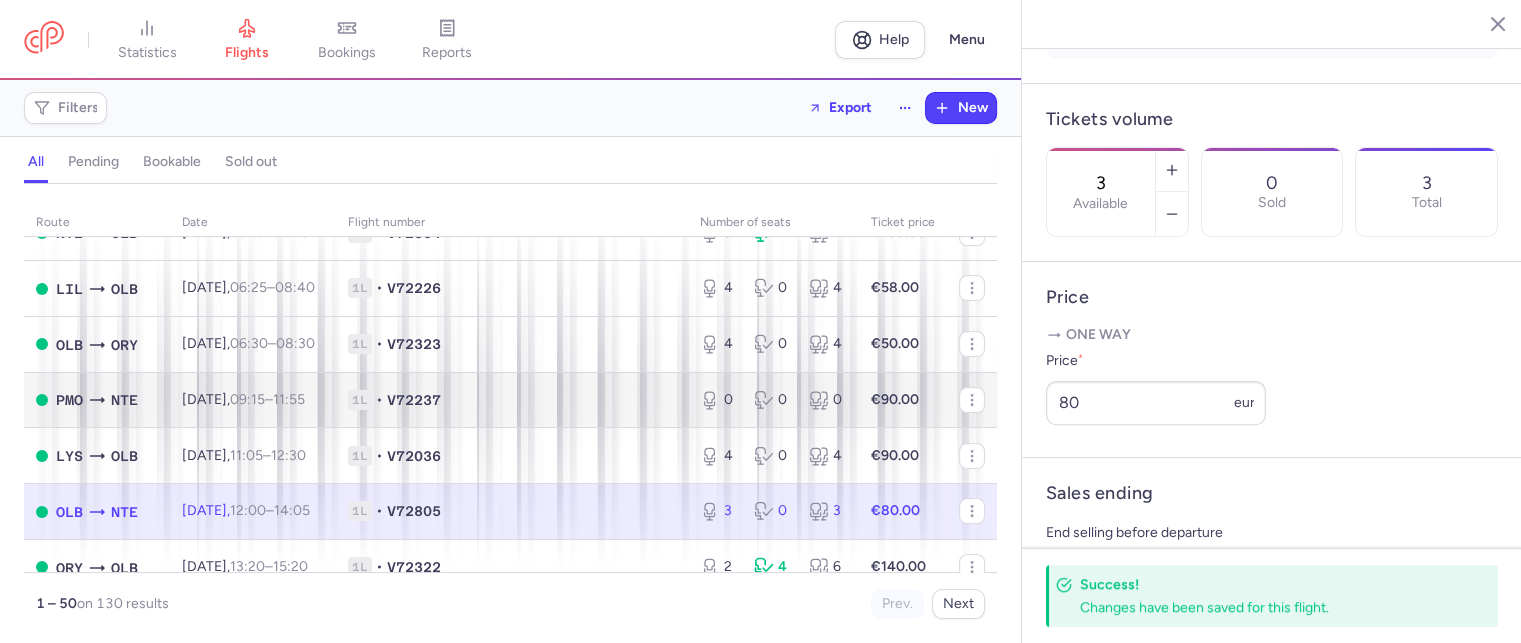 scroll, scrollTop: 800, scrollLeft: 0, axis: vertical 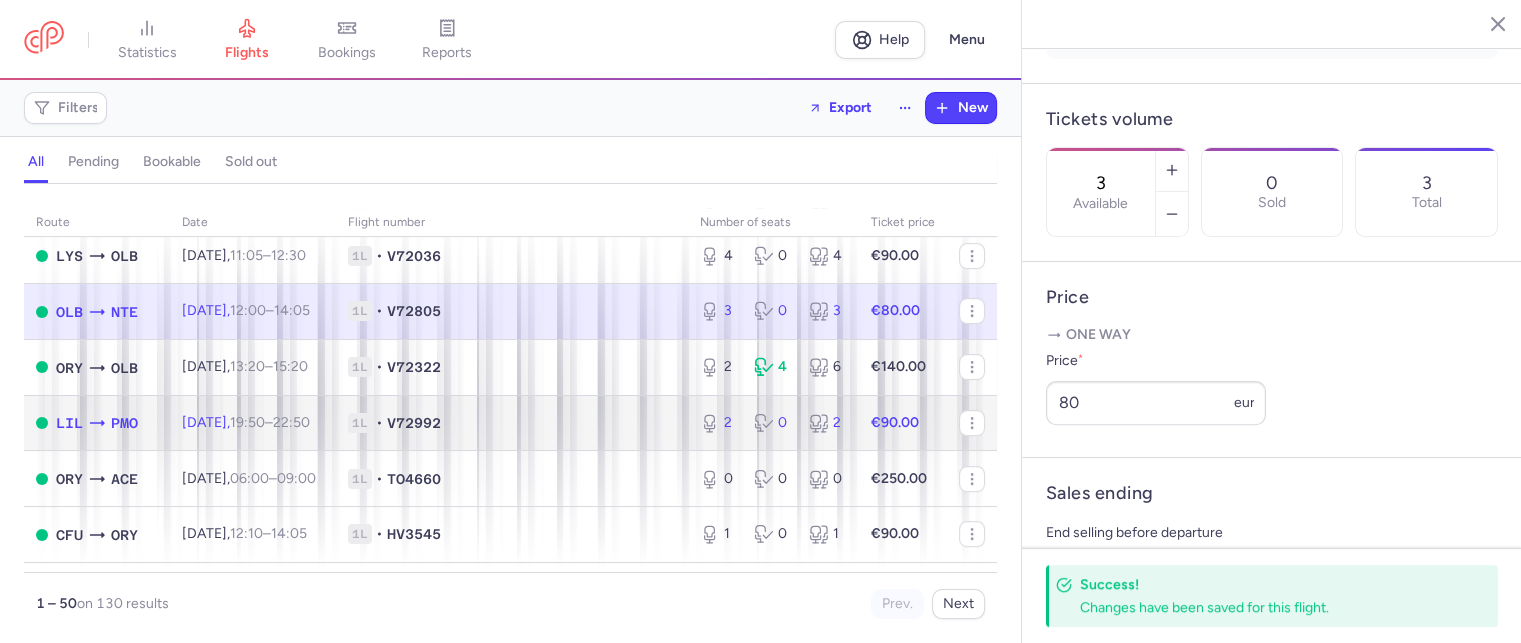 click on "1L • V72992" 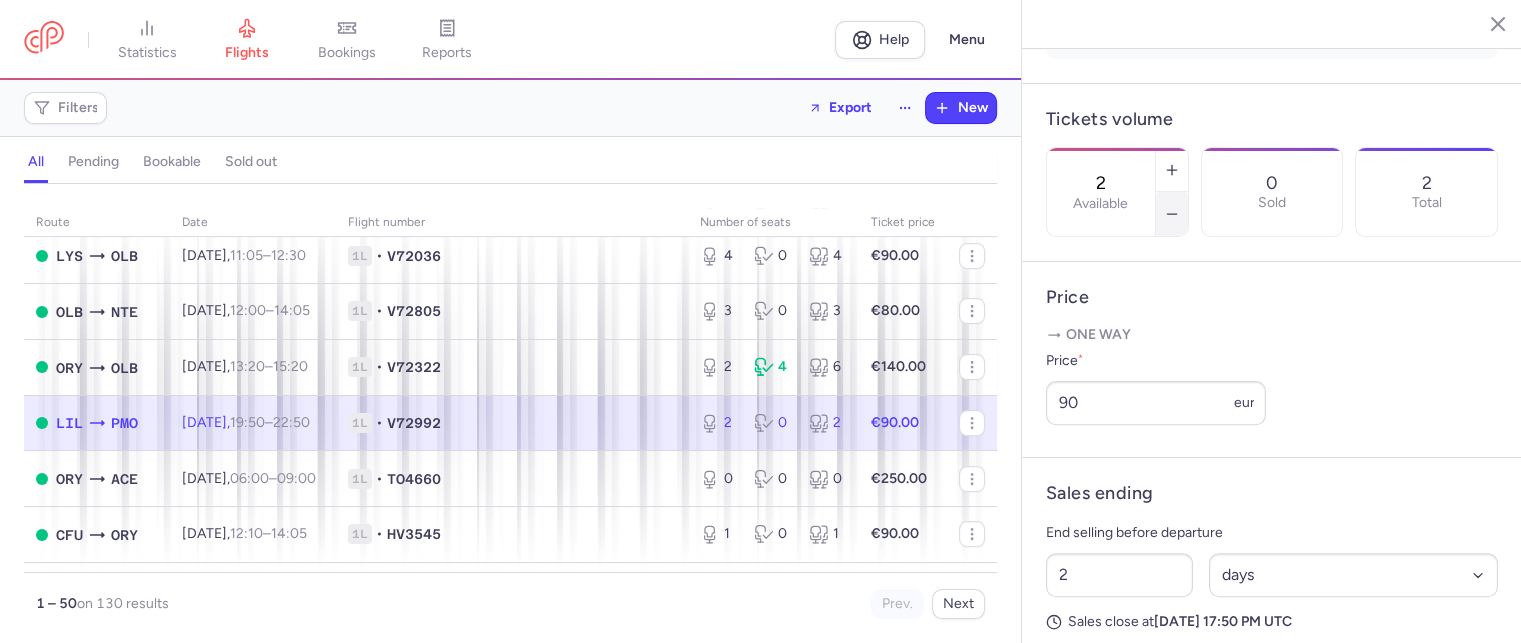 click 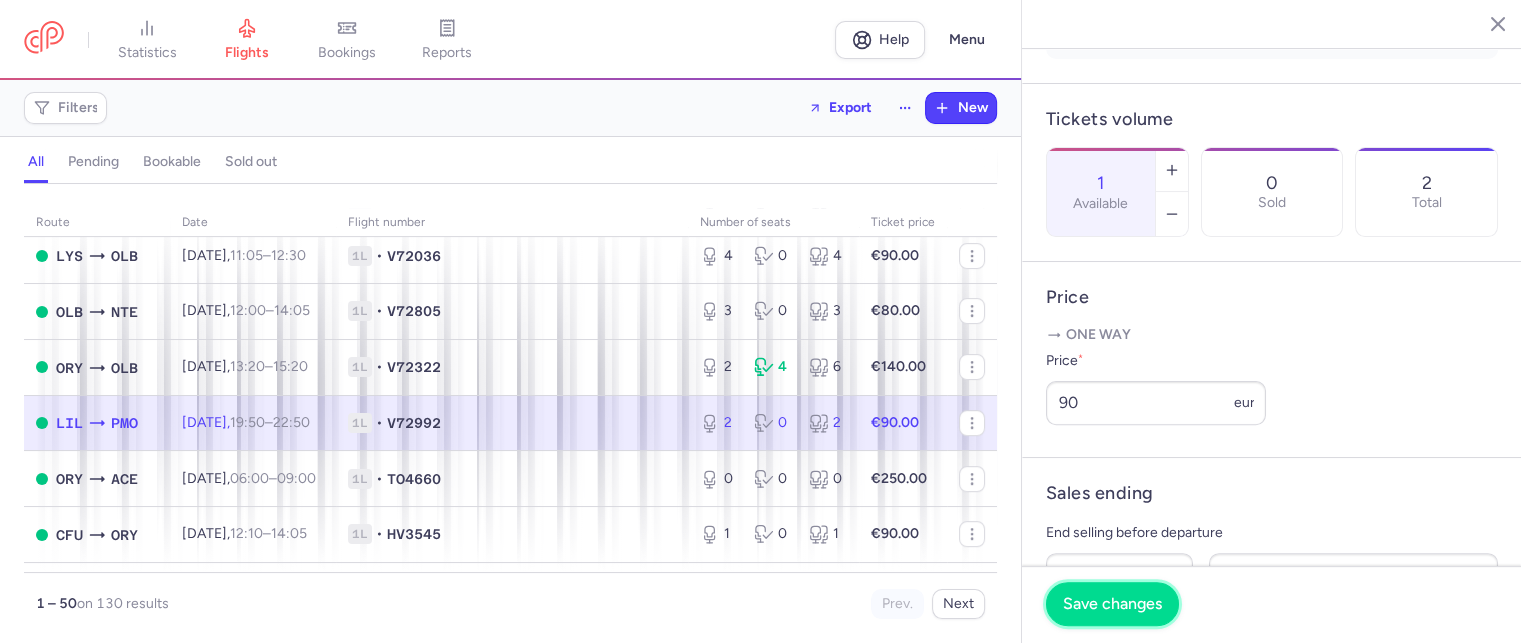 click on "Save changes" at bounding box center [1112, 604] 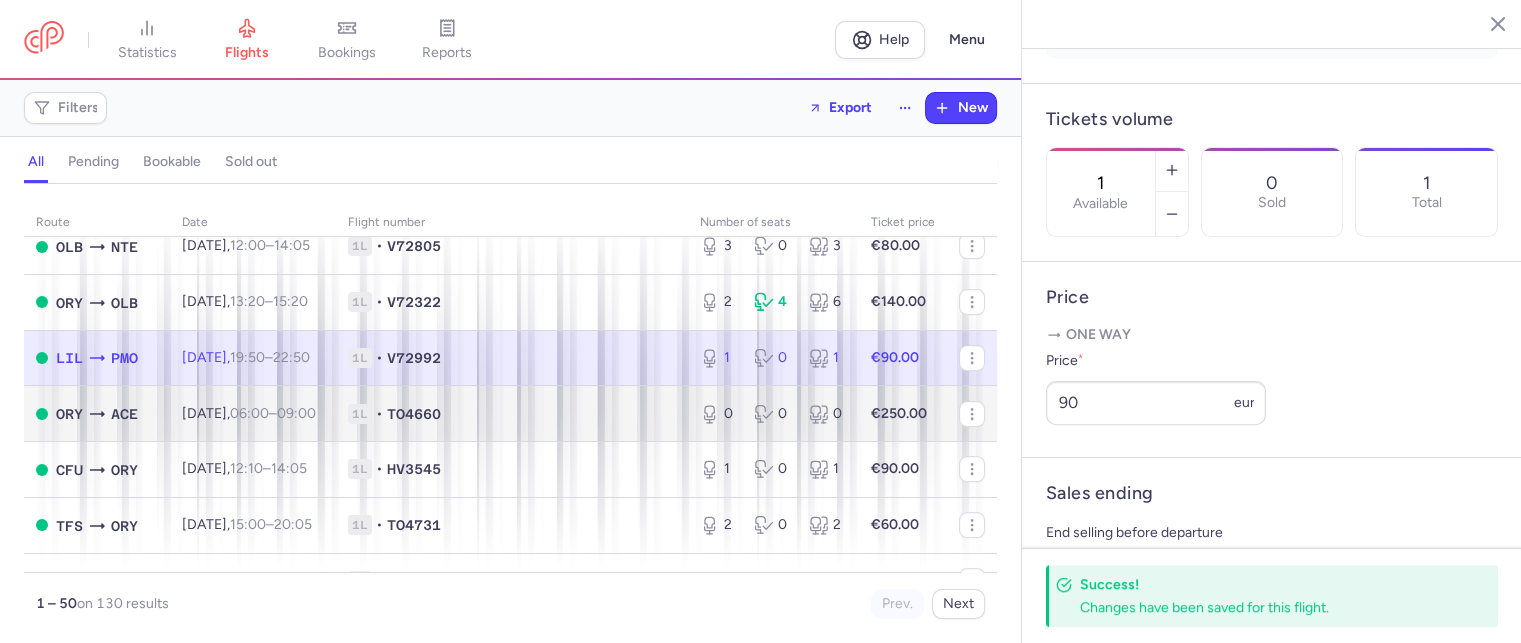 scroll, scrollTop: 900, scrollLeft: 0, axis: vertical 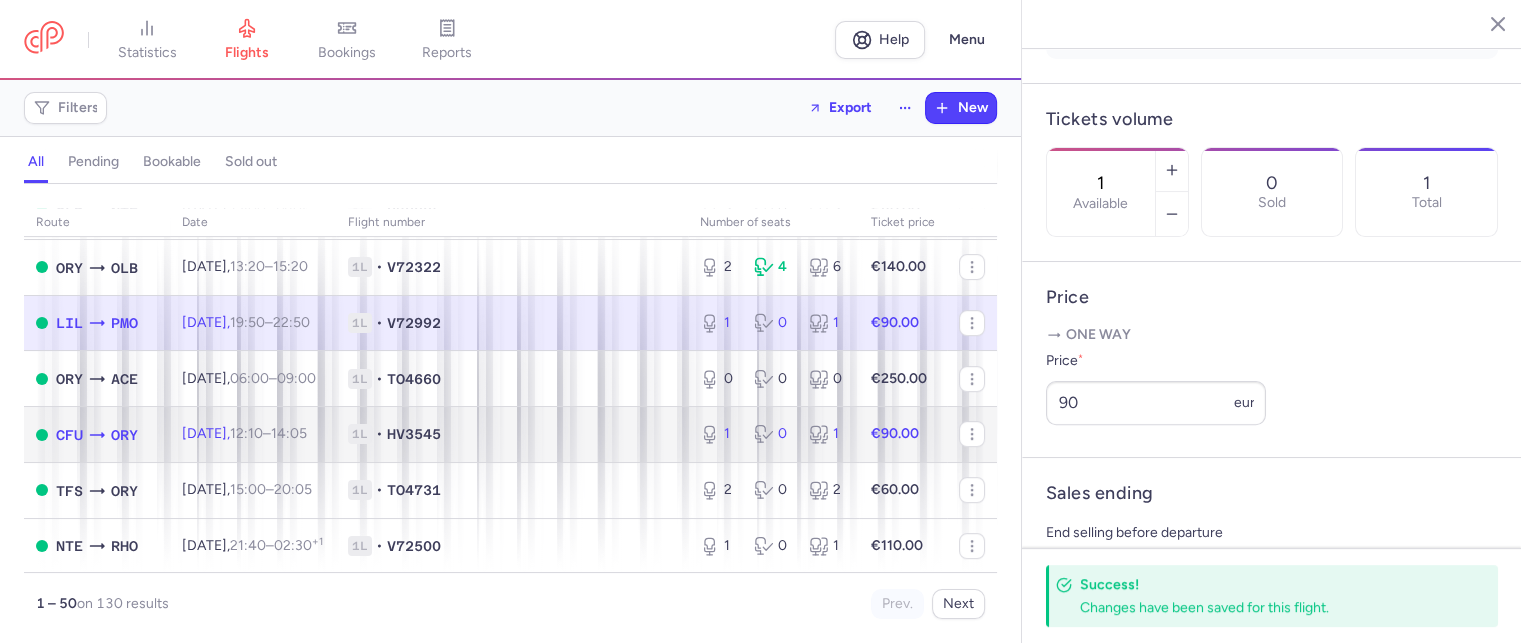 click on "1" at bounding box center [828, 434] 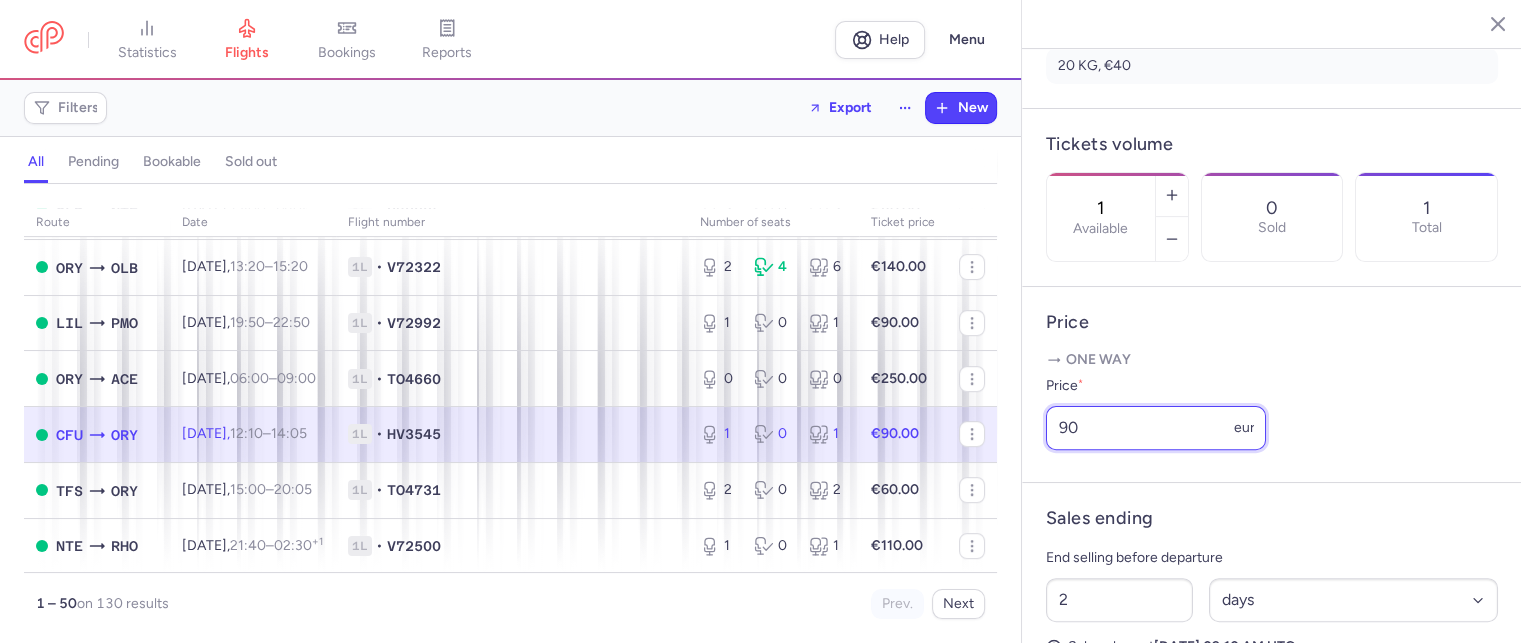 drag, startPoint x: 1114, startPoint y: 461, endPoint x: 988, endPoint y: 444, distance: 127.141655 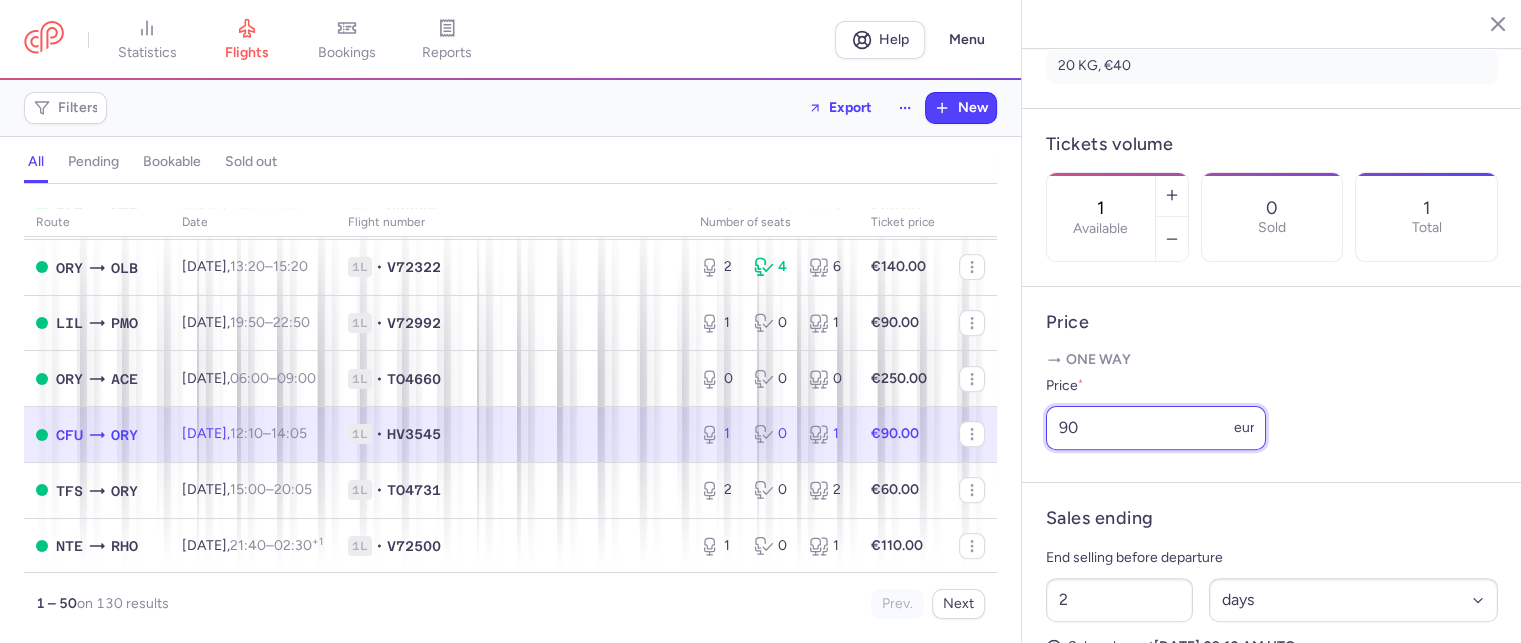 click on "statistics flights bookings reports  Help  Menu Filters  Export  New all pending bookable sold out route date Flight number number of seats Ticket price [DATE]  HER  CDG [DATE]  07:15  –  09:55  +0 1L • GQ950 0 0 0 €65.00  FUE  CDG [DATE]  11:00  –  15:50  +0 1L • E4704 0 1 1 €90.00  LIL  FAO [DATE]  17:35  –  19:30  +0 1L • V72406 1 6 7 €90.00  CDG  HER [DATE]  20:10  –  00:30  +1 1L • GQ951 1 0 1 €100.00  FAO  LIL [DATE]  20:00  –  23:50  +0 1L • V72407 10 0 10 €60.00  CDG  ACE [DATE]  05:00  –  07:55  +0 1L • E4703 6 4 10 €170.00  ACE  CDG [DATE]  08:55  –  13:55  +0 1L • E4704 20 0 20 €60.00  MAH  BES [DATE]  21:20  –  23:30  +0 1L • V72383 1 3 4 €90.00 [DATE]  NTE  PMO [DATE]  06:15  –  08:45  +0 1L • V72236 0 0 0 €150.00  NTE  OLB [DATE]  06:15  –  08:15  +0 1L • V72804 3 1 4 €100.00  LIL  OLB [DATE]  06:25  –  08:40  +0 1L • V72226 4 0 4 €58.00  OLB  ORY [DATE],  +0 4" 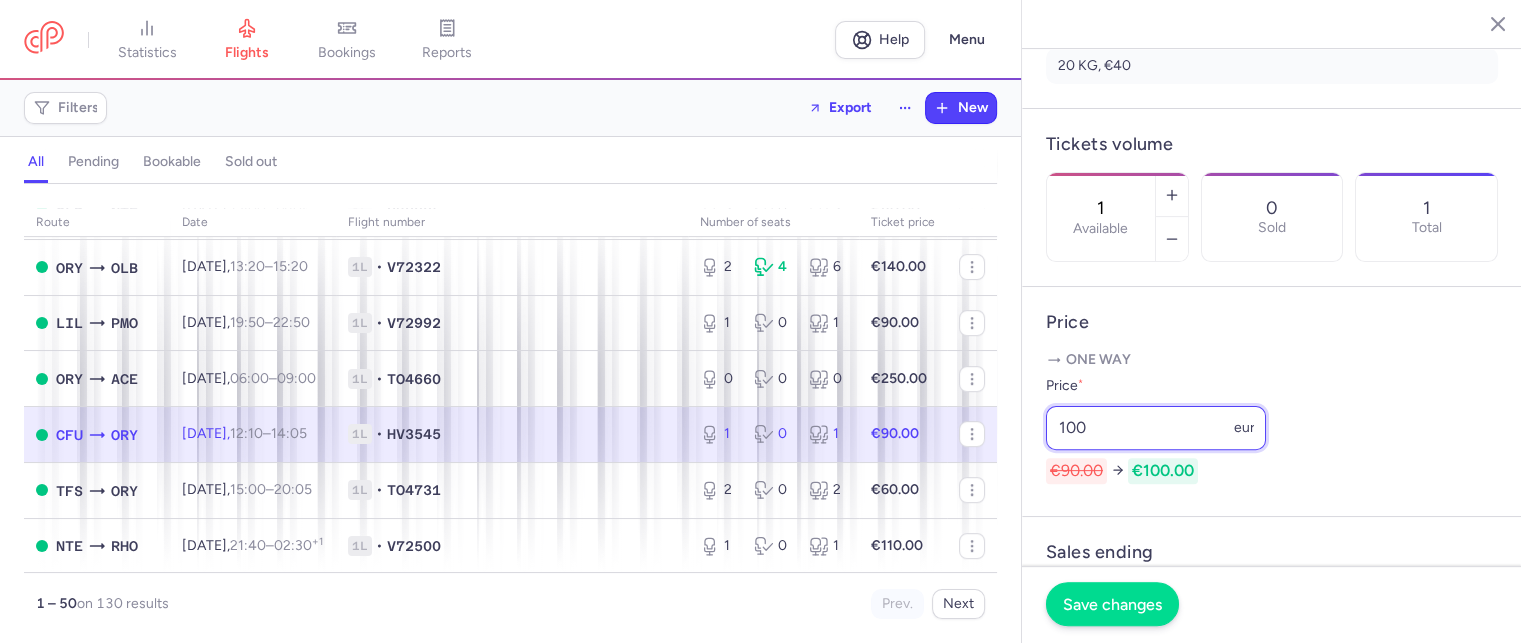 type on "100" 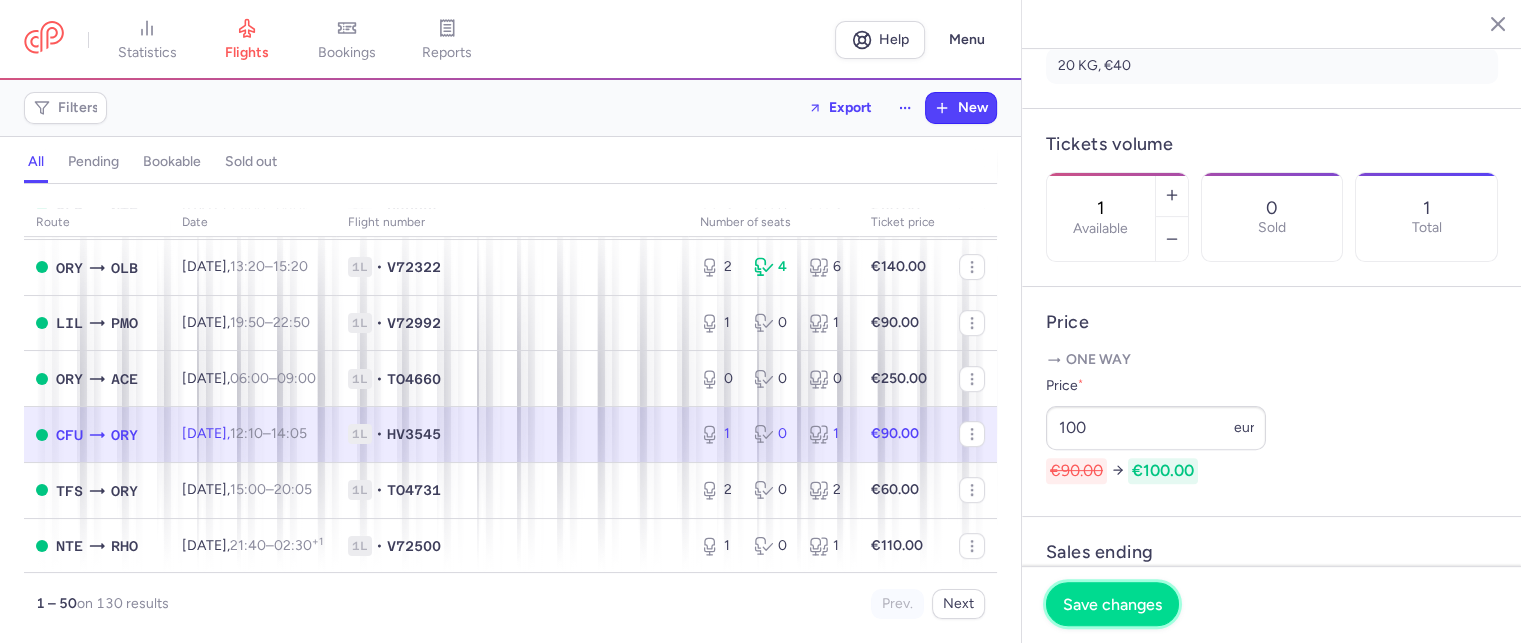 click on "Save changes" at bounding box center (1112, 604) 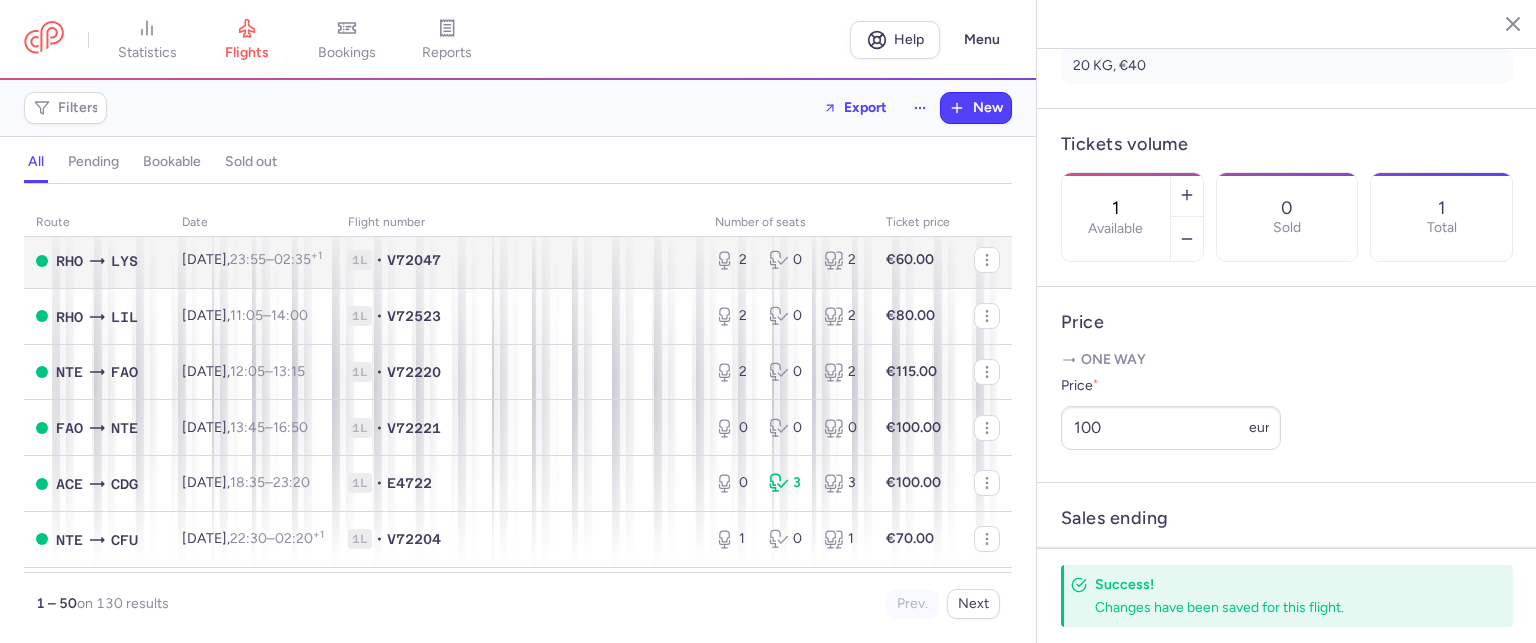 scroll, scrollTop: 1300, scrollLeft: 0, axis: vertical 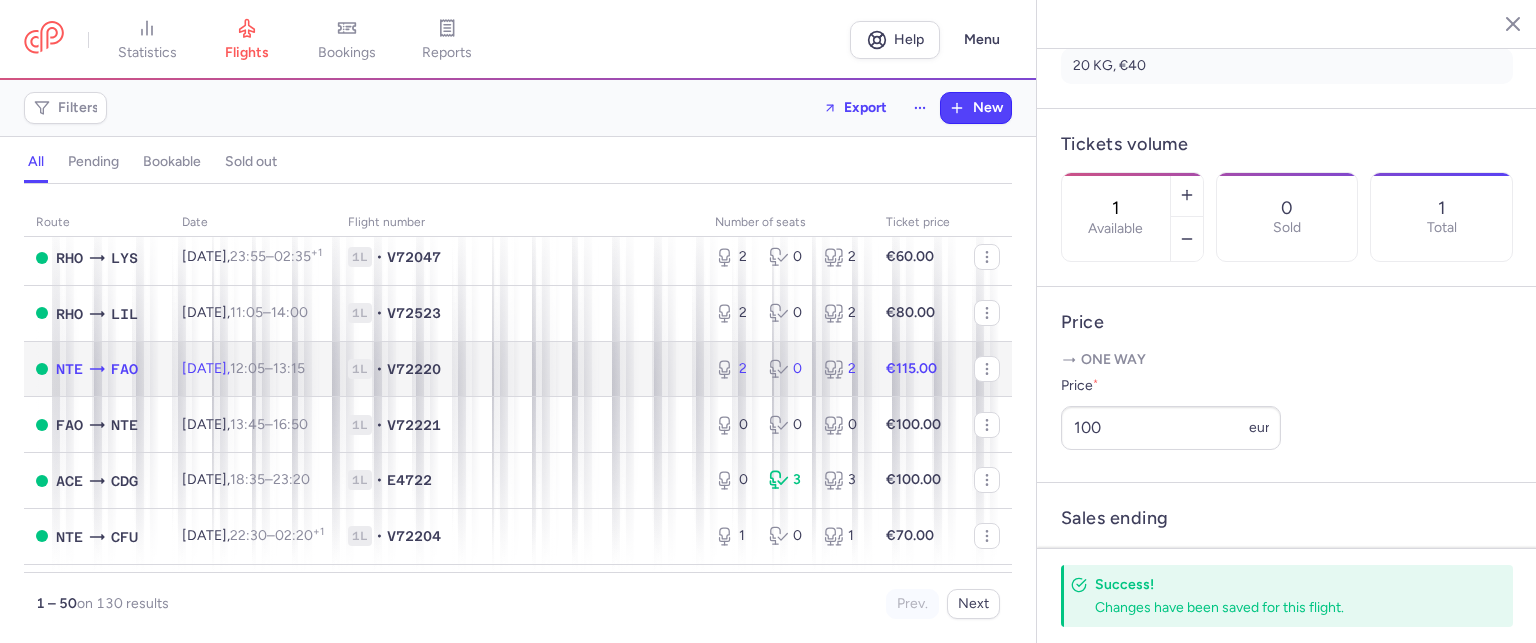 click 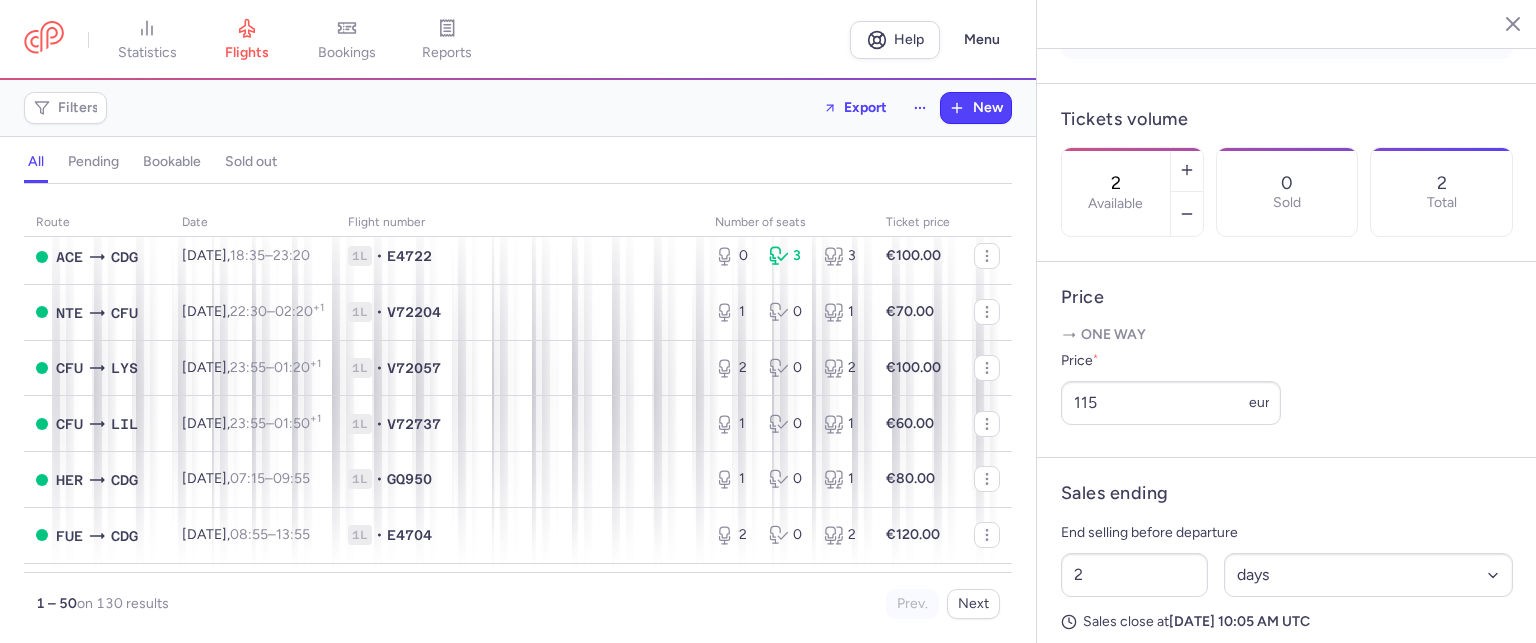 scroll, scrollTop: 1500, scrollLeft: 0, axis: vertical 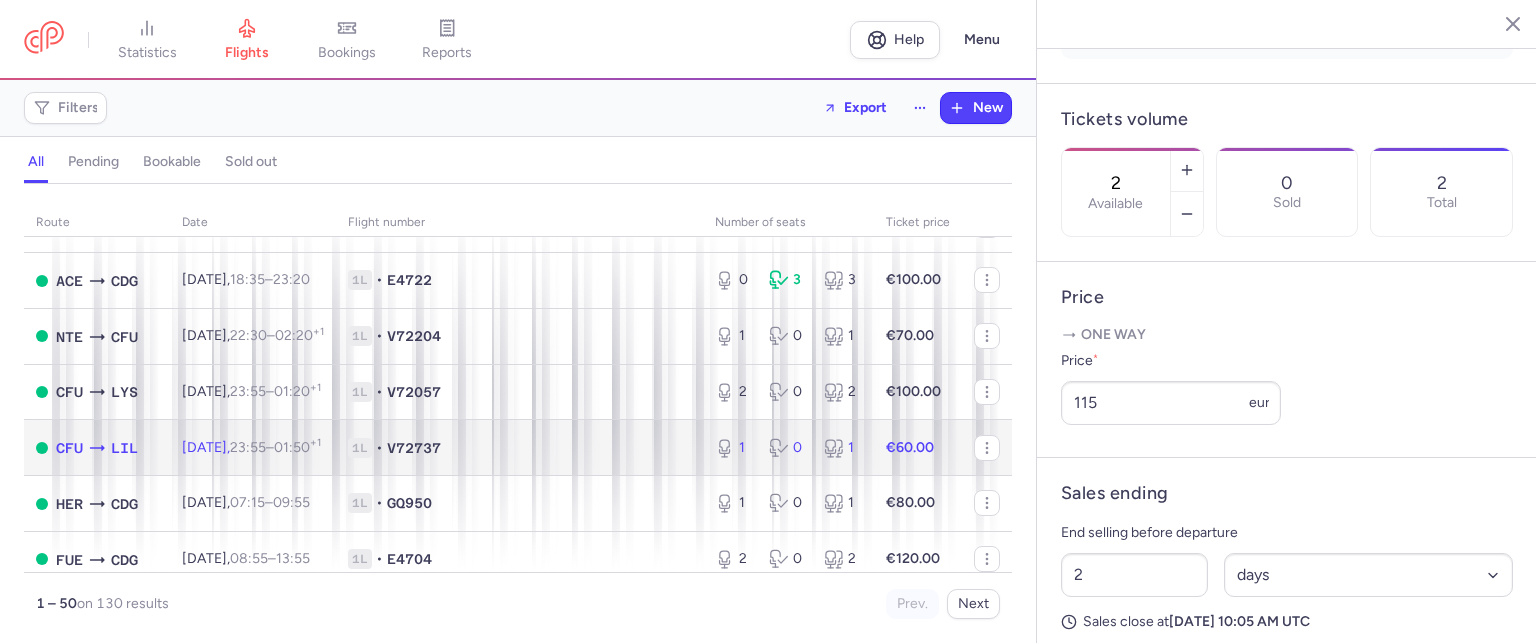 click on "1L • V72737" 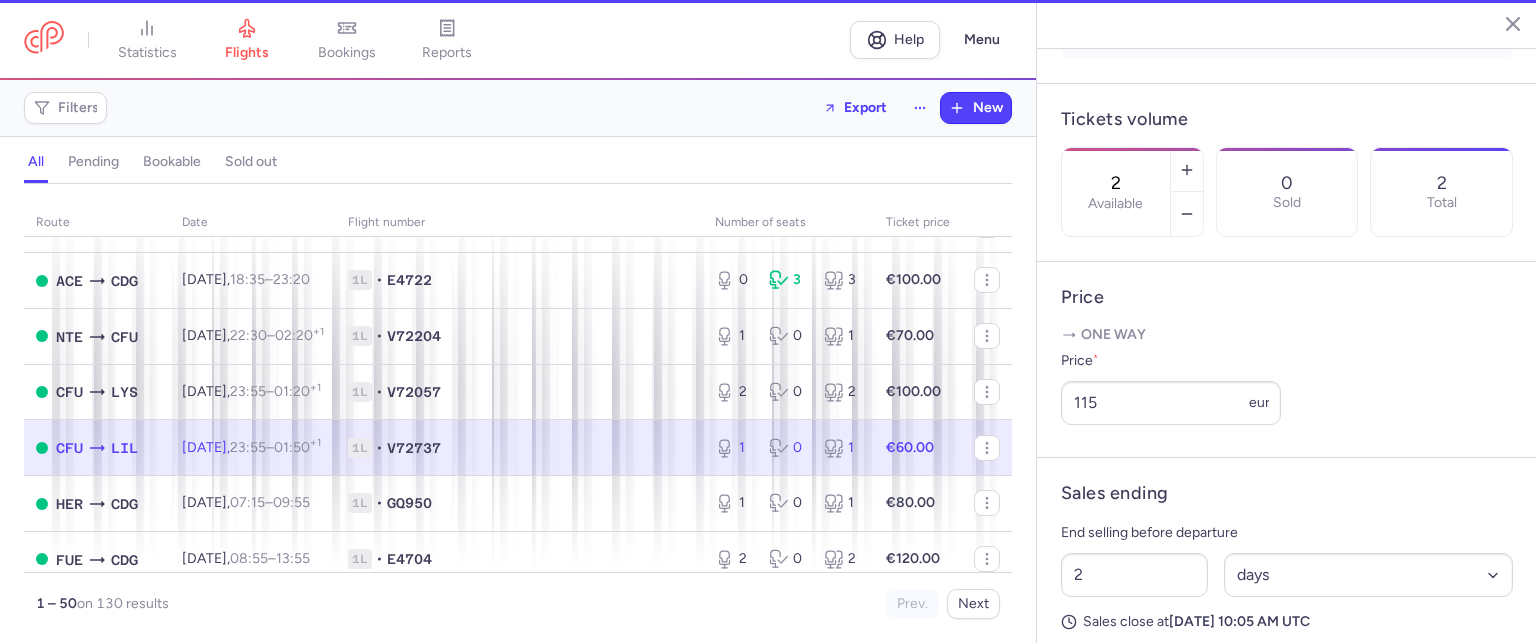 type on "1" 